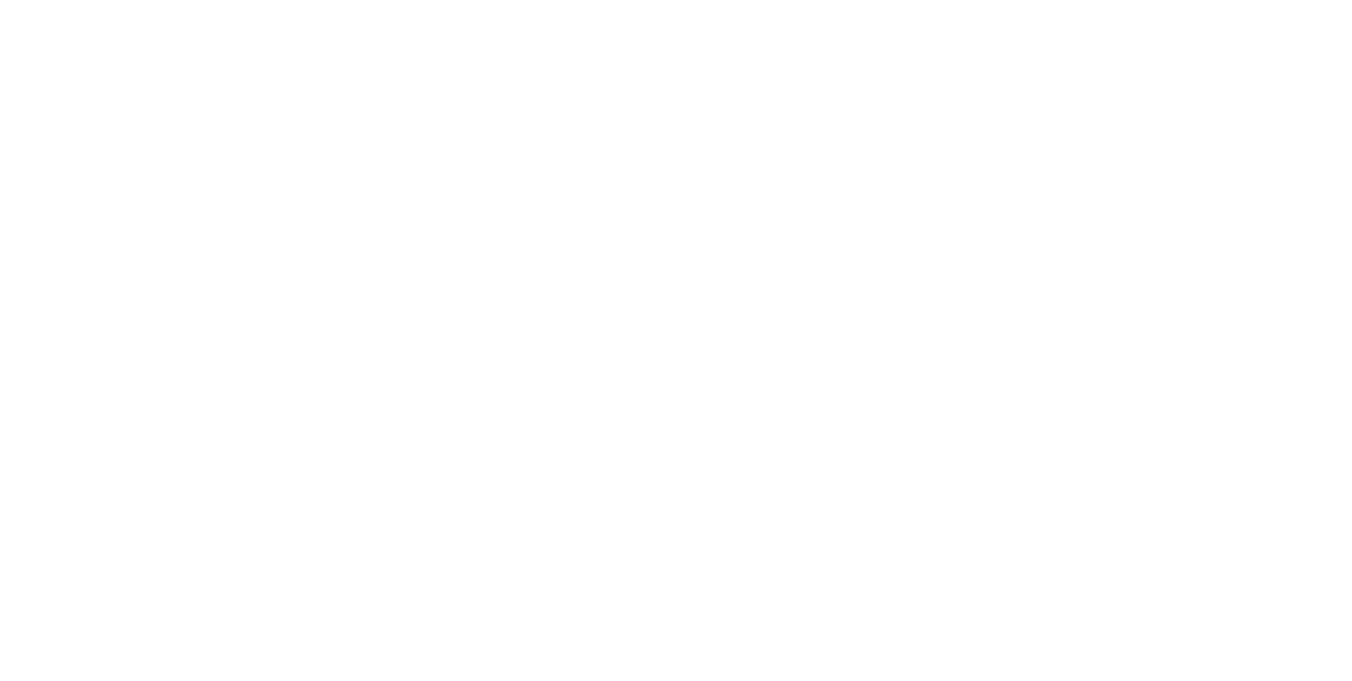 scroll, scrollTop: 0, scrollLeft: 0, axis: both 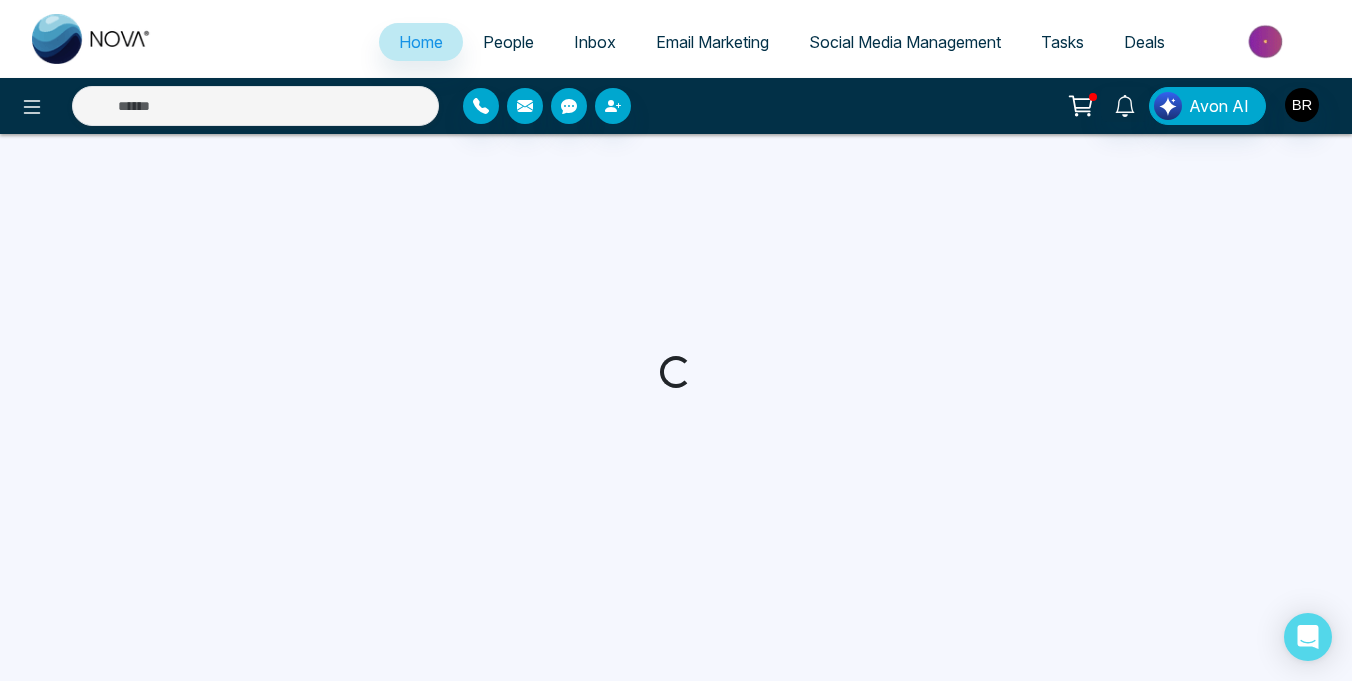 select on "*" 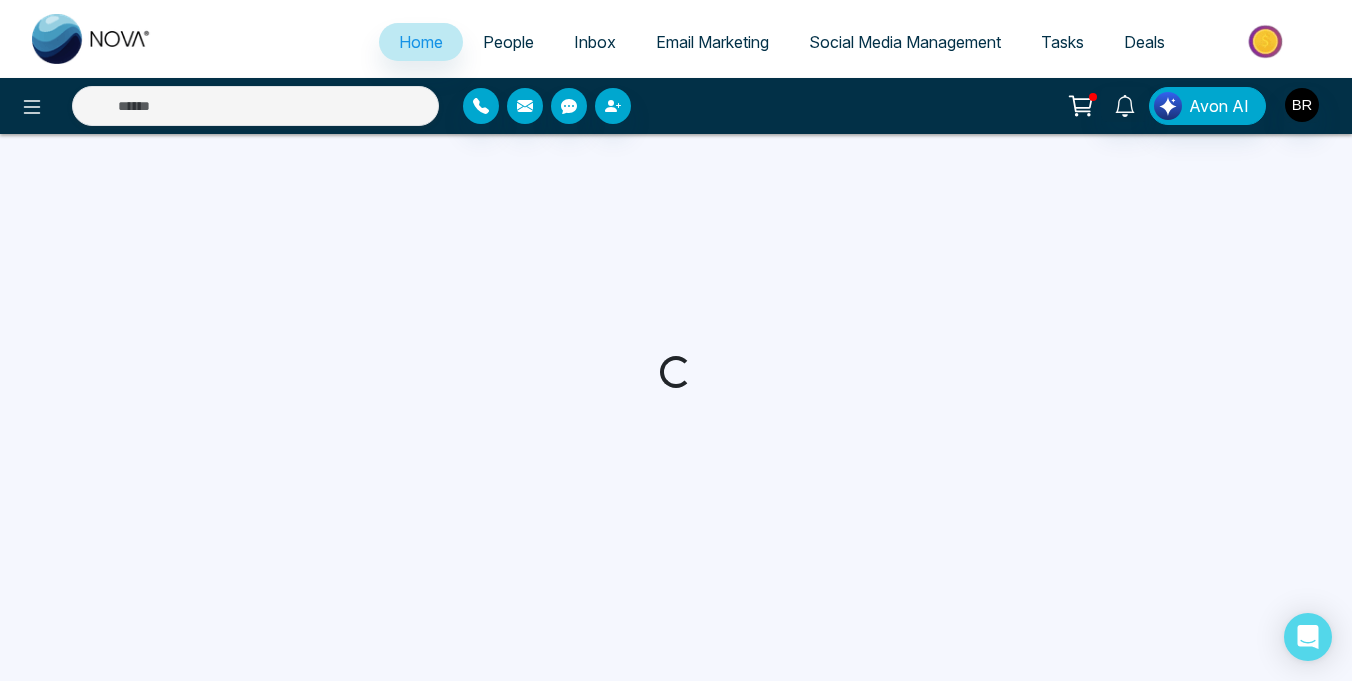 select on "*" 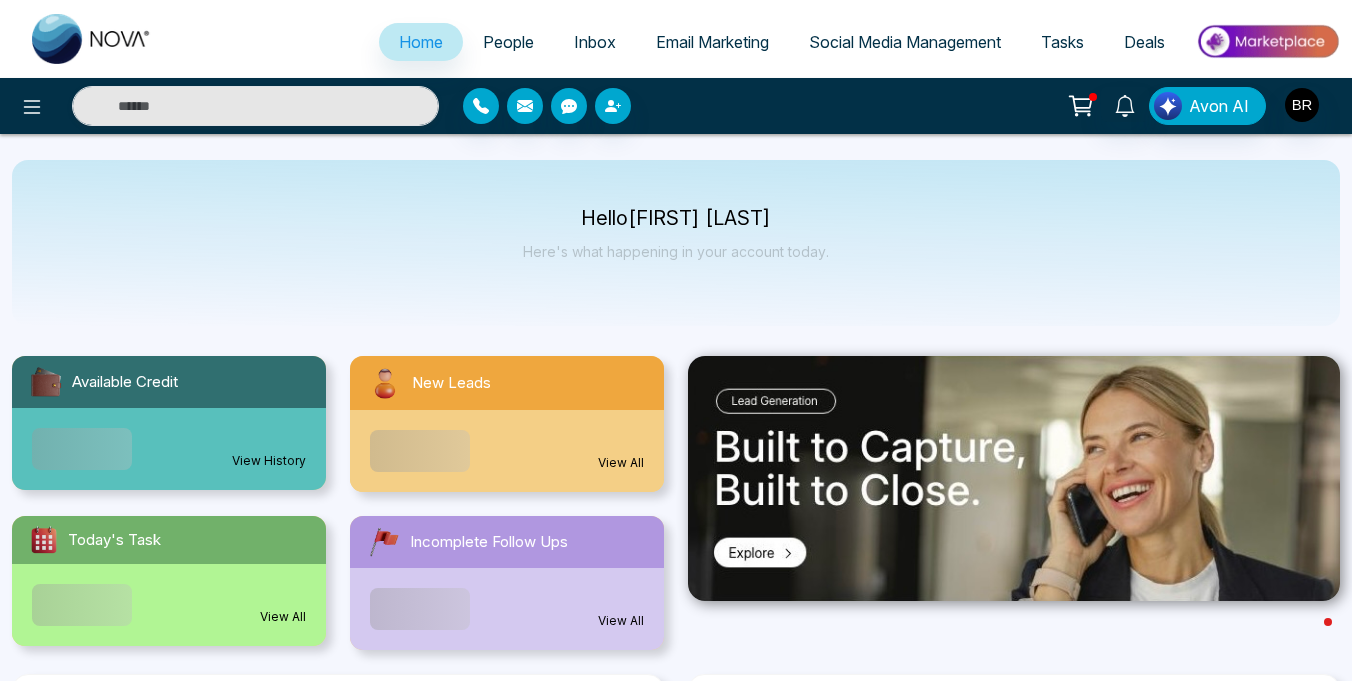 click on "People" at bounding box center (508, 42) 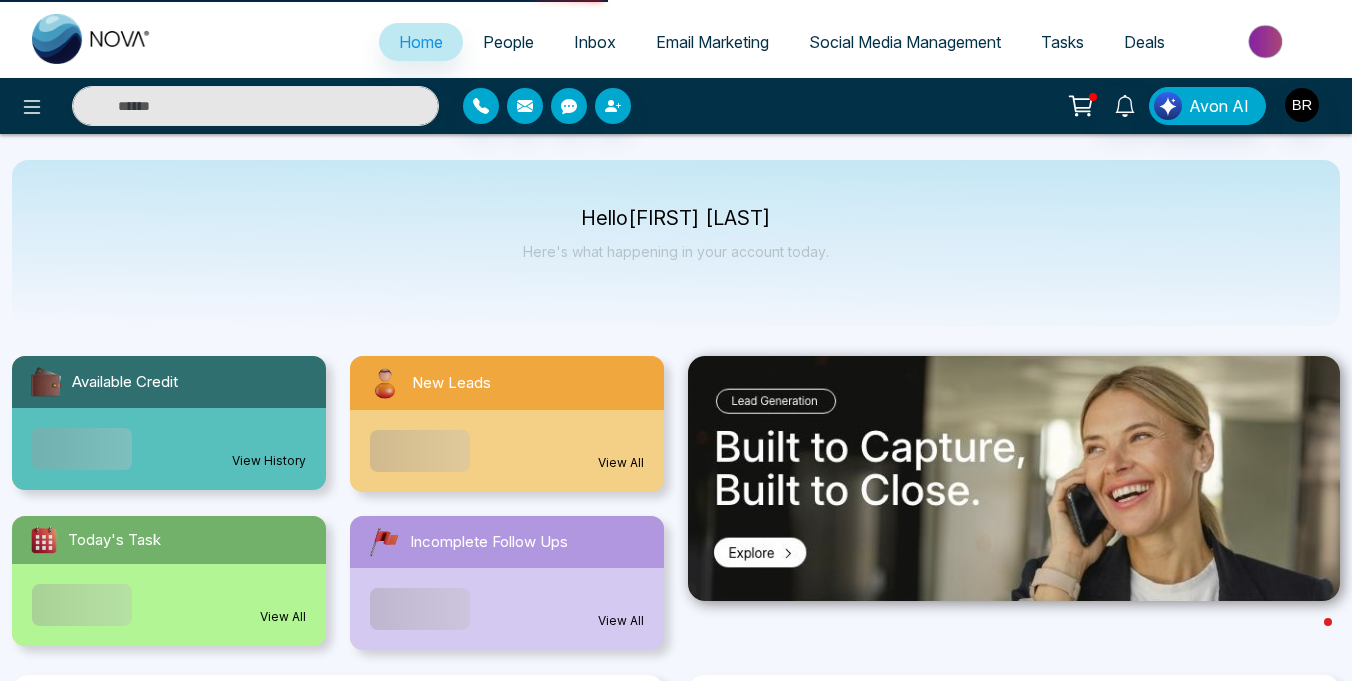 click on "People" at bounding box center [508, 42] 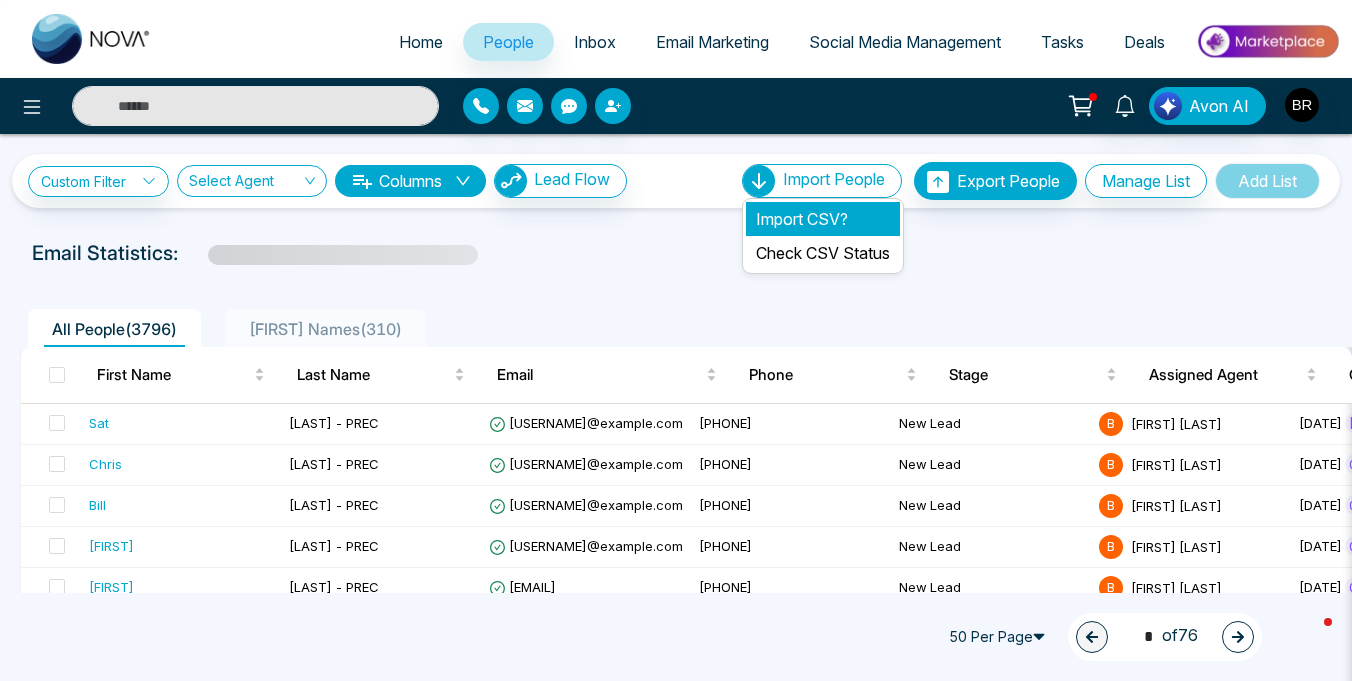 click on "Import CSV?" at bounding box center (823, 219) 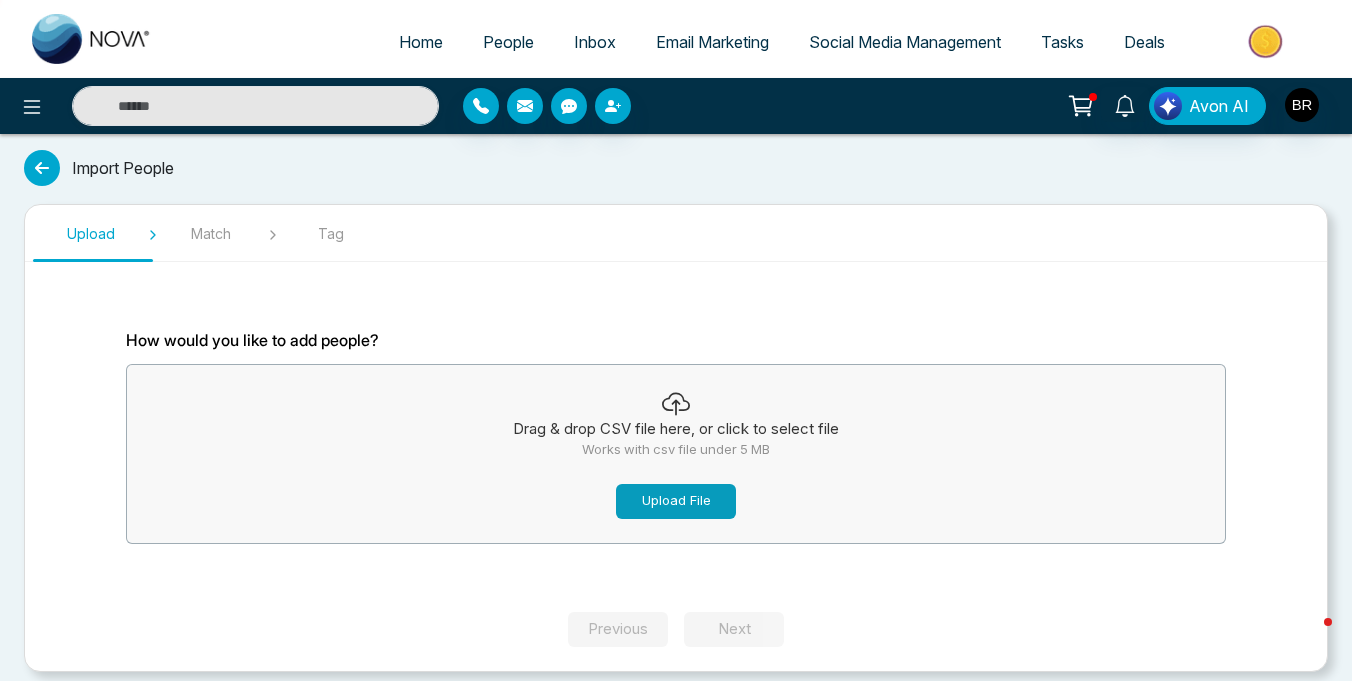 click on "Upload File" at bounding box center (676, 501) 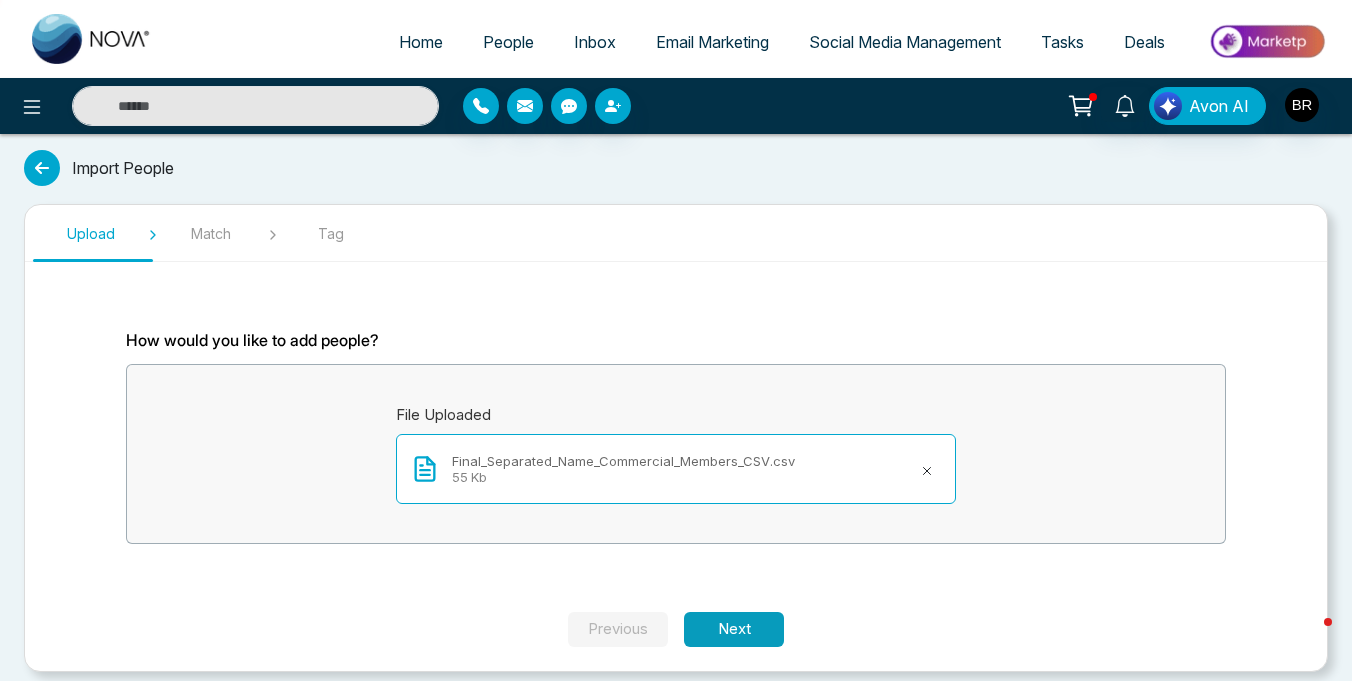click on "Next" at bounding box center (734, 629) 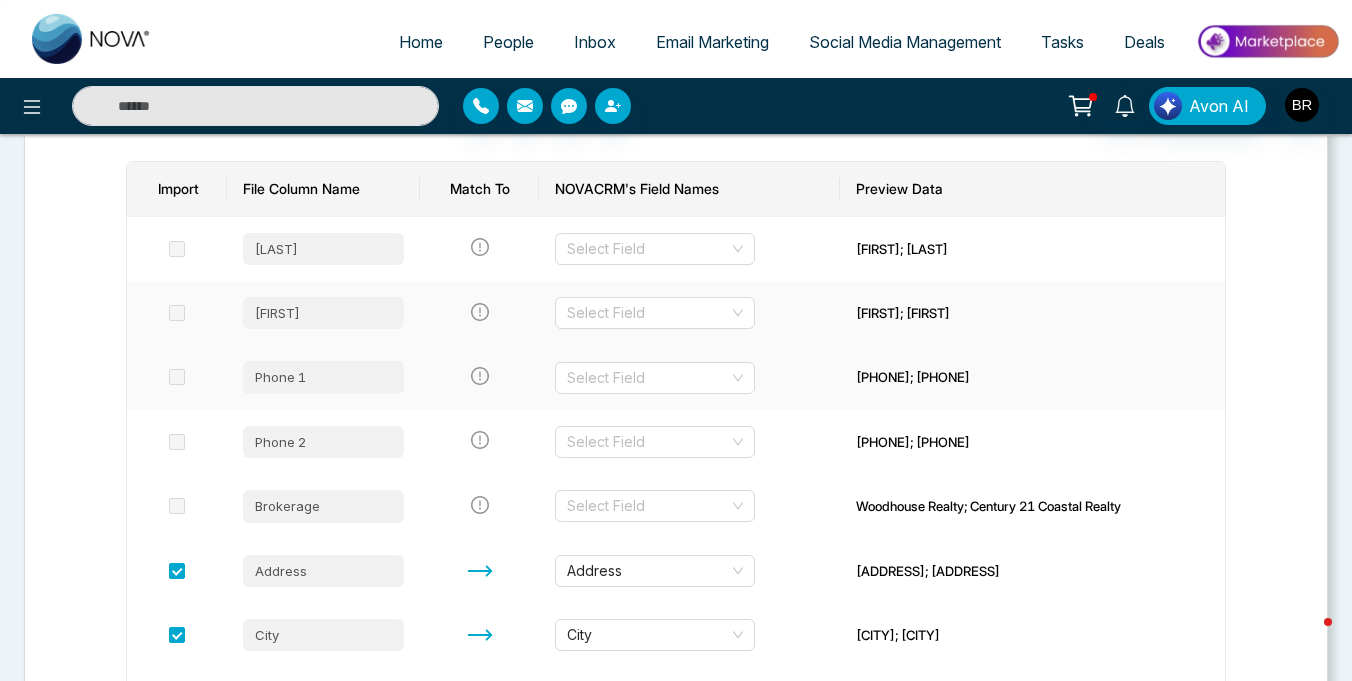 scroll, scrollTop: 294, scrollLeft: 0, axis: vertical 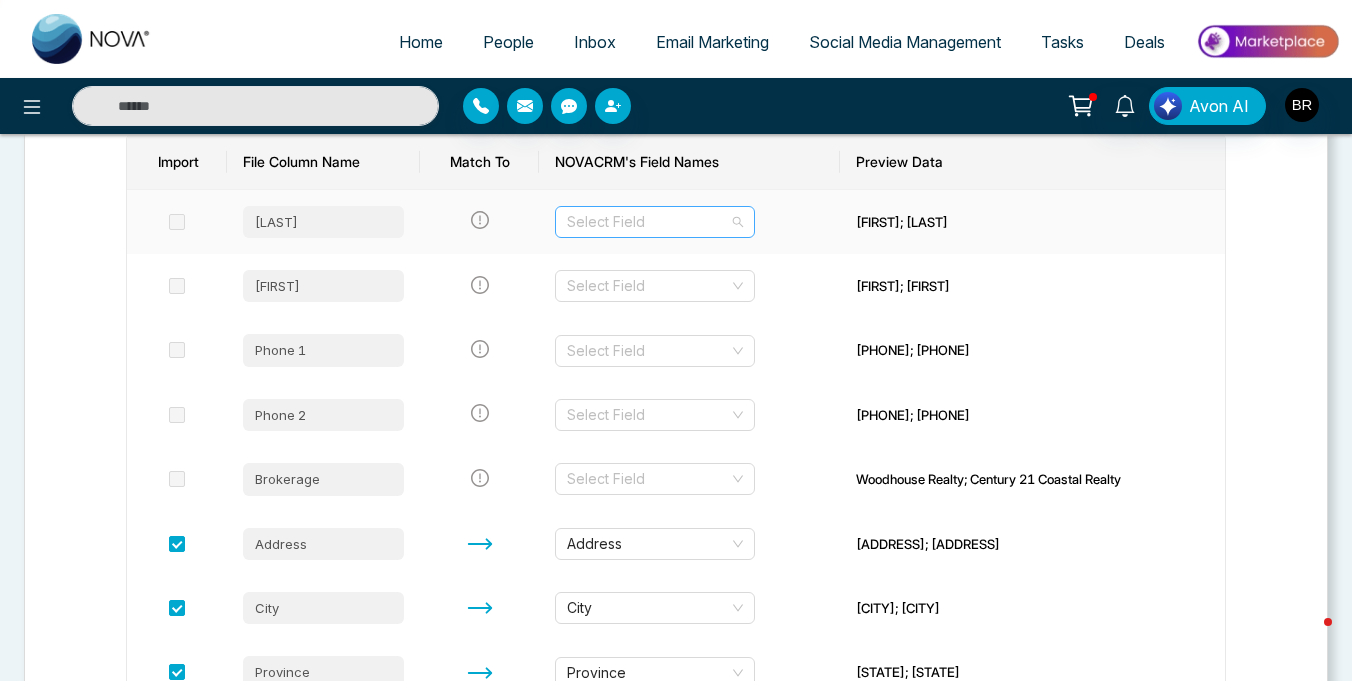 click at bounding box center (648, 222) 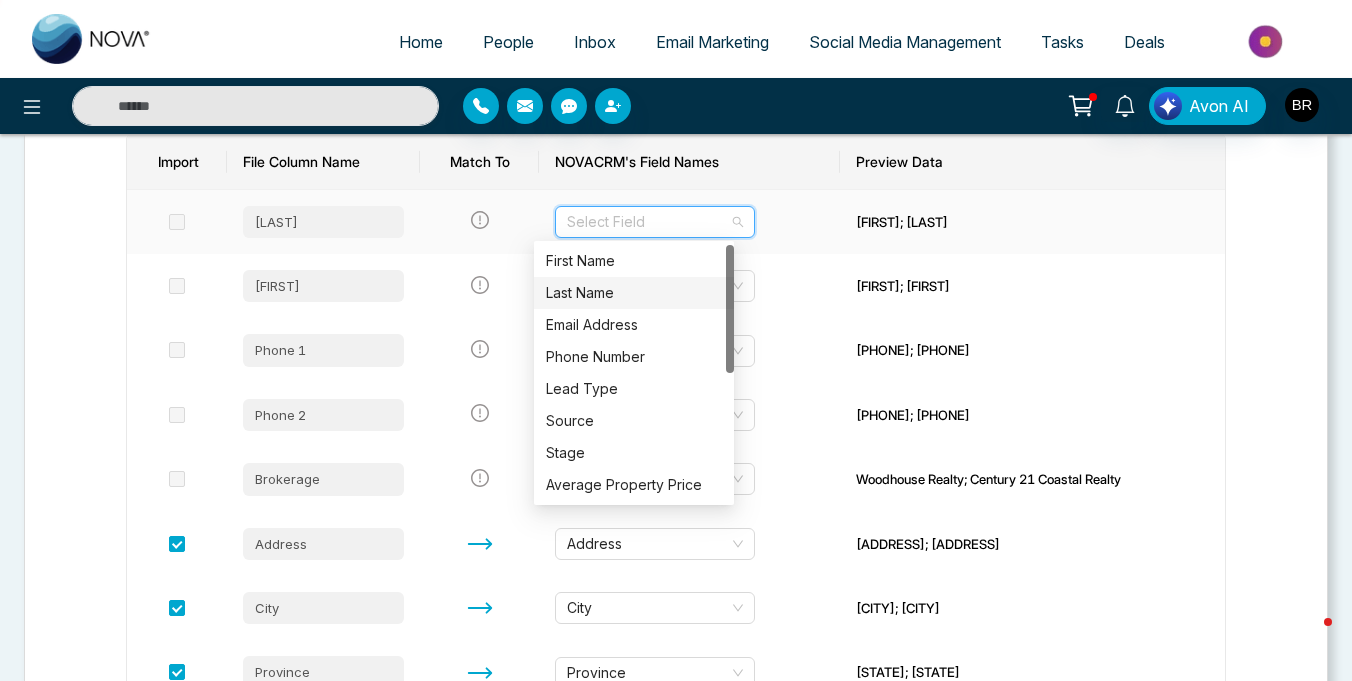 click on "Last Name" at bounding box center (634, 293) 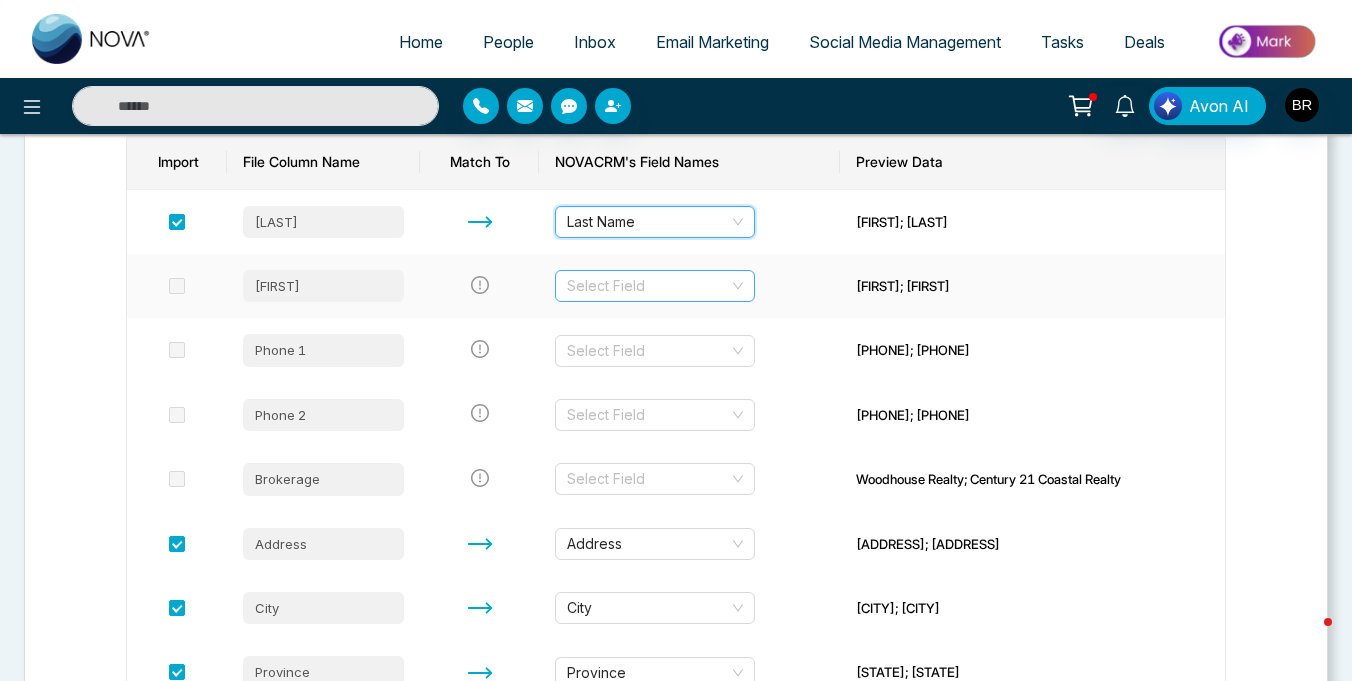 click at bounding box center (648, 286) 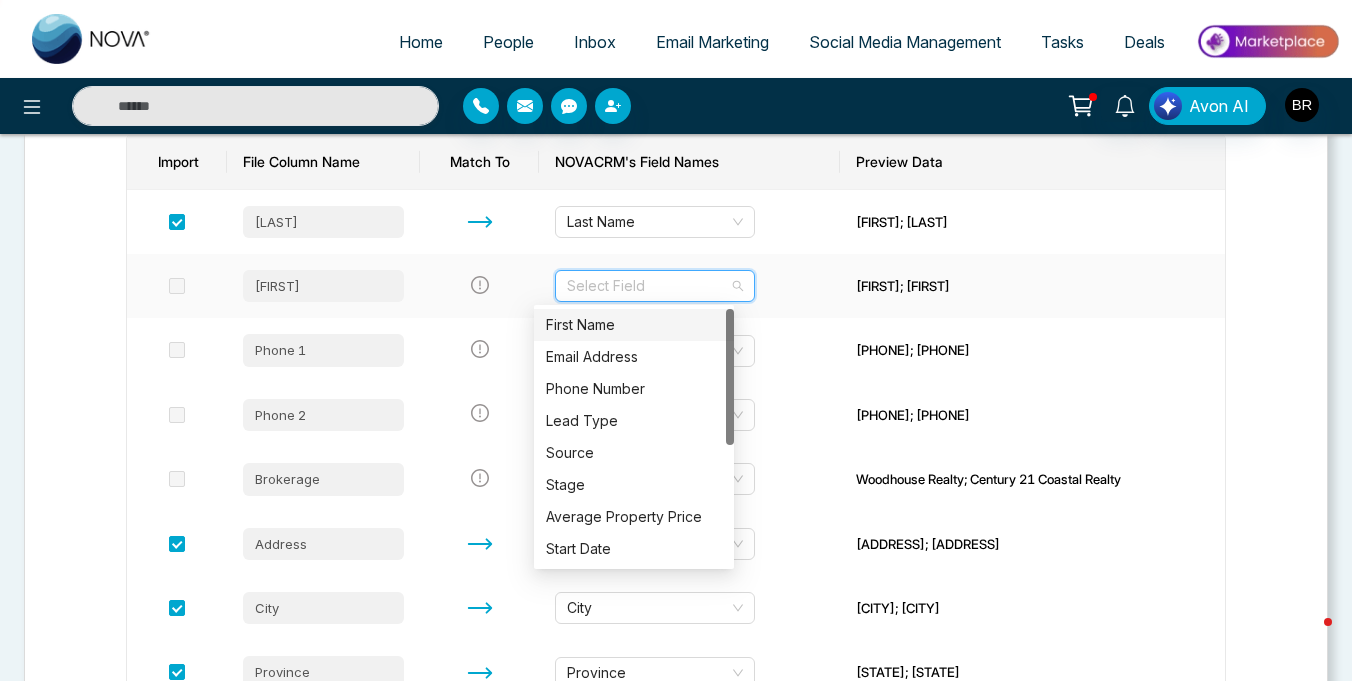 click on "First Name" at bounding box center [634, 325] 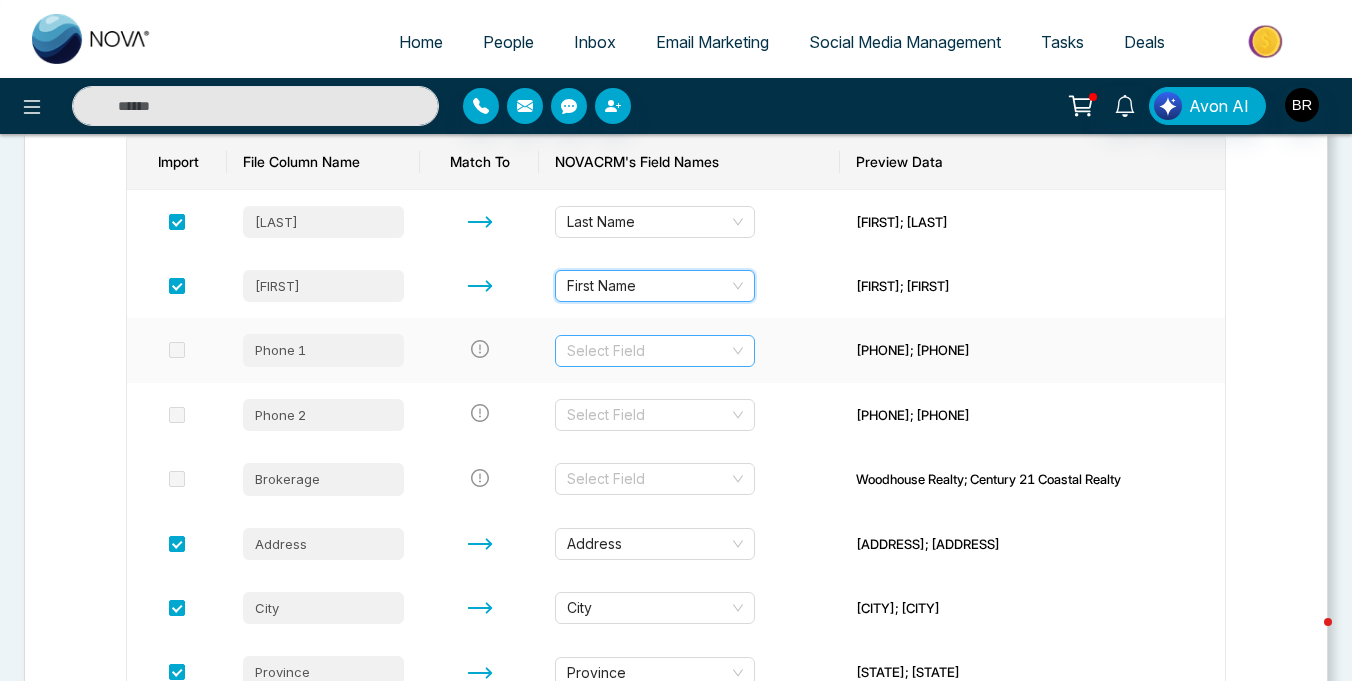 click at bounding box center [648, 351] 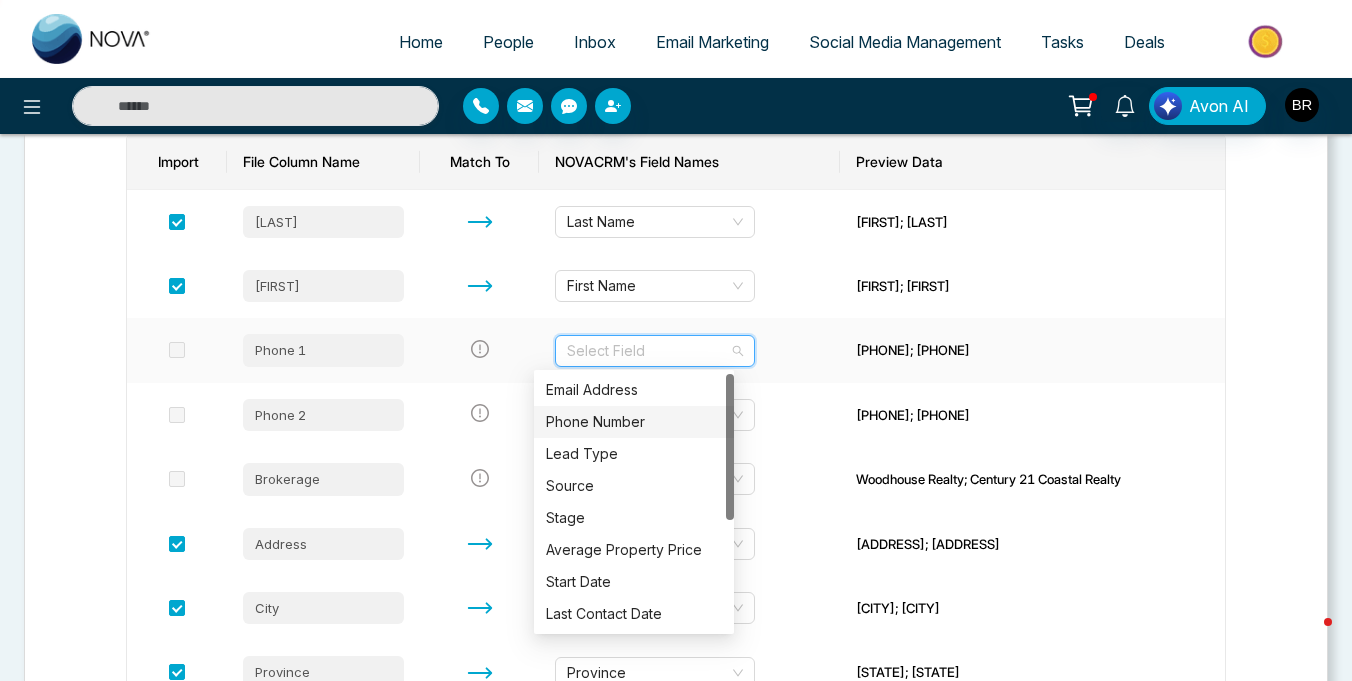 click on "Phone Number" at bounding box center [634, 422] 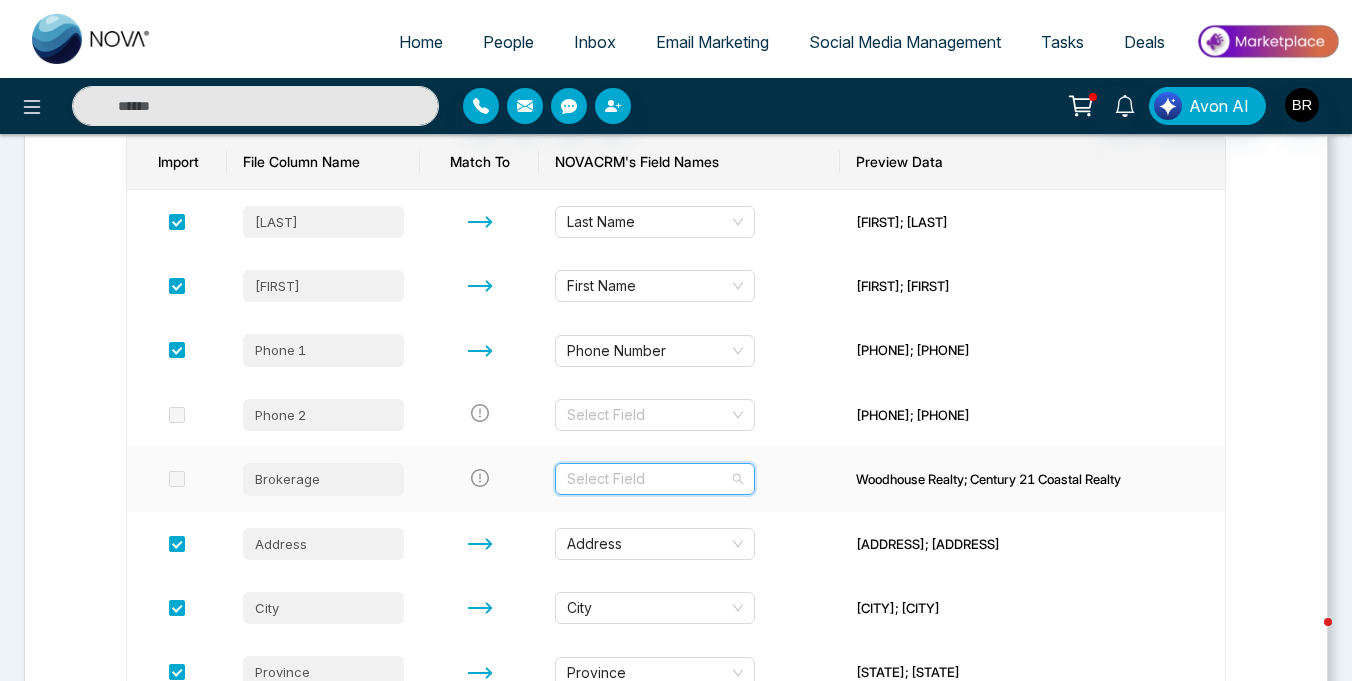 click at bounding box center (648, 479) 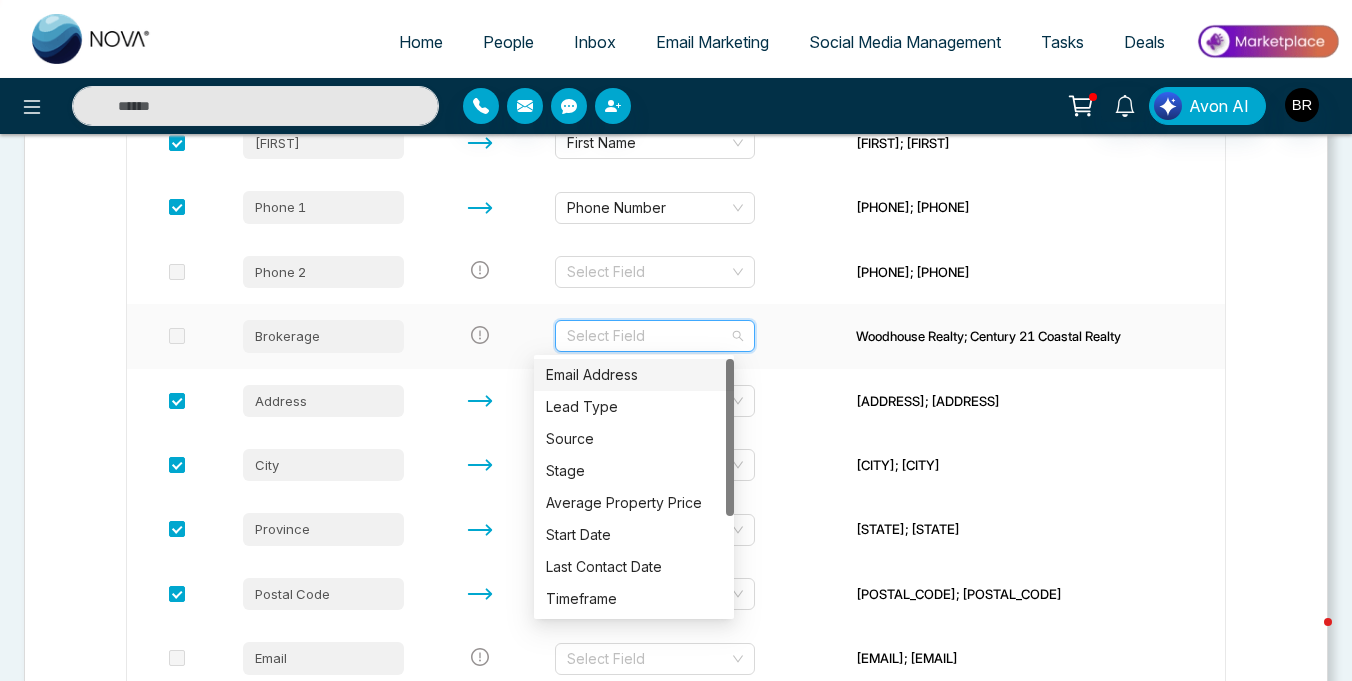 scroll, scrollTop: 449, scrollLeft: 0, axis: vertical 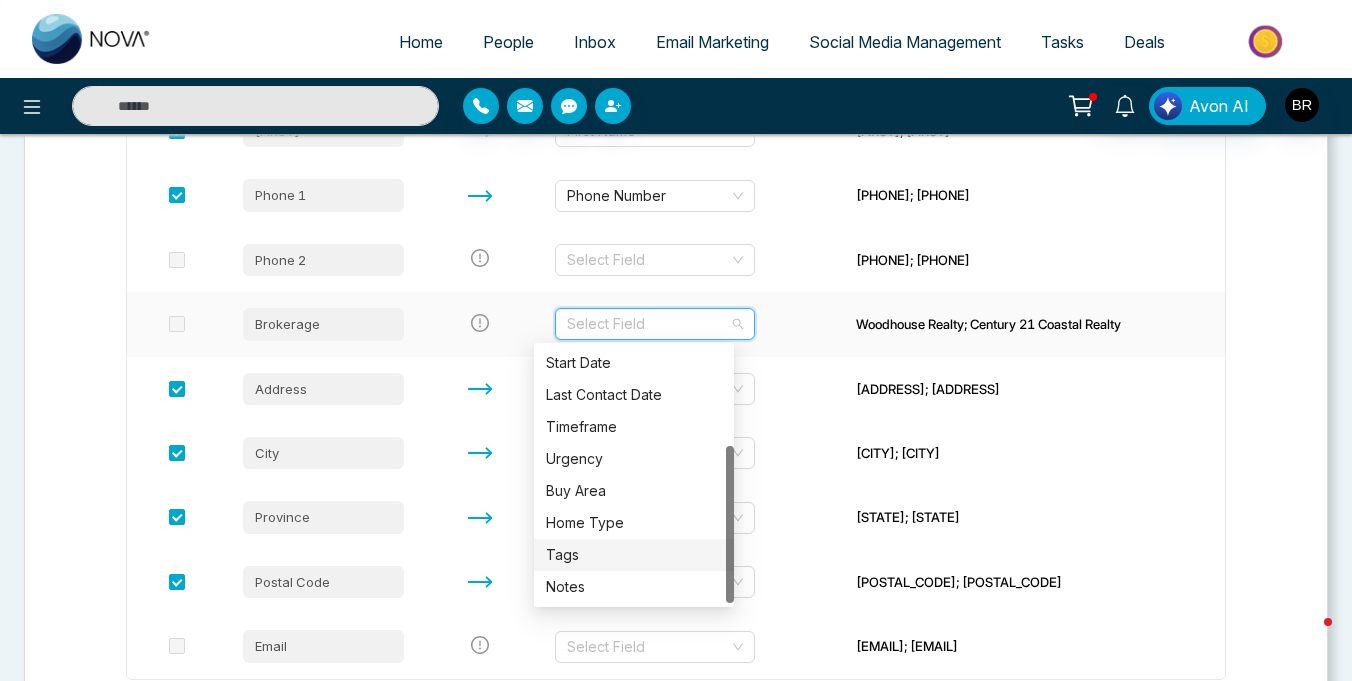 click on "Tags" at bounding box center [634, 555] 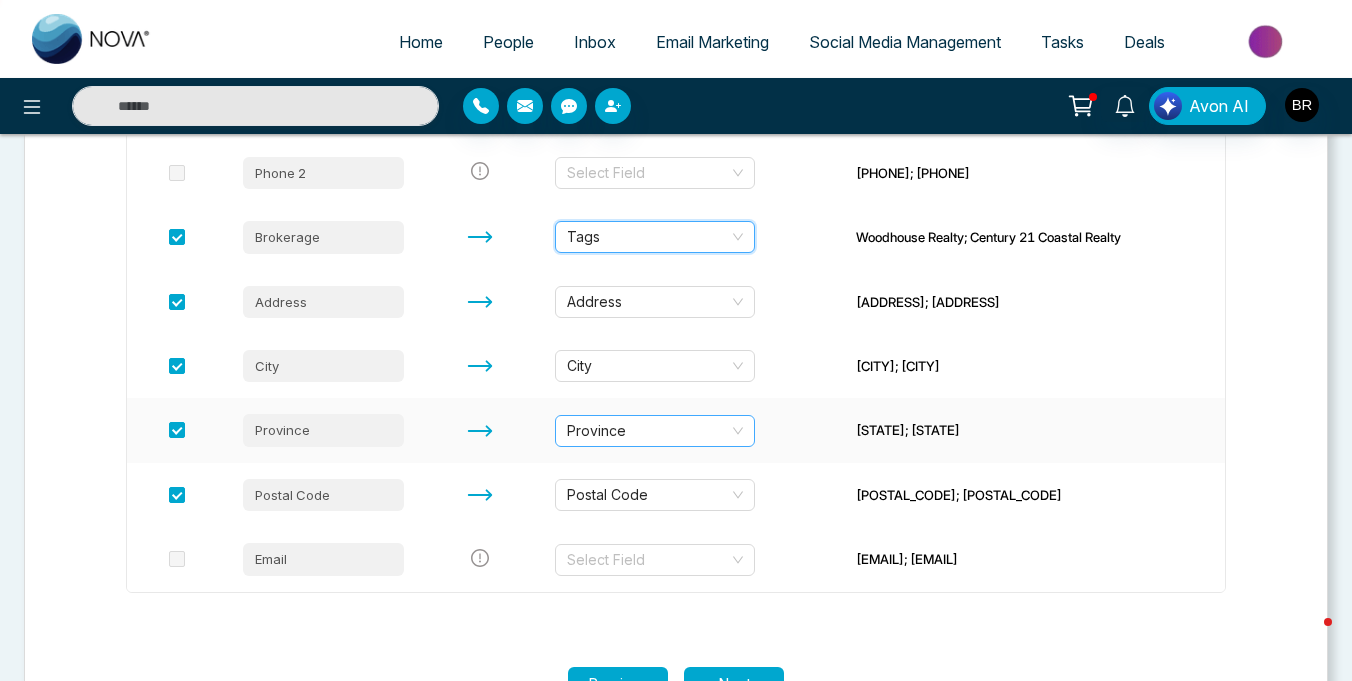 scroll, scrollTop: 542, scrollLeft: 0, axis: vertical 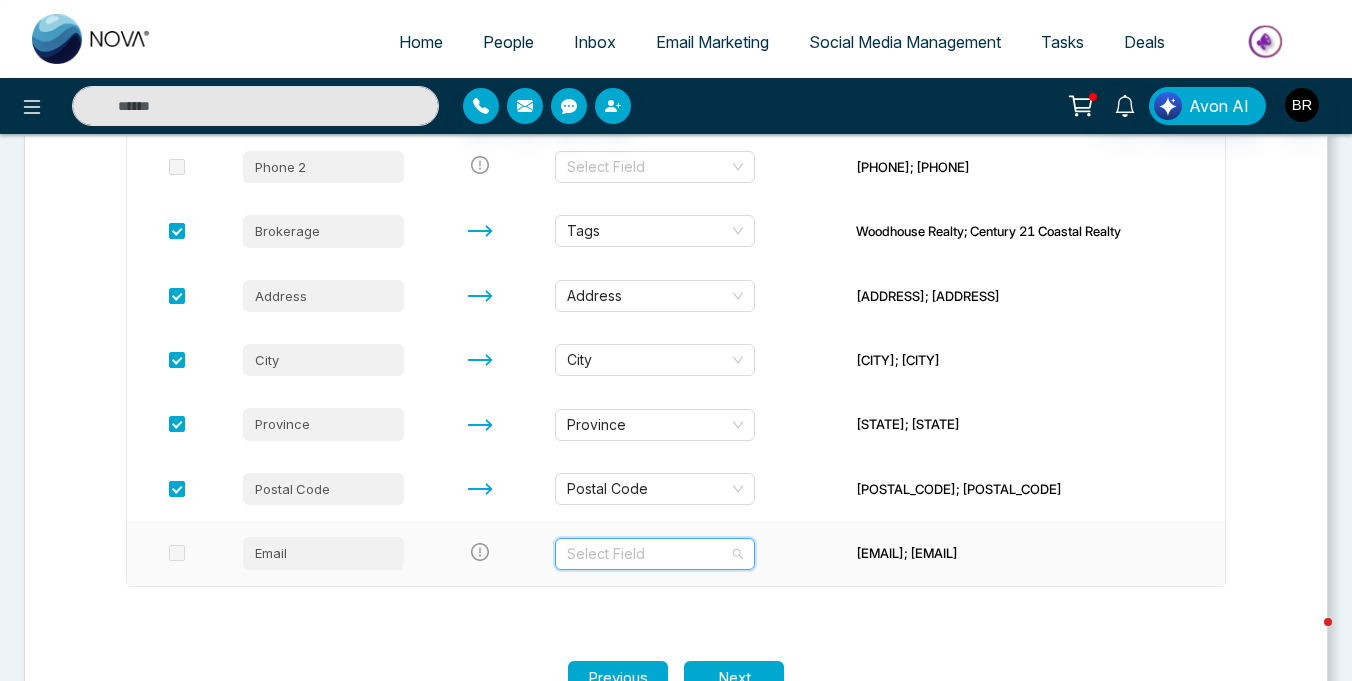 click at bounding box center (648, 554) 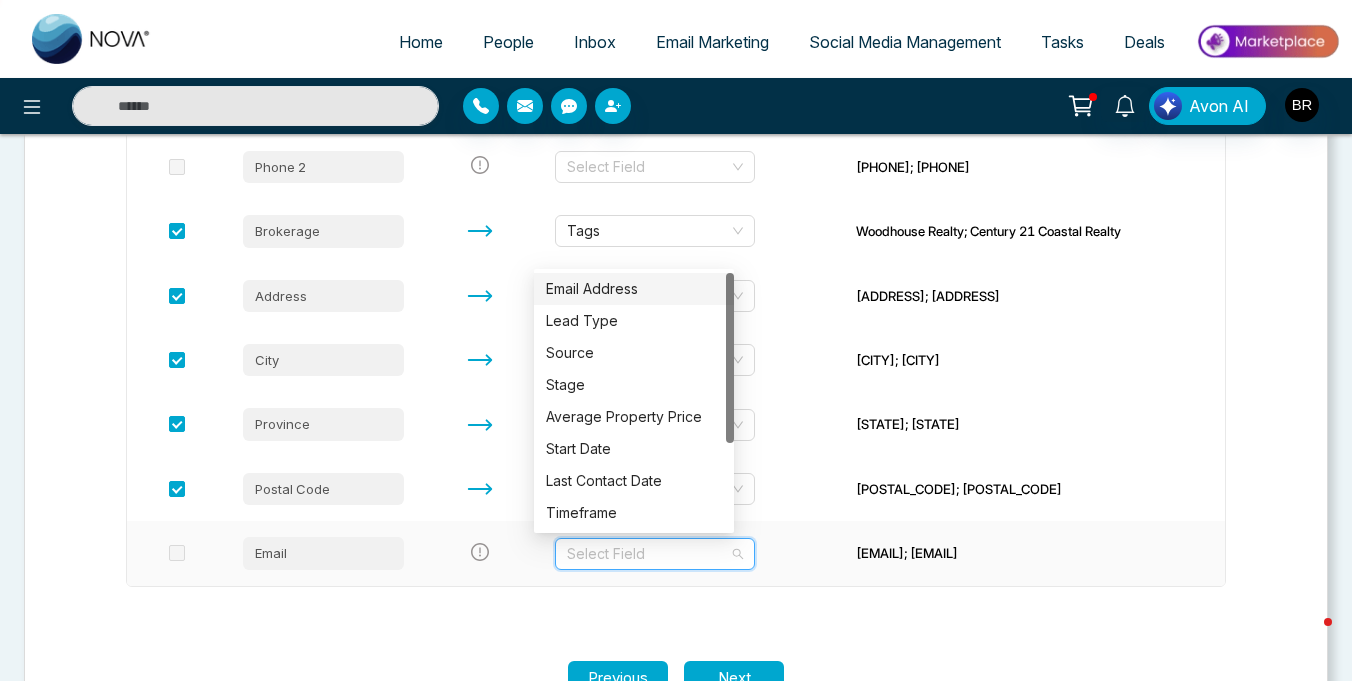 click on "Email Address" at bounding box center (634, 289) 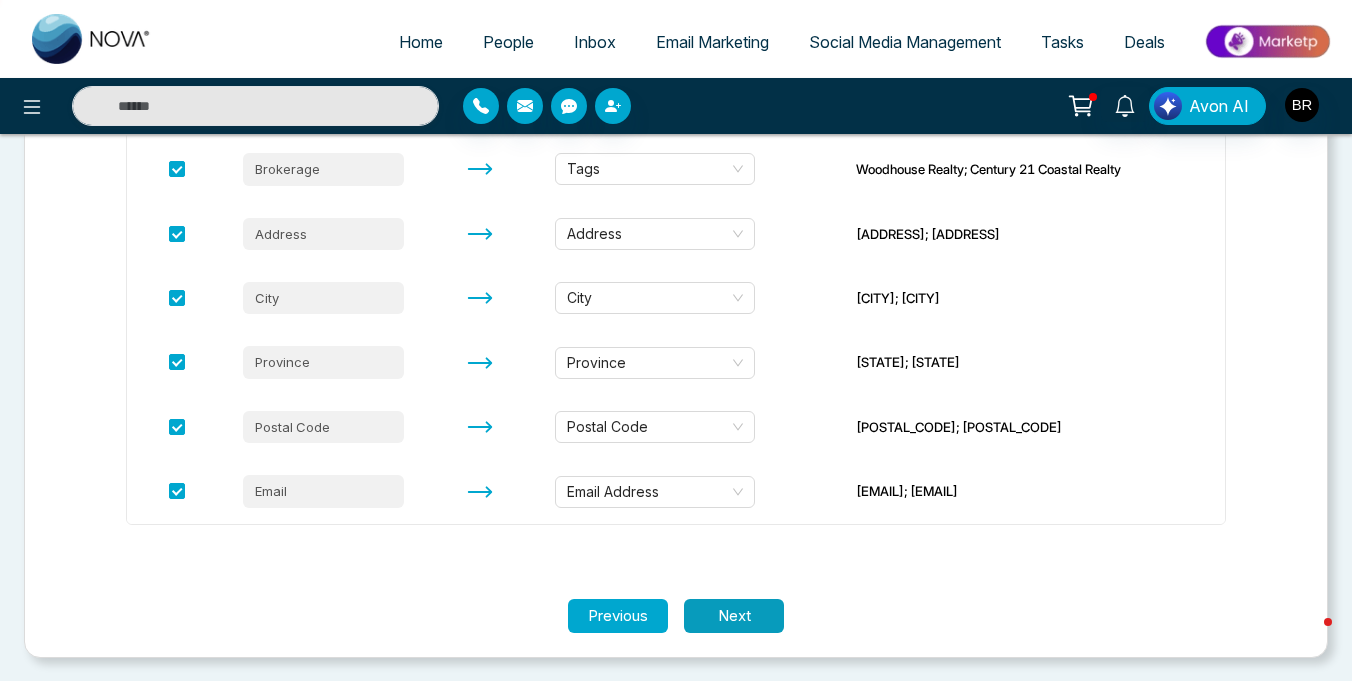 click on "Next" at bounding box center [734, 616] 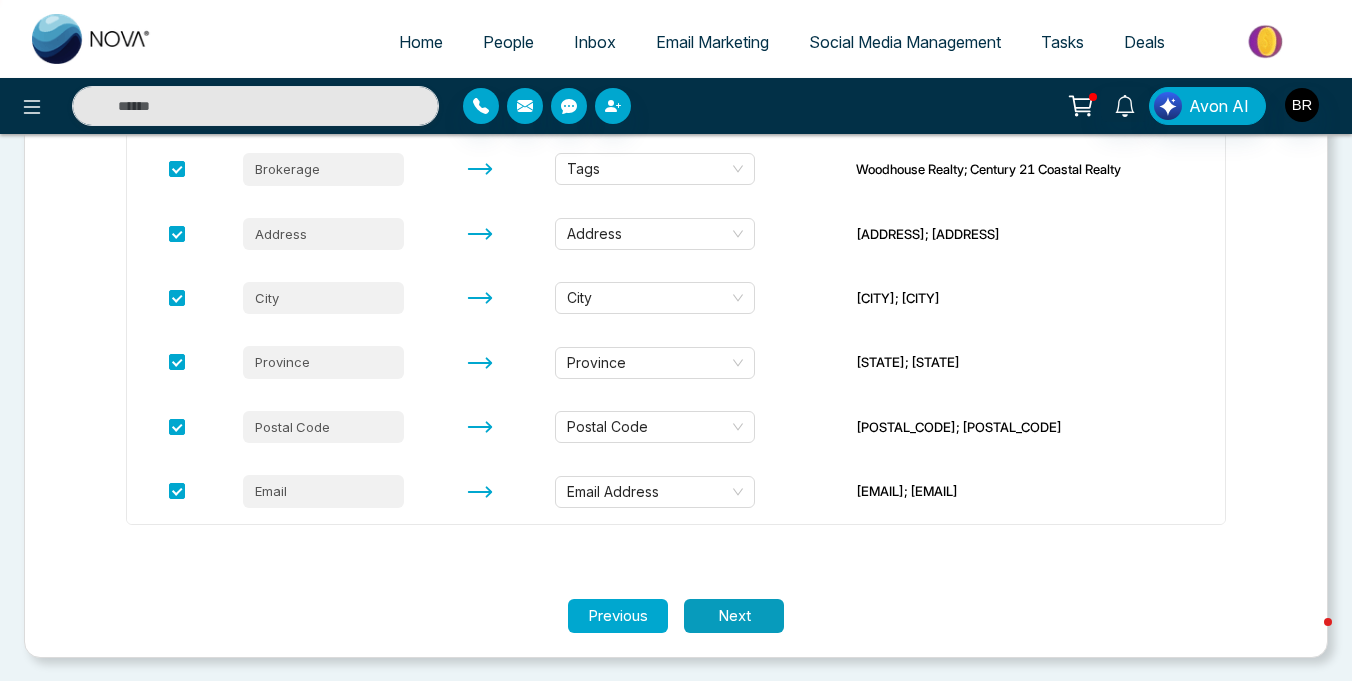 scroll, scrollTop: 1, scrollLeft: 0, axis: vertical 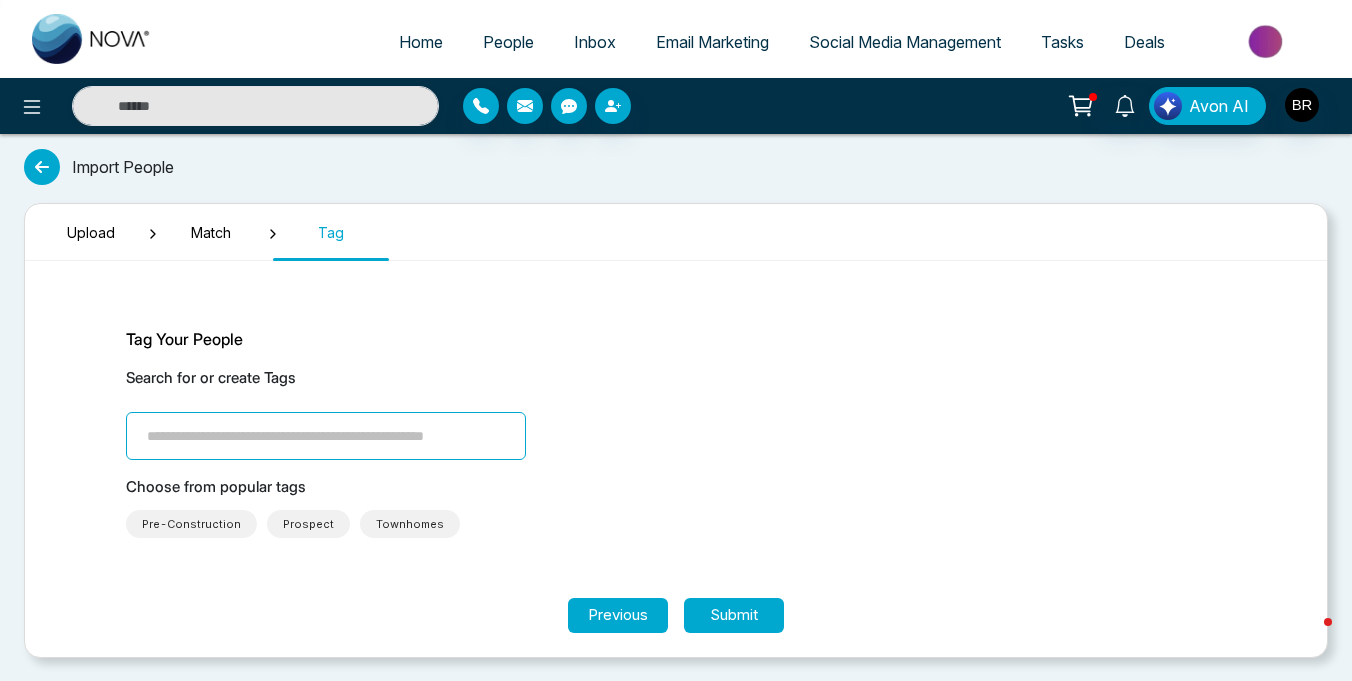 click at bounding box center (326, 436) 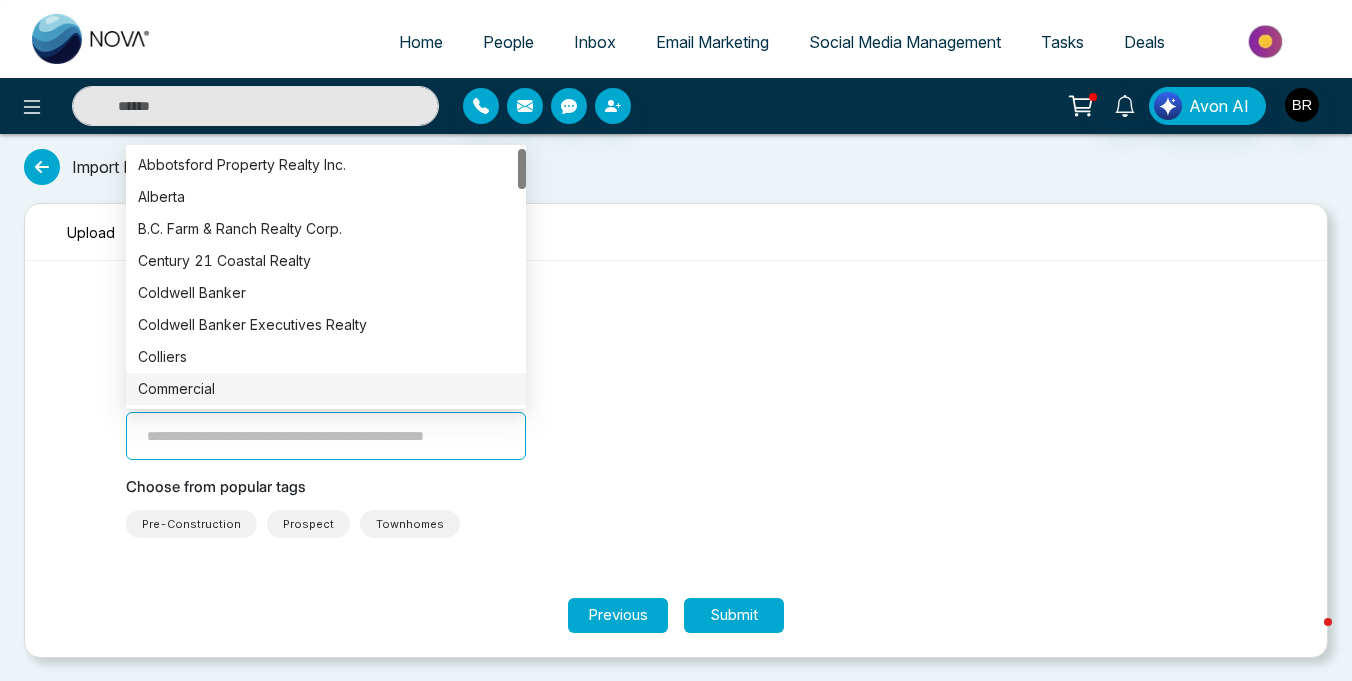 click on "Commercial" at bounding box center (326, 389) 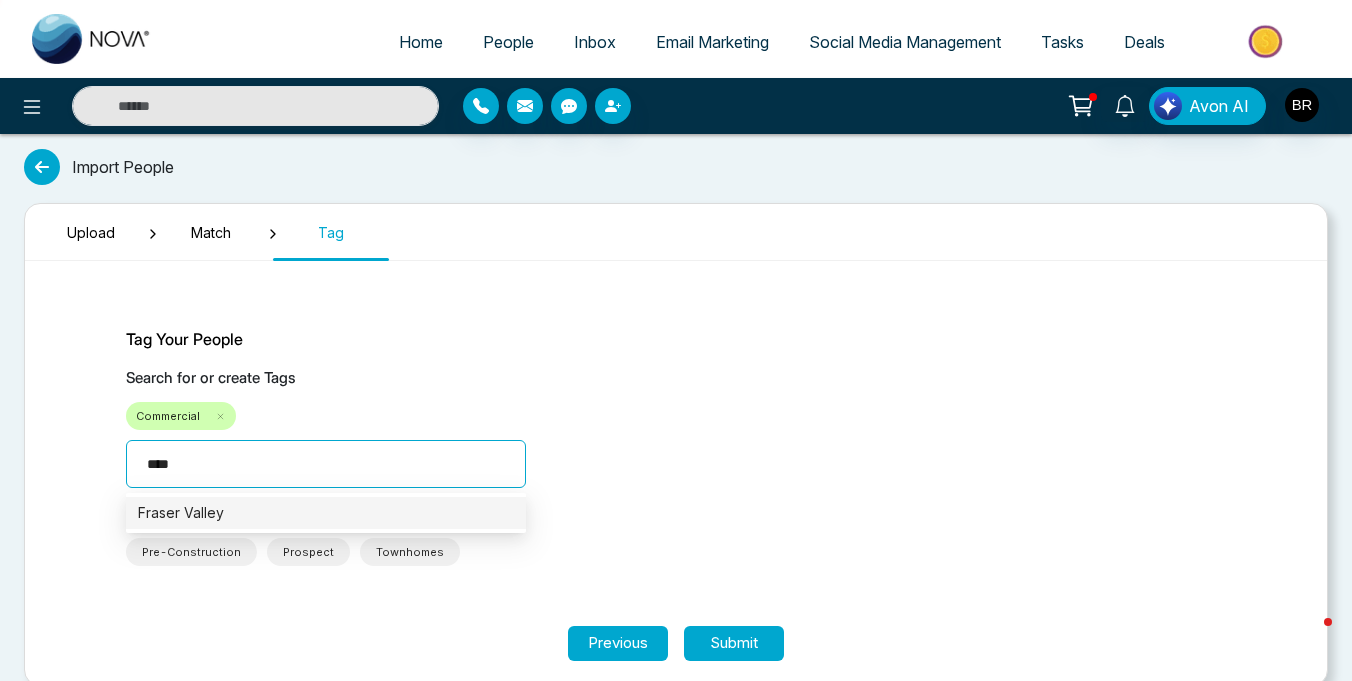 click on "****" at bounding box center [326, 464] 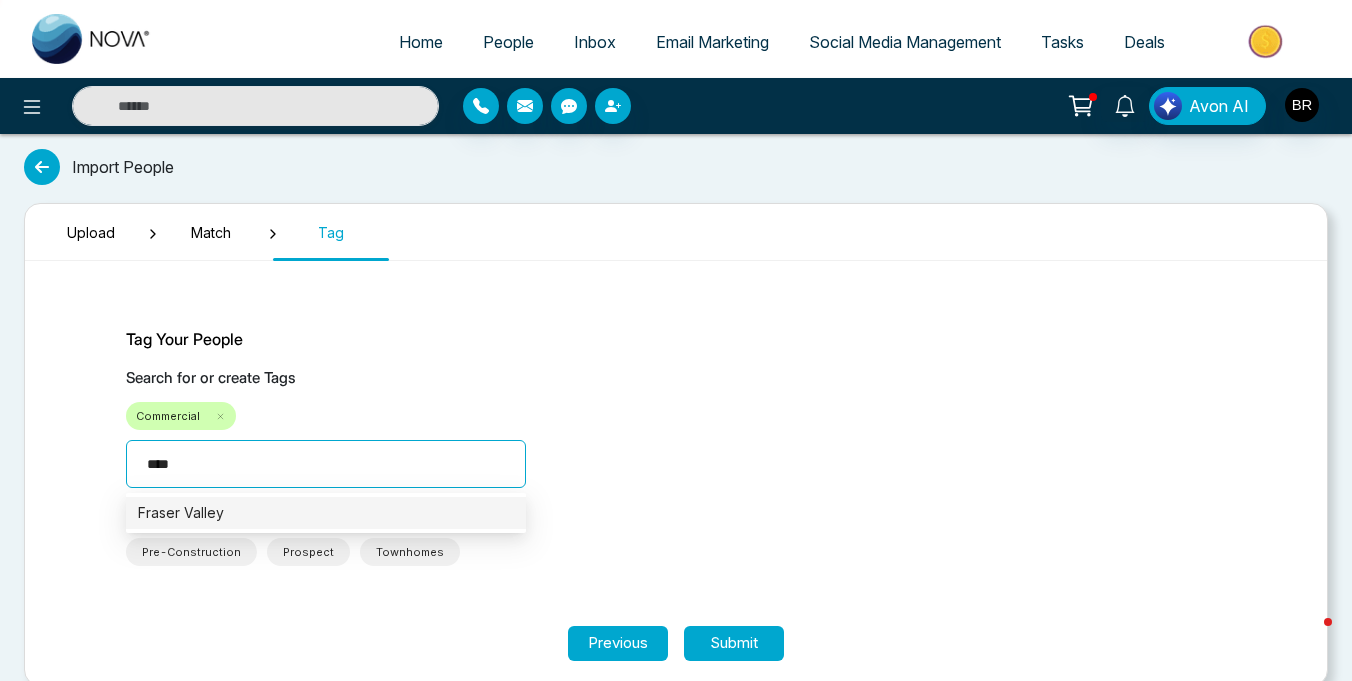 click on "****" at bounding box center [326, 464] 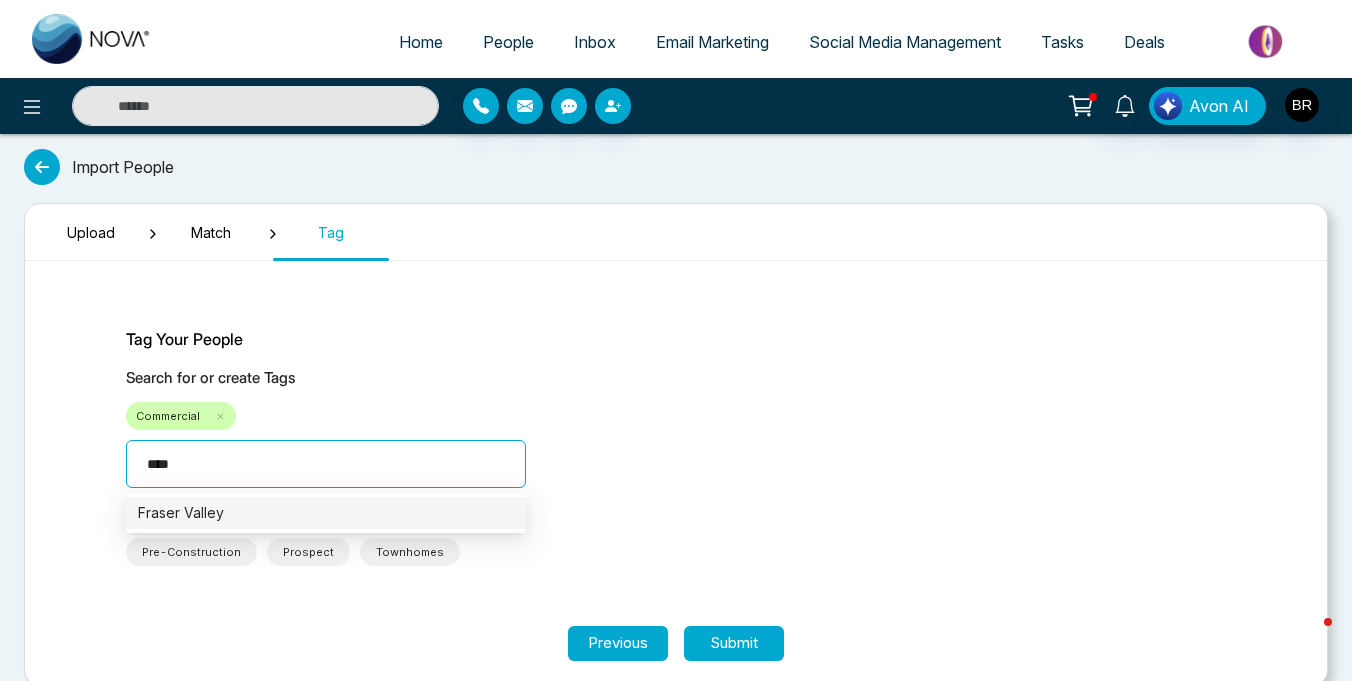 click on "****" at bounding box center [326, 464] 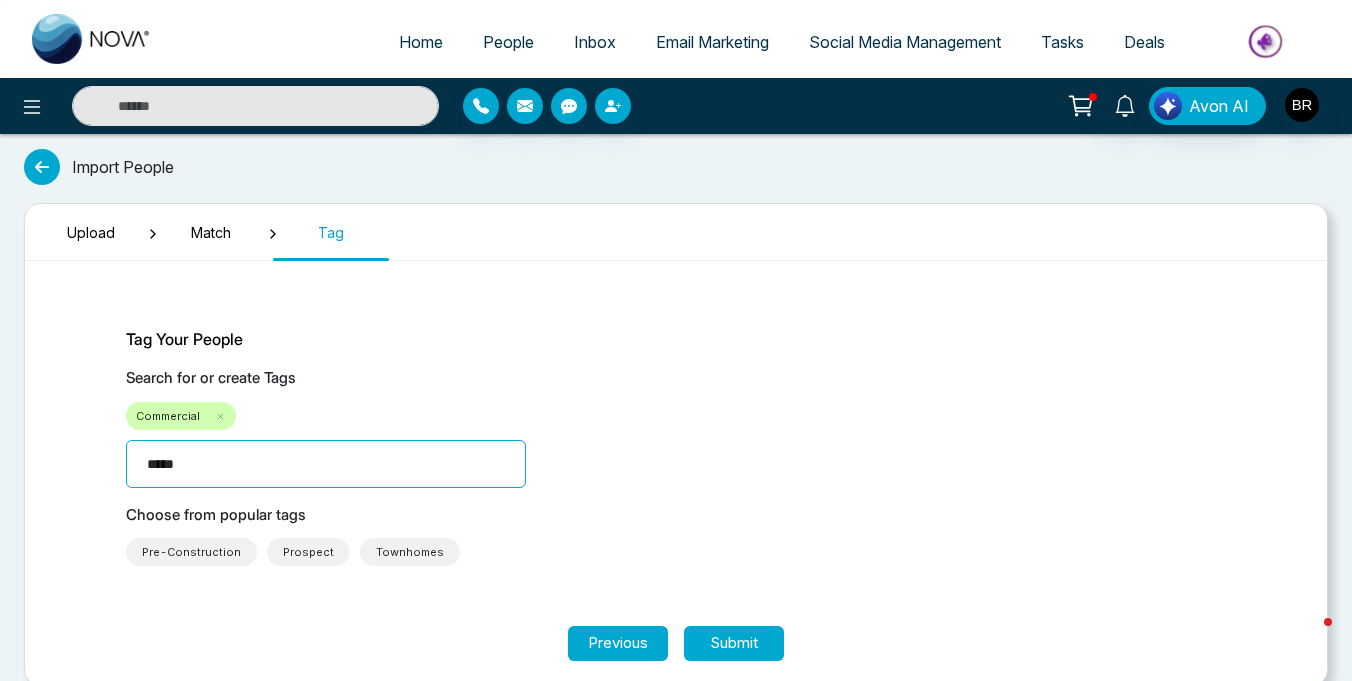 type on "*****" 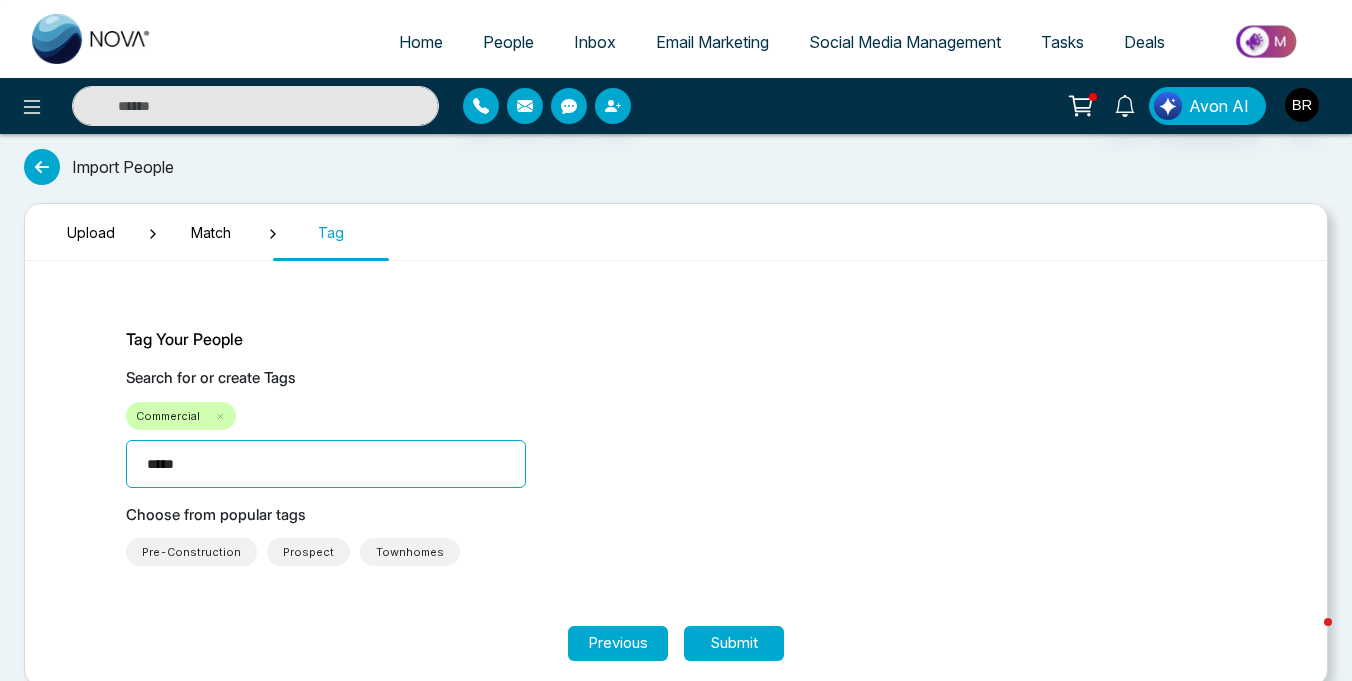 click on "Search for or create Tags Commercial *****" at bounding box center (676, 427) 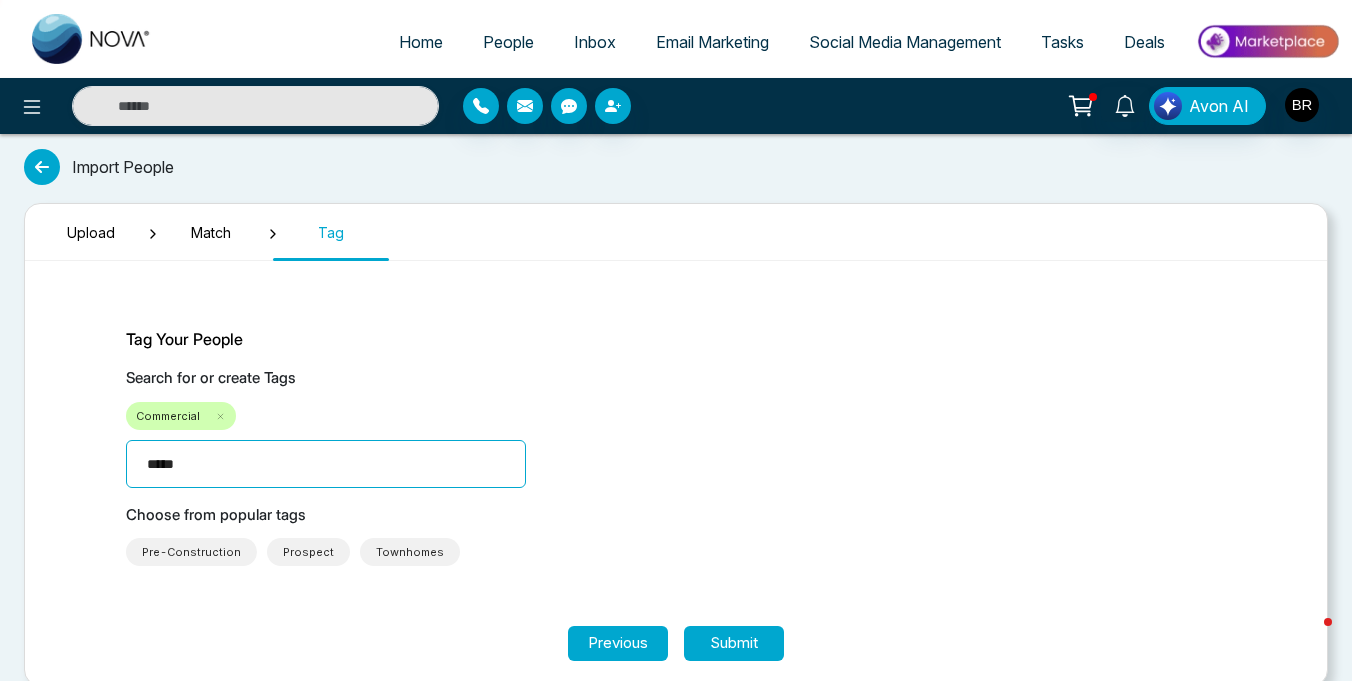 click on "*****" at bounding box center (326, 464) 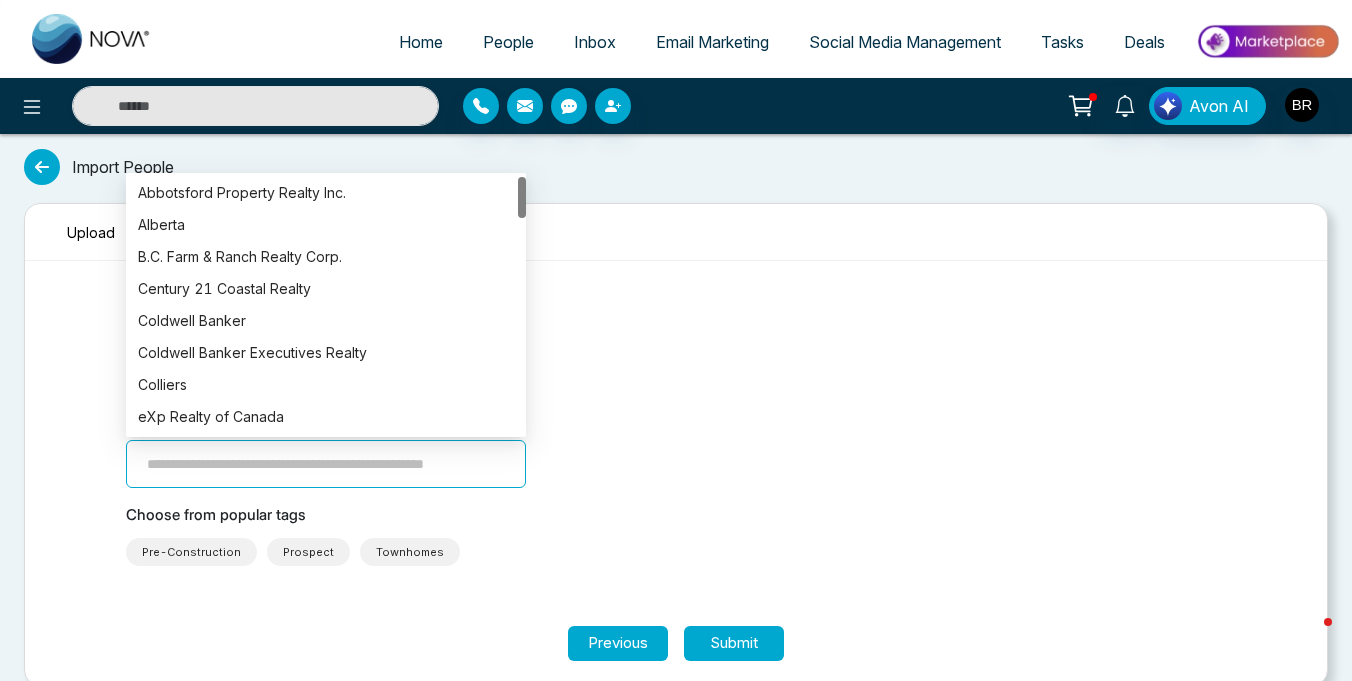 click at bounding box center (326, 464) 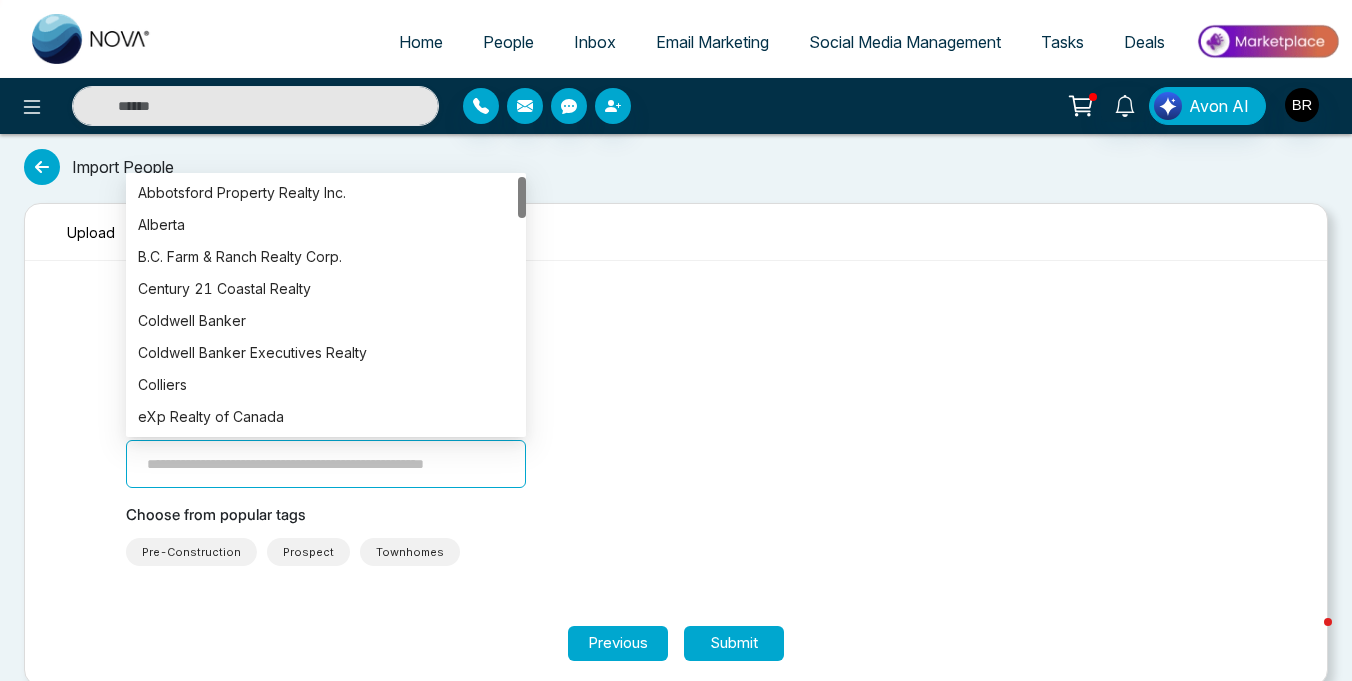 click on "Search for or create Tags Commercial FVREB" at bounding box center (676, 427) 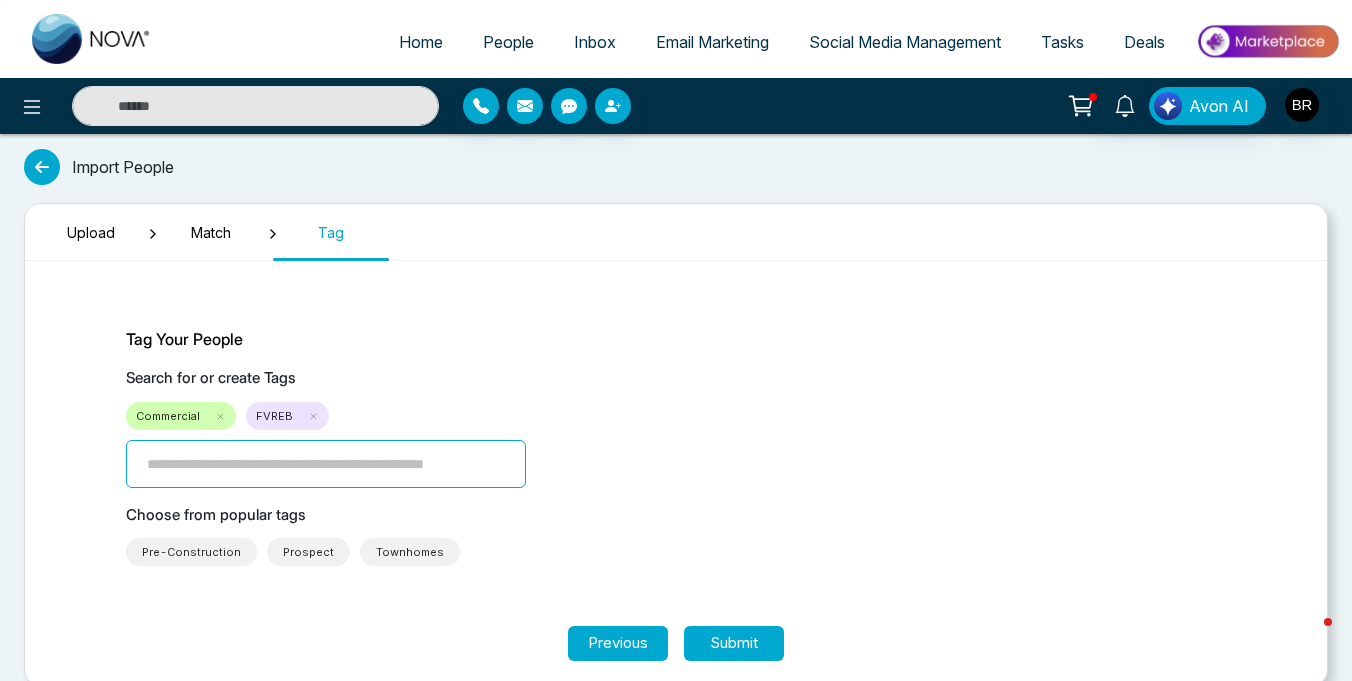 click at bounding box center (326, 464) 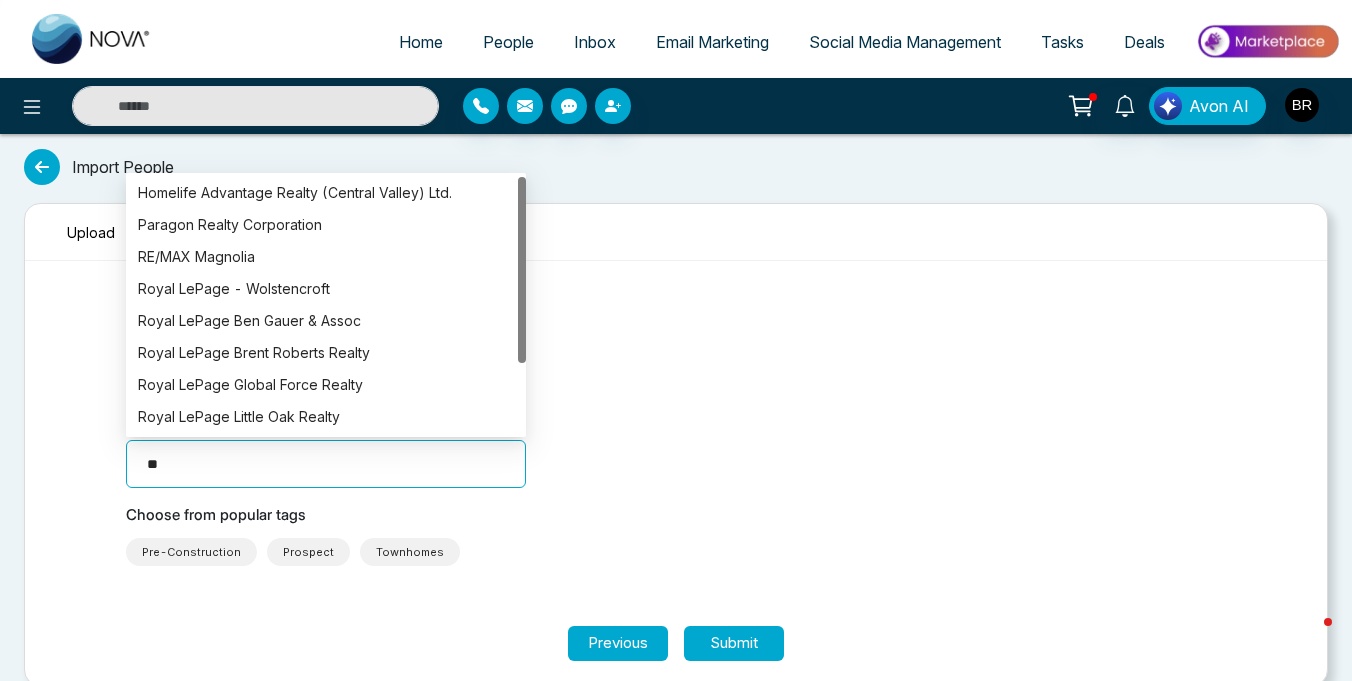 type on "*" 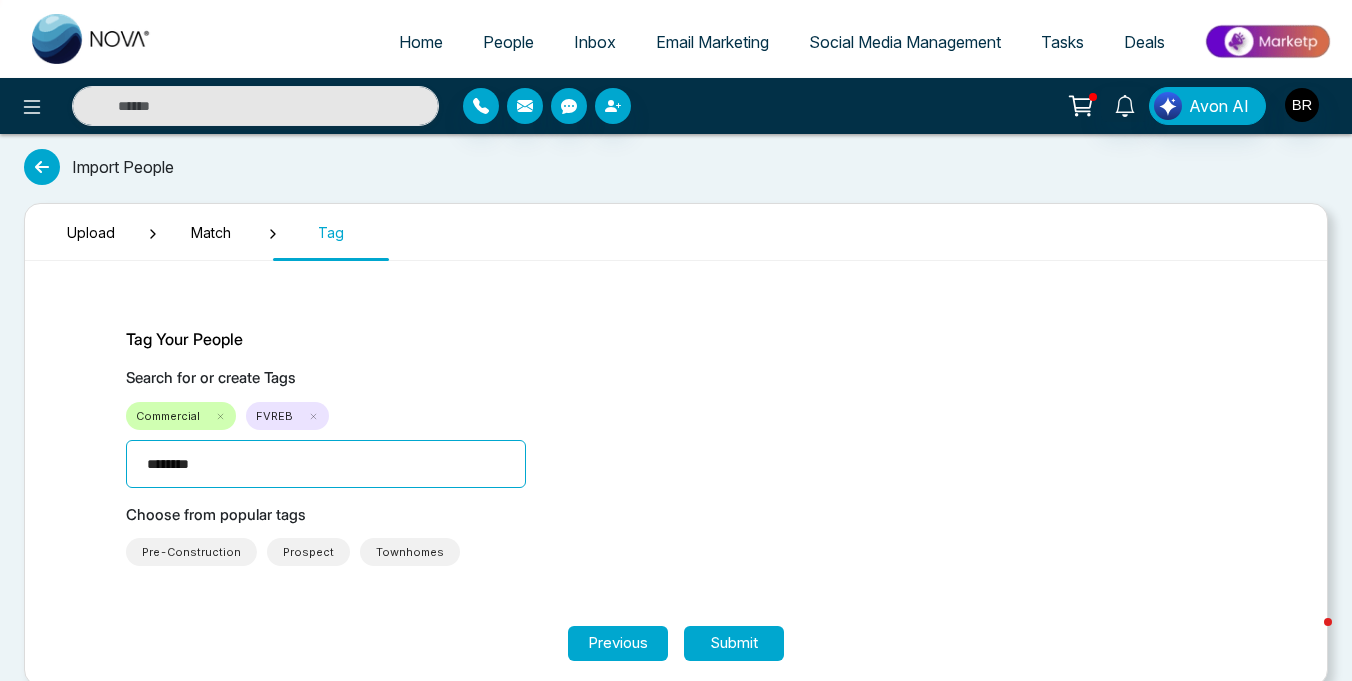 type on "*******" 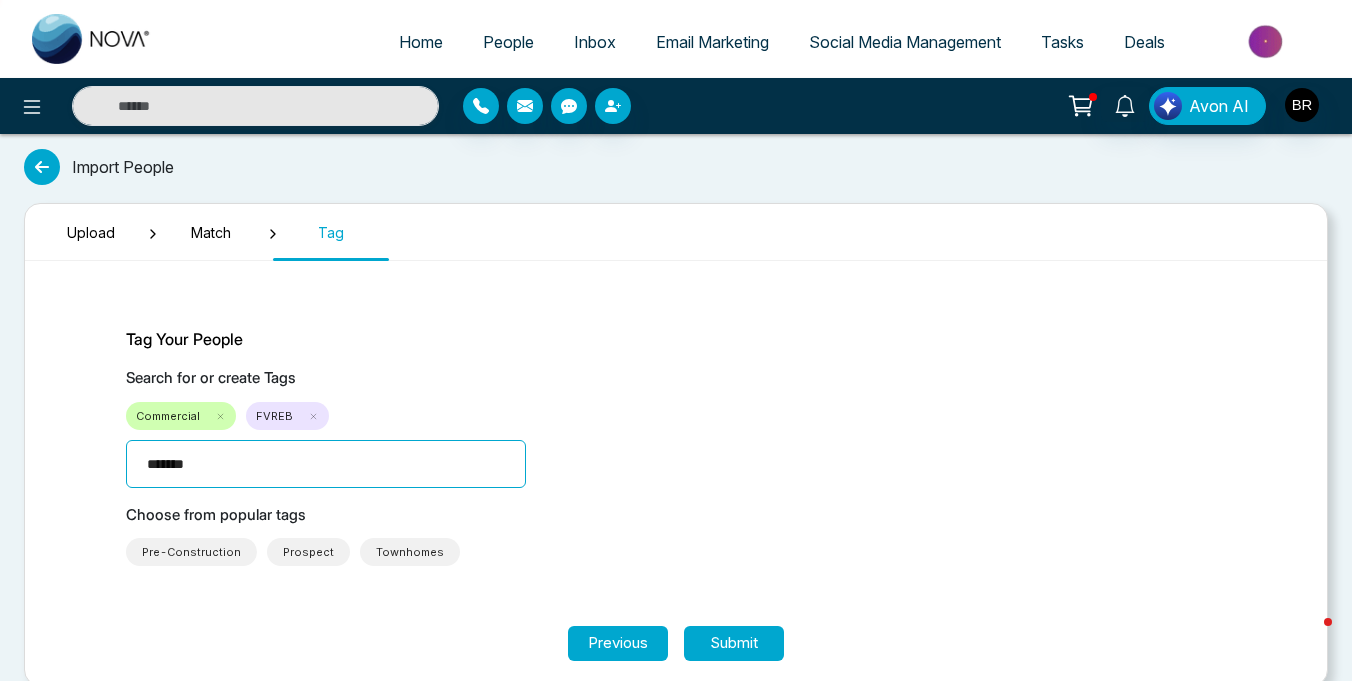 type 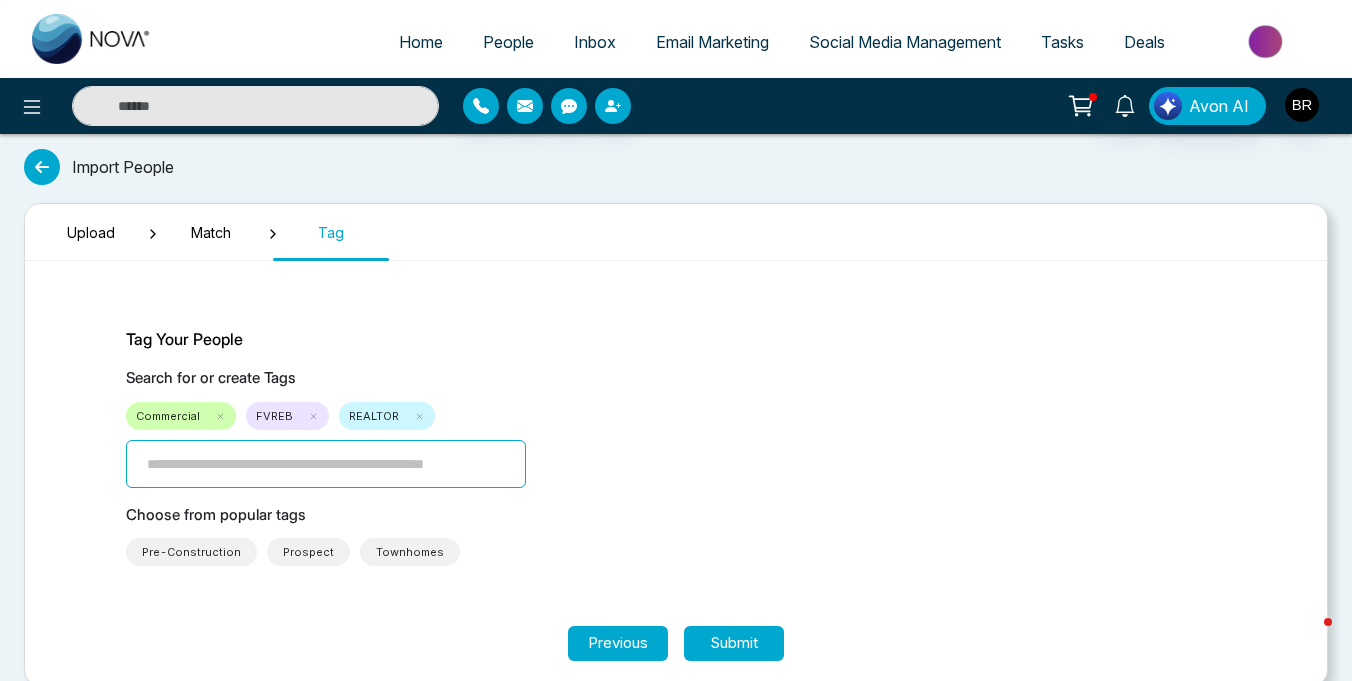 click on "Search for or create Tags Commercial FVREB REALTOR" at bounding box center [676, 427] 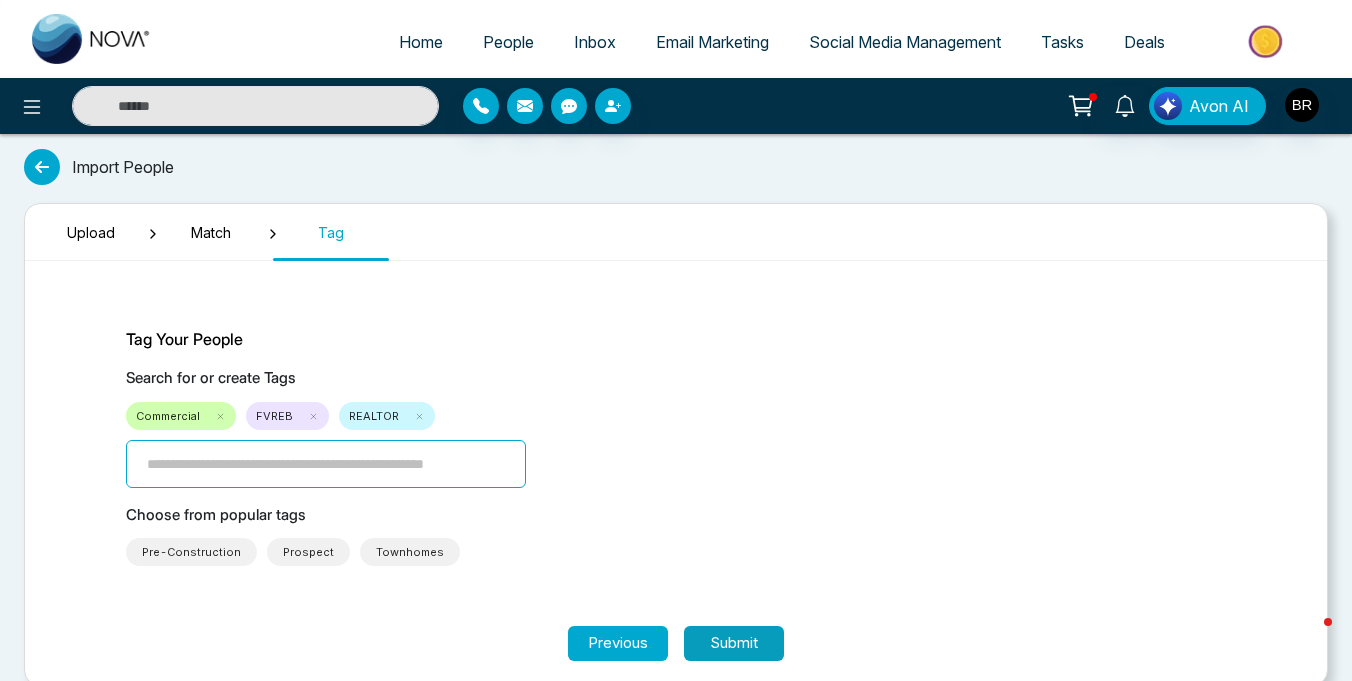 click on "Submit" at bounding box center [734, 643] 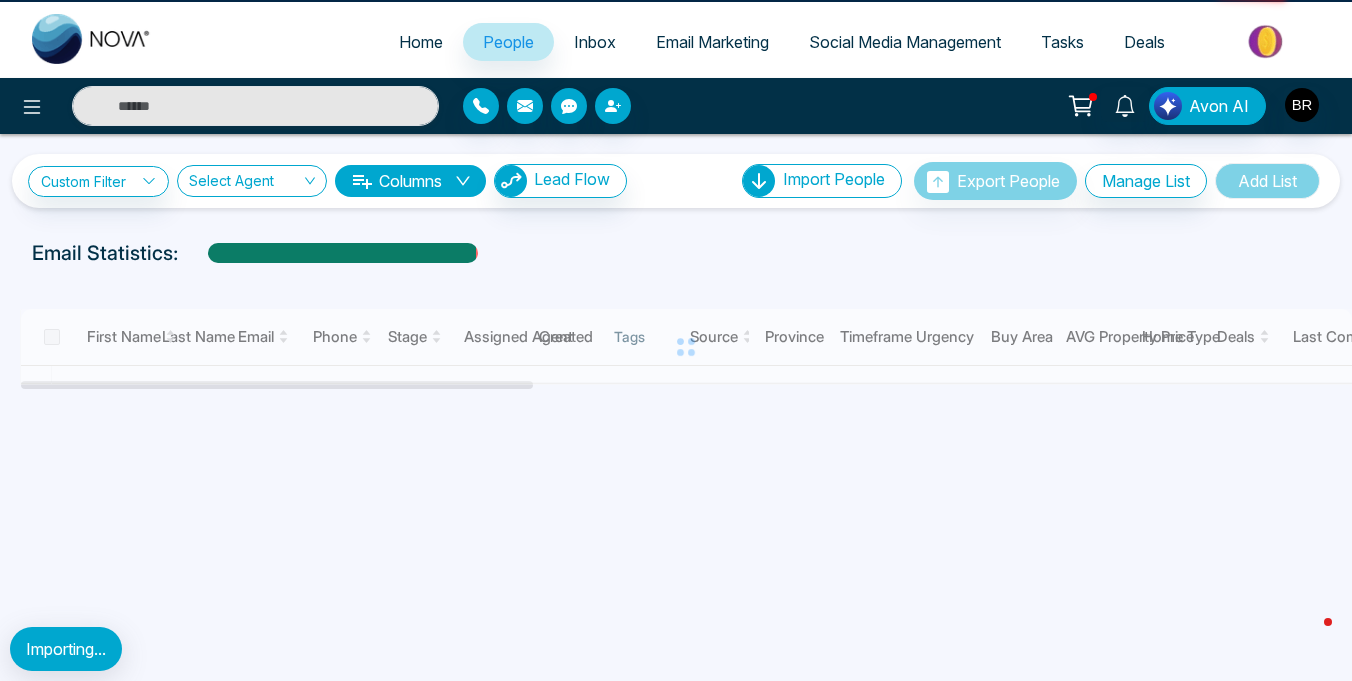 scroll, scrollTop: 0, scrollLeft: 0, axis: both 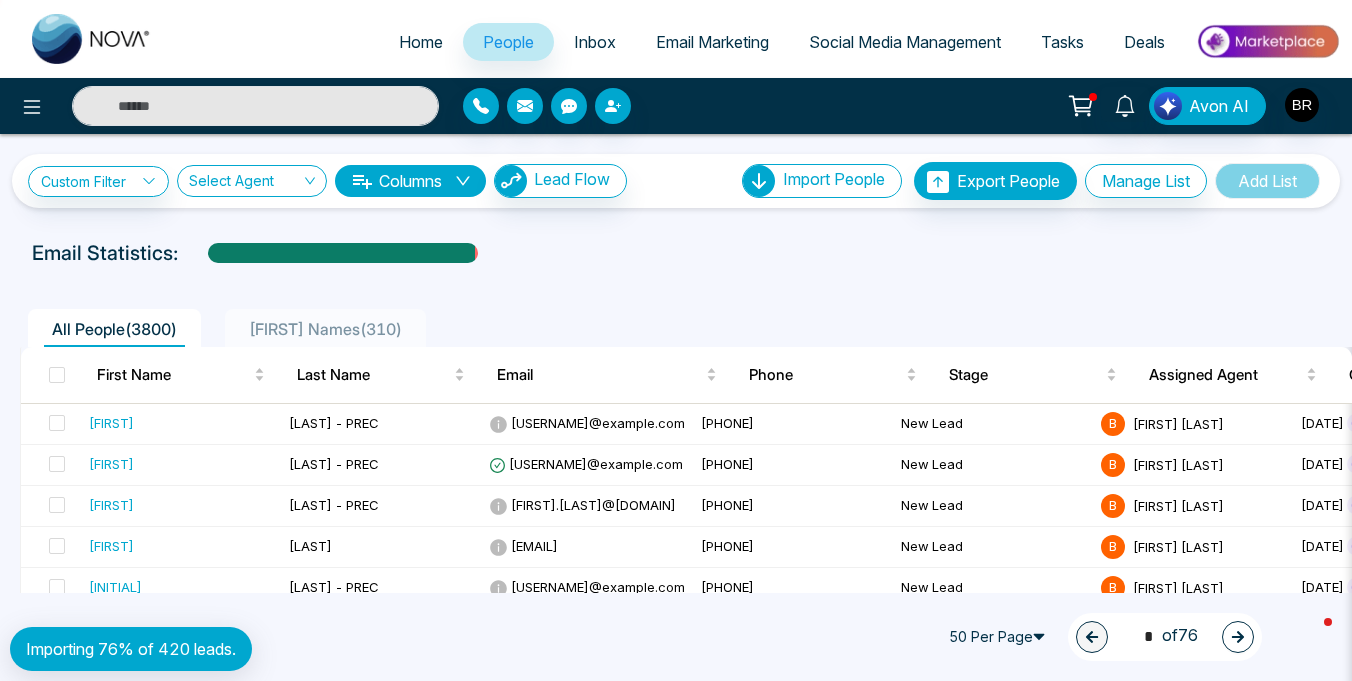 click on "50 Per Page" at bounding box center [1000, 637] 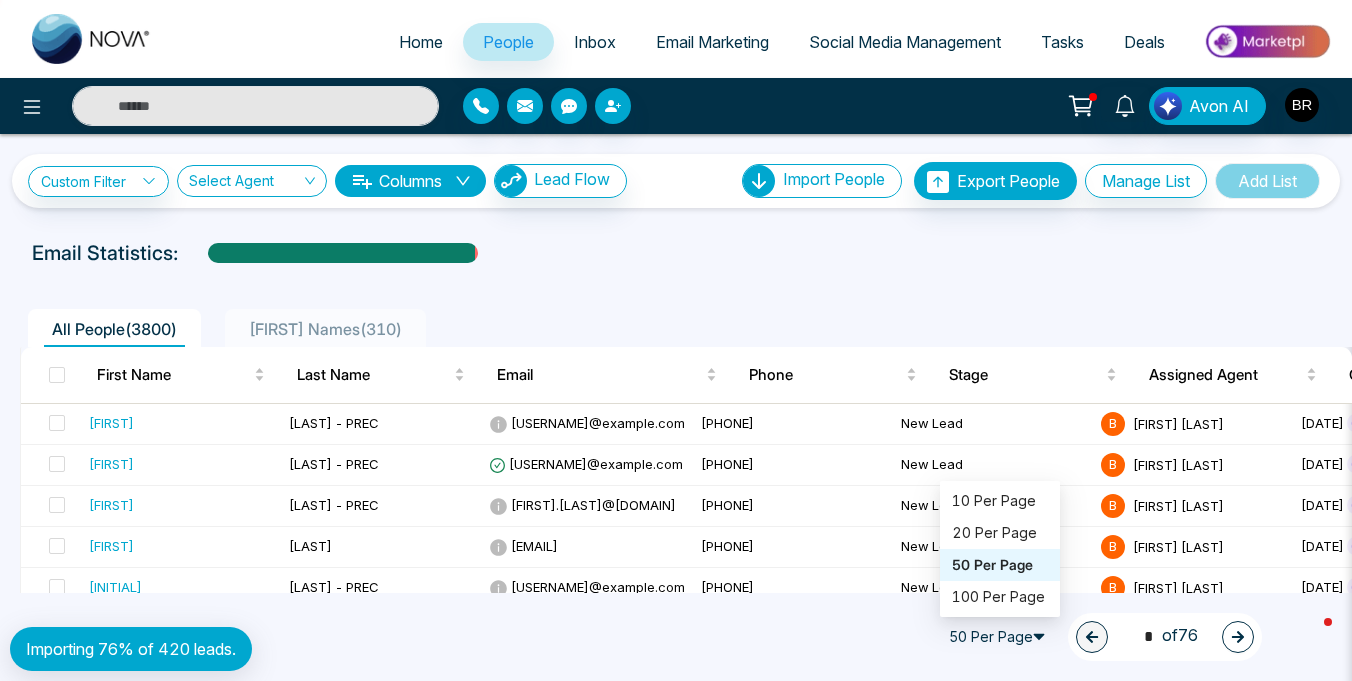 click on "50 Per Page 20 50 100 10 Per Page 20 Per Page 50 Per Page 100 Per Page 1 *  of  76" at bounding box center (676, 637) 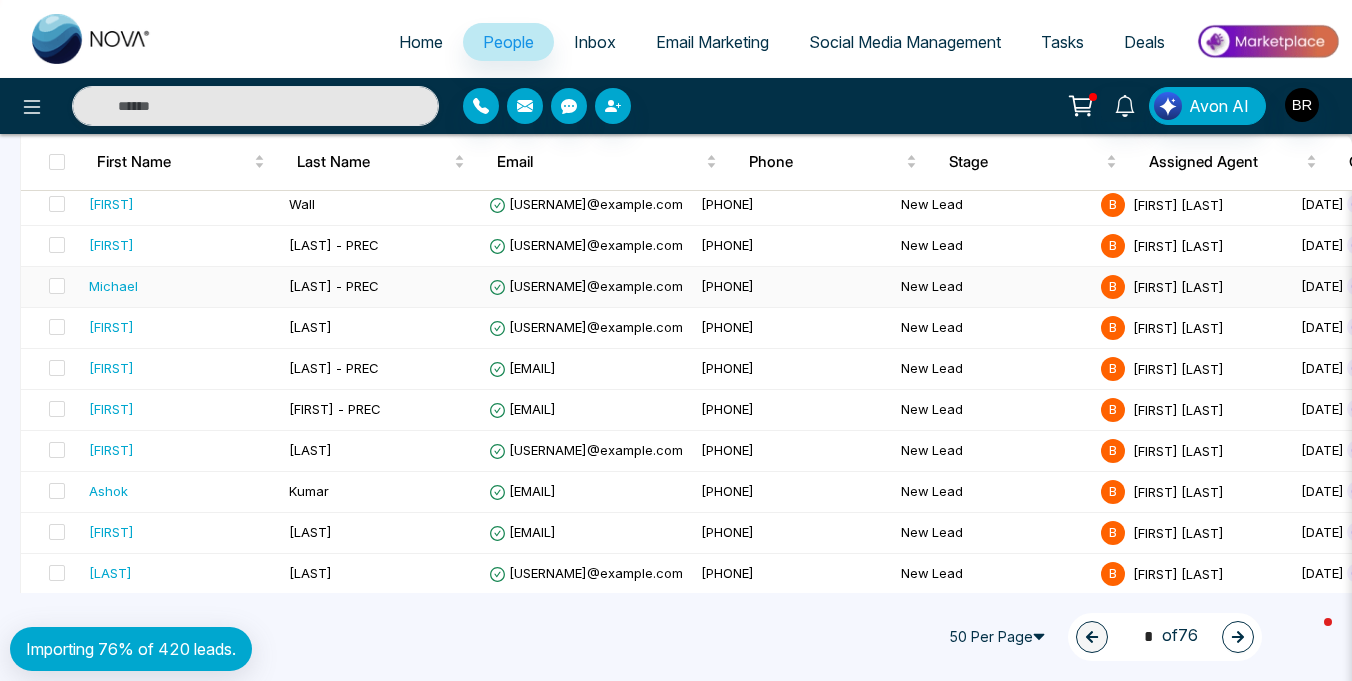 scroll, scrollTop: 1861, scrollLeft: 0, axis: vertical 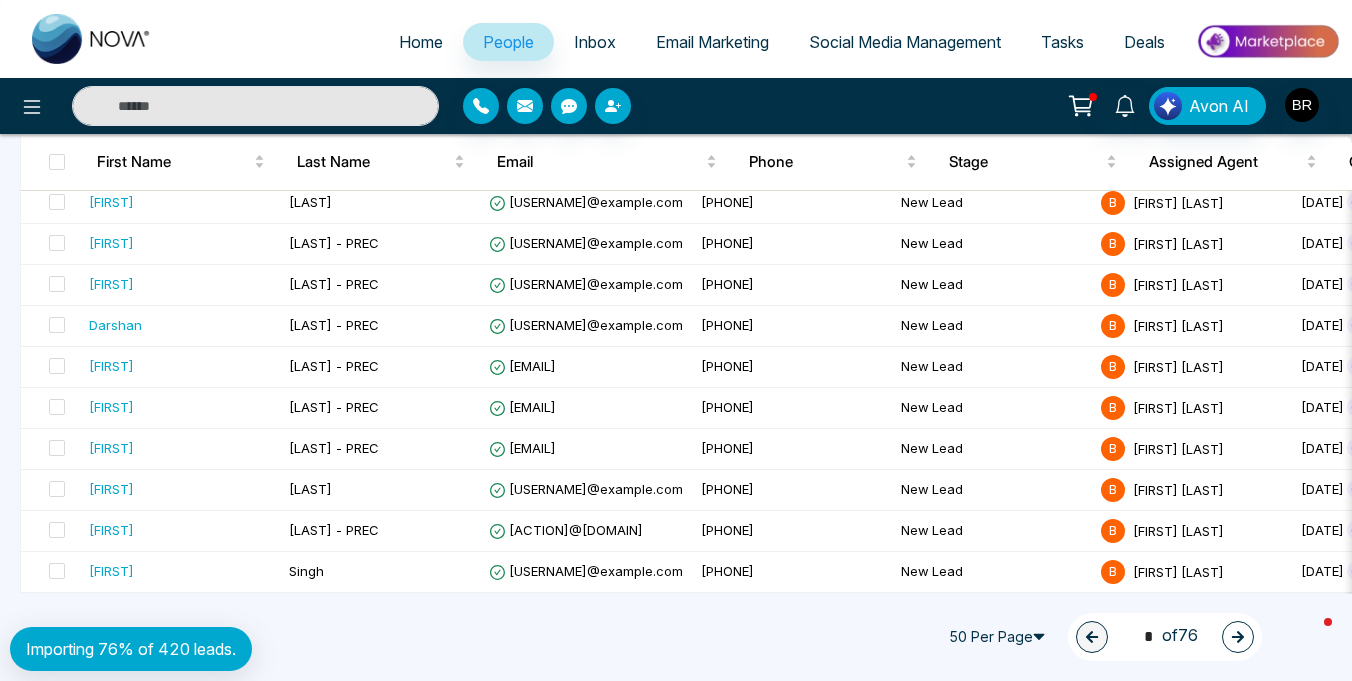 click at bounding box center [1238, 637] 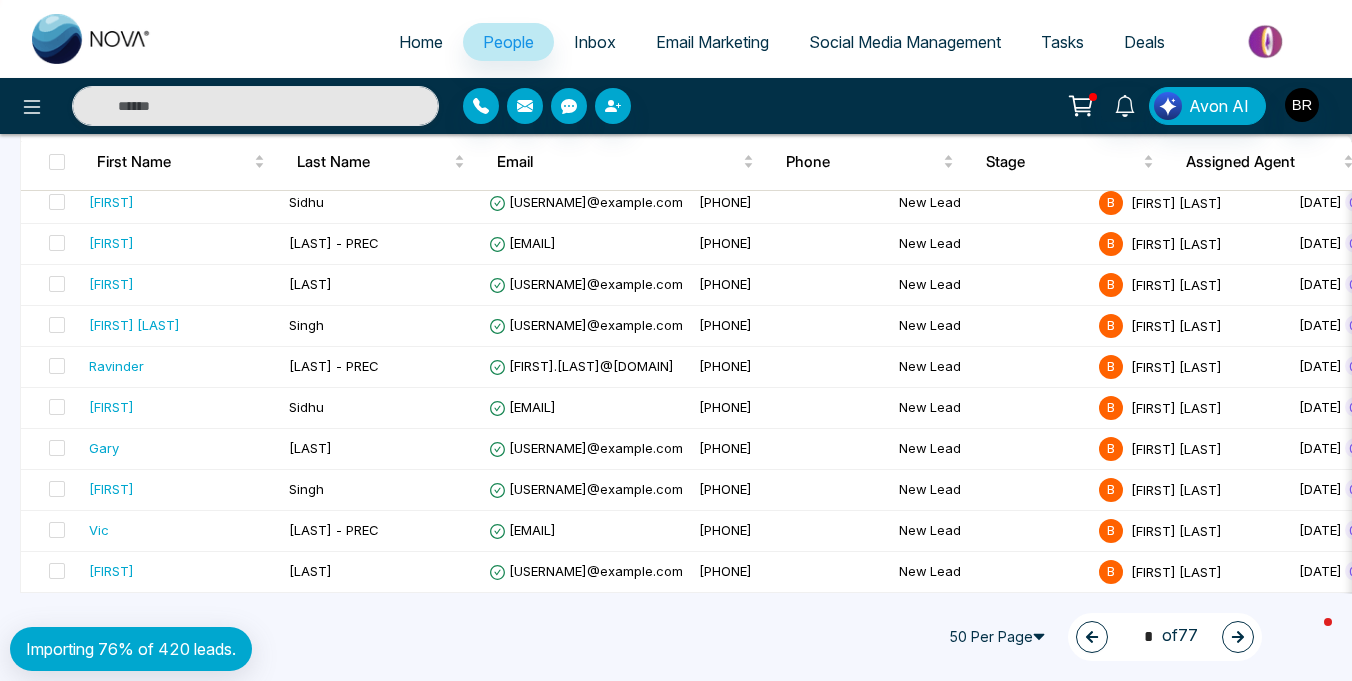 click 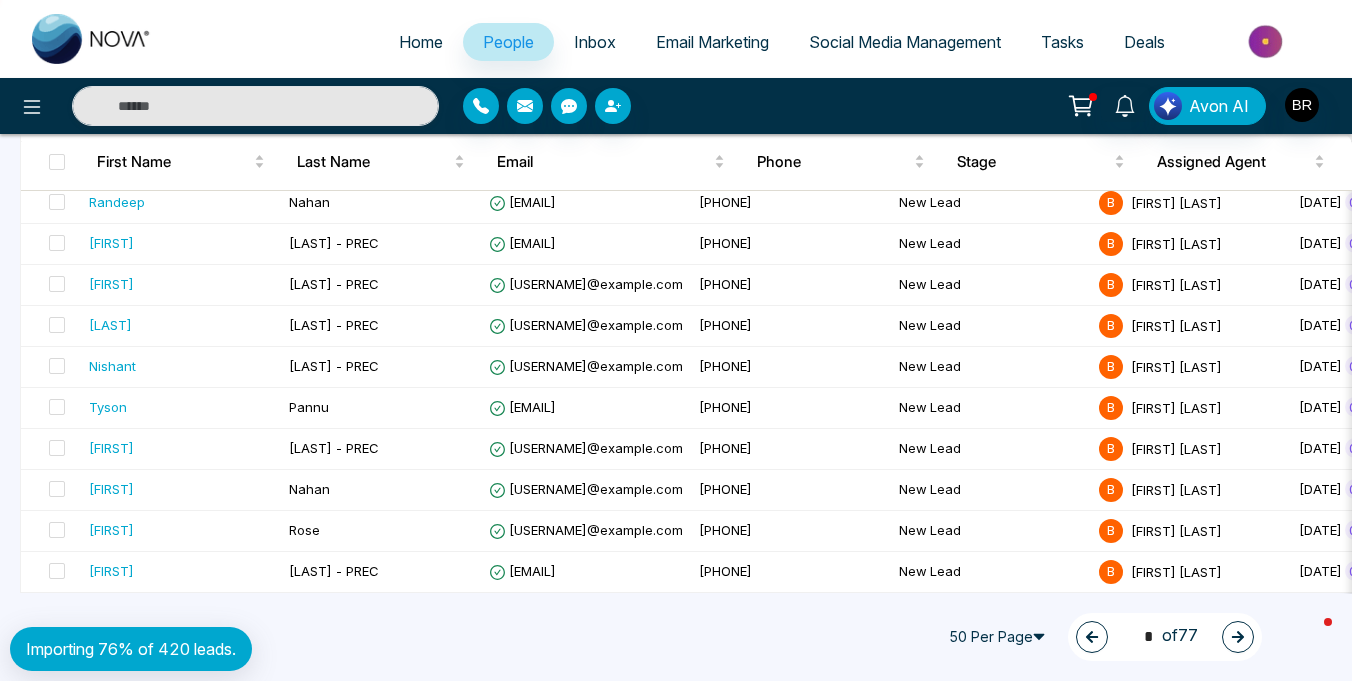 click on "Importing 76% of 420 leads." at bounding box center (131, 649) 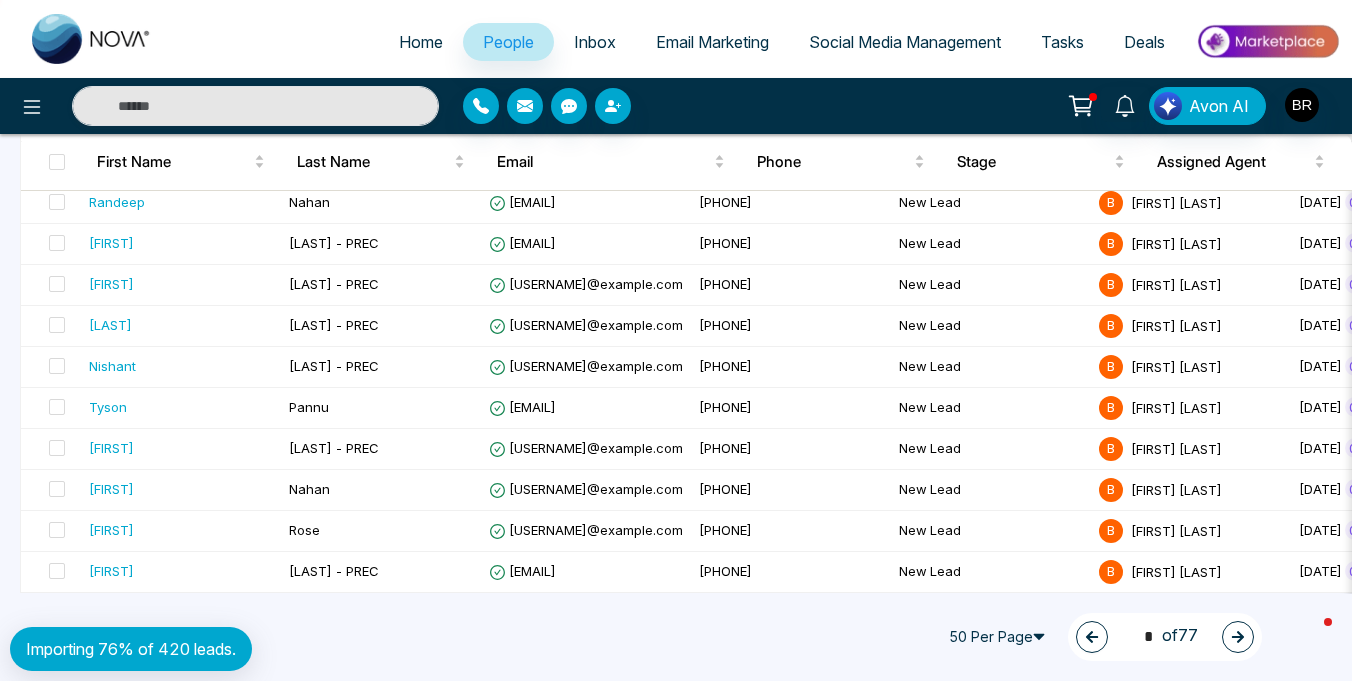 click at bounding box center [1238, 637] 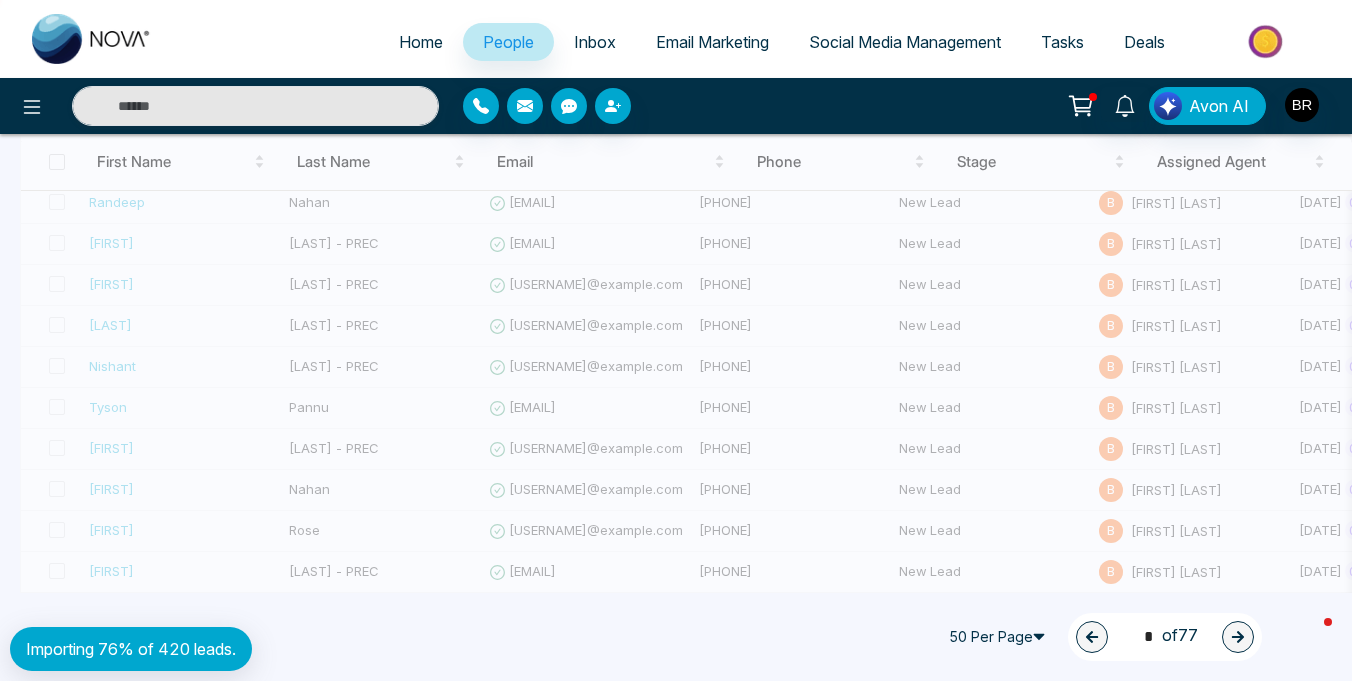 type on "*" 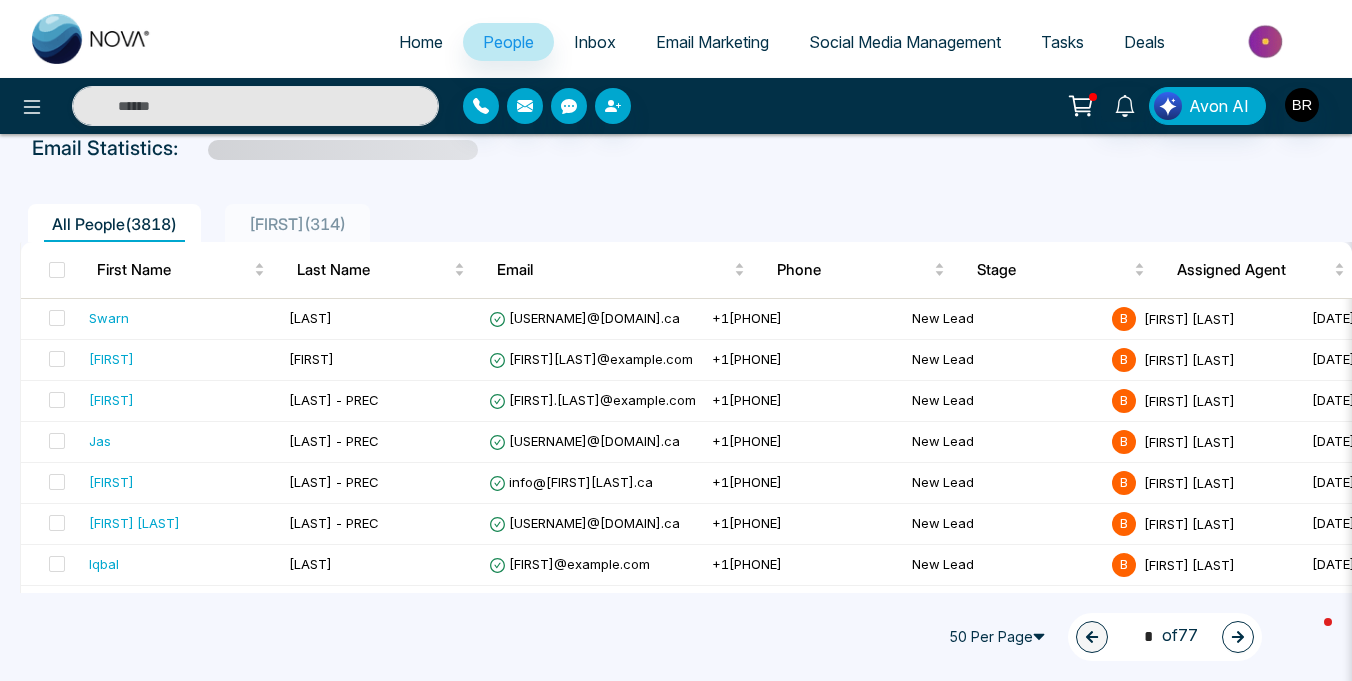 scroll, scrollTop: 0, scrollLeft: 0, axis: both 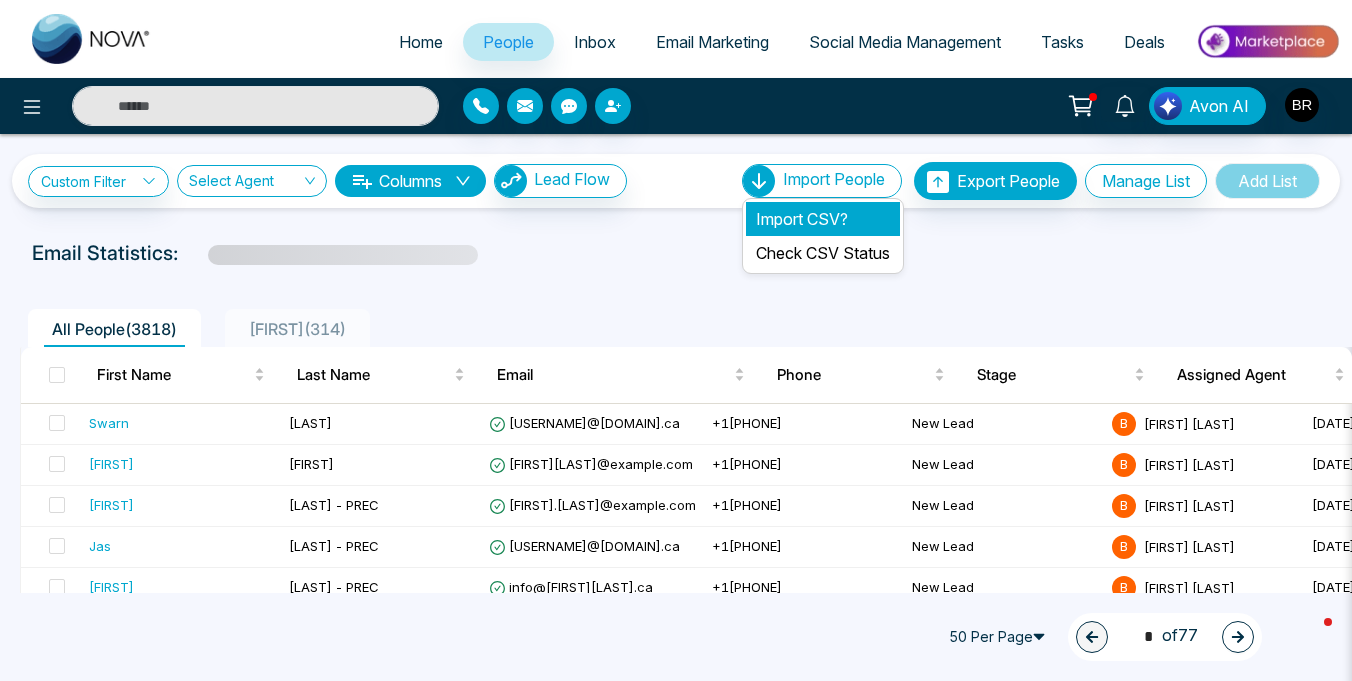 click on "Import CSV?" at bounding box center (823, 219) 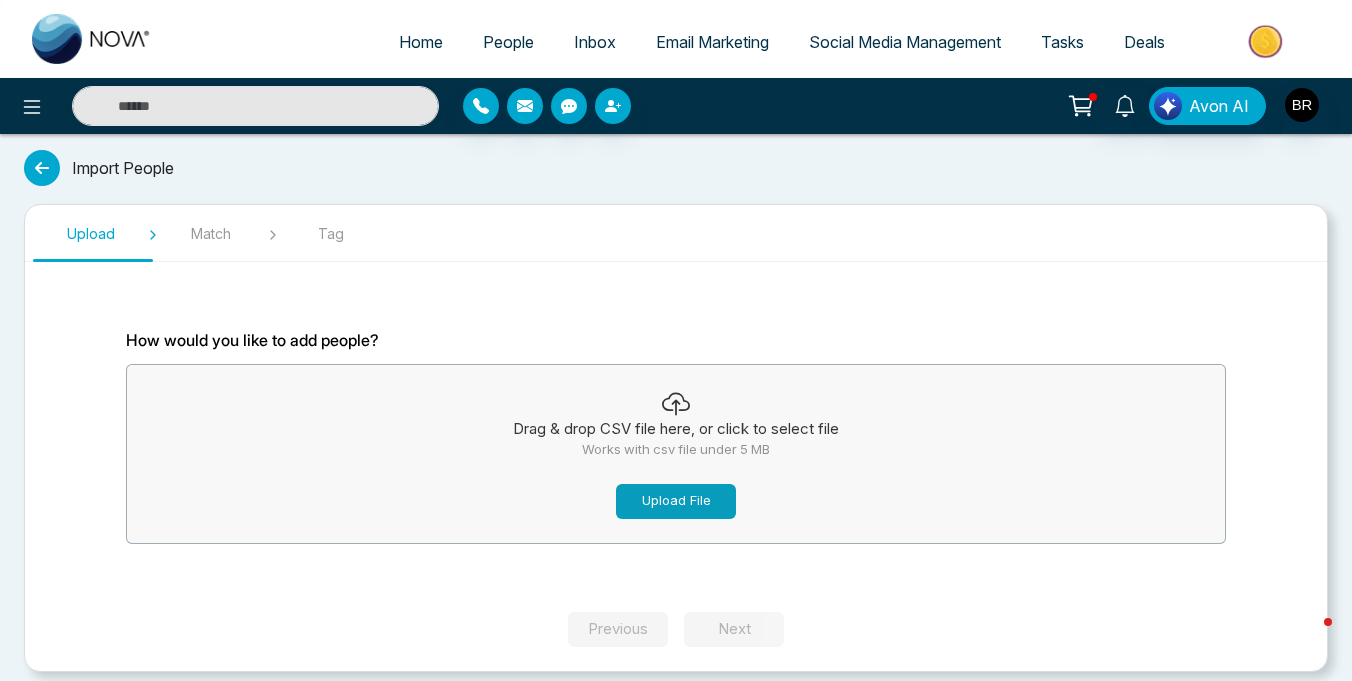 click on "Upload File" at bounding box center [676, 501] 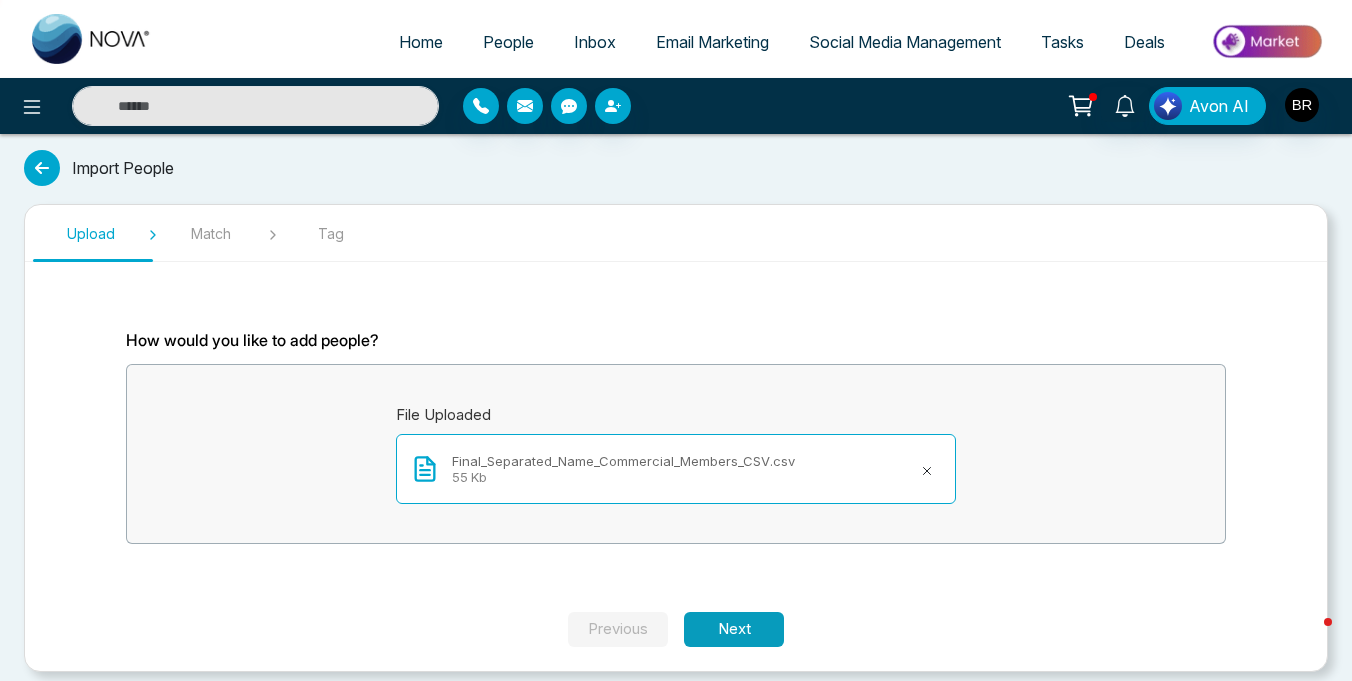 click on "Next" at bounding box center (734, 629) 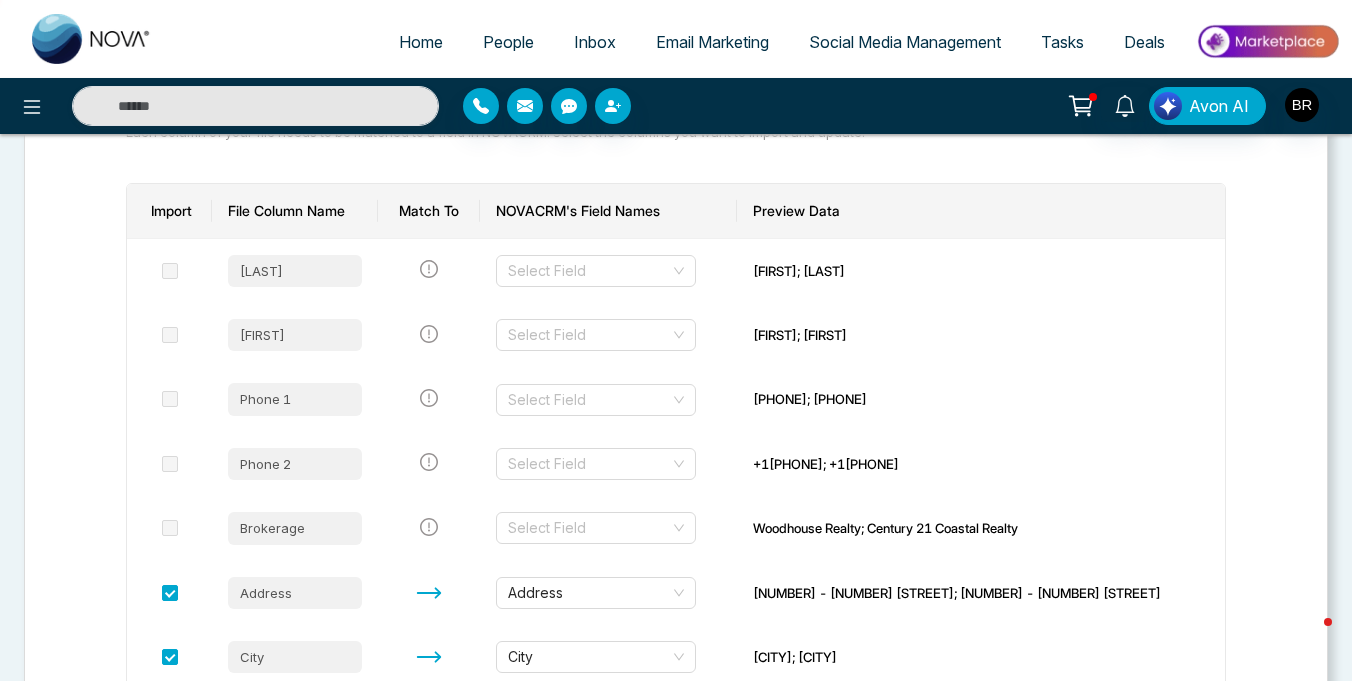 scroll, scrollTop: 265, scrollLeft: 0, axis: vertical 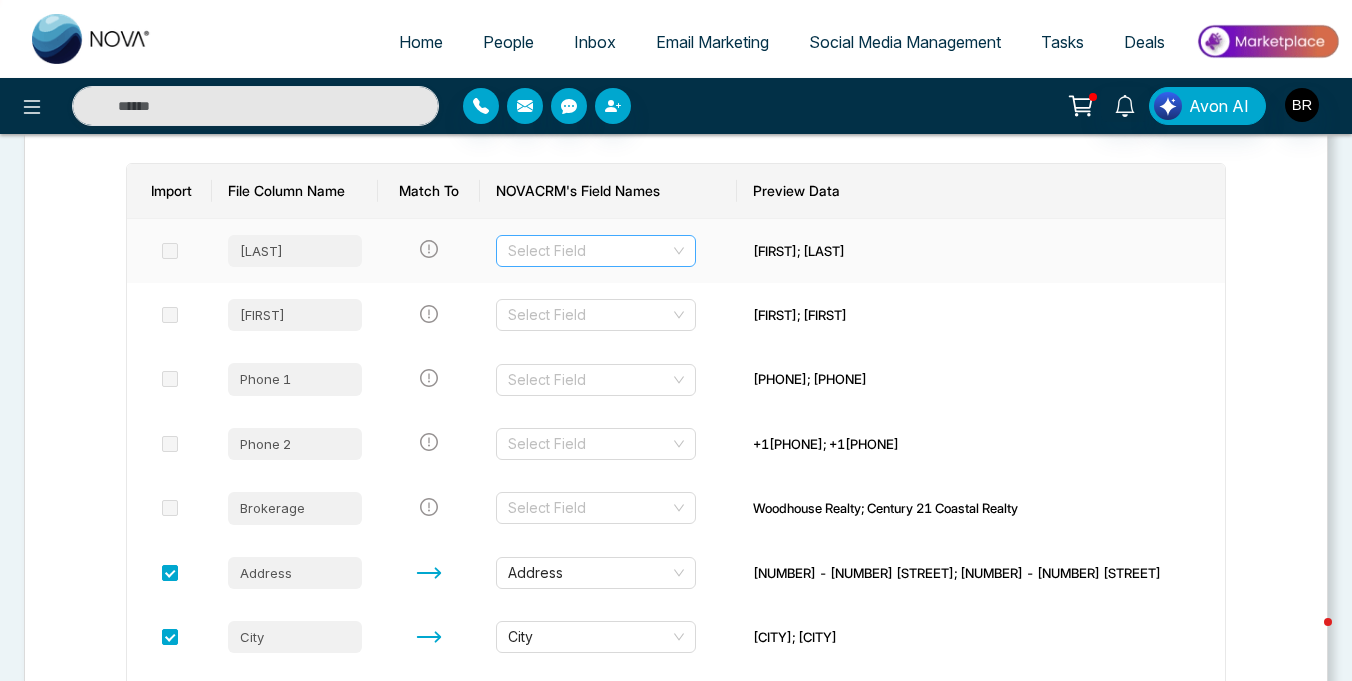 click at bounding box center [589, 251] 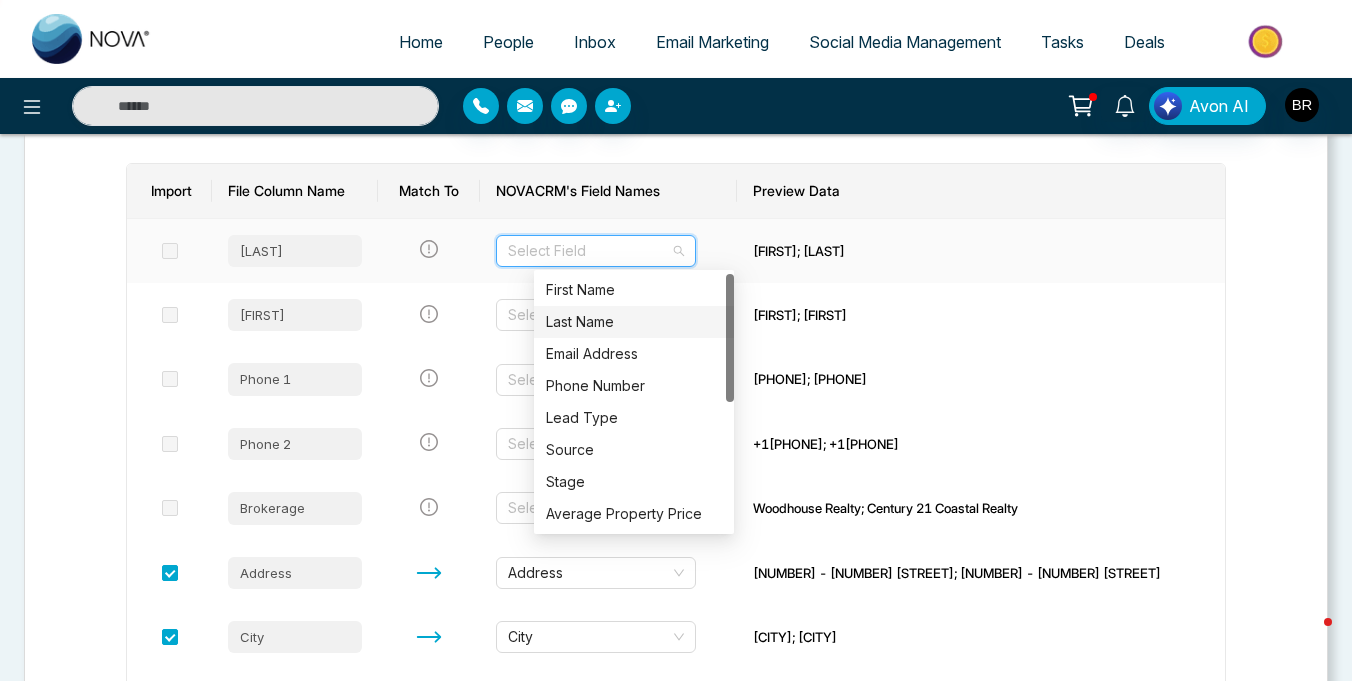 click on "Last Name" at bounding box center (634, 322) 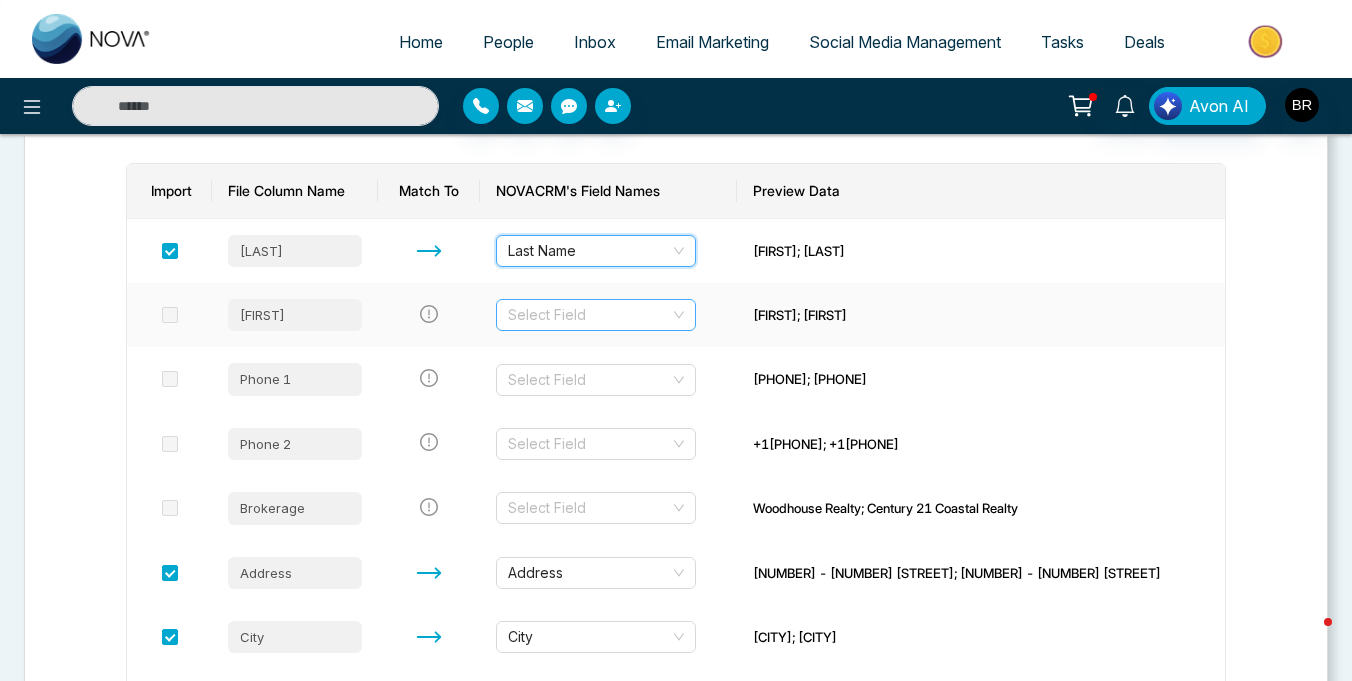 click at bounding box center [589, 315] 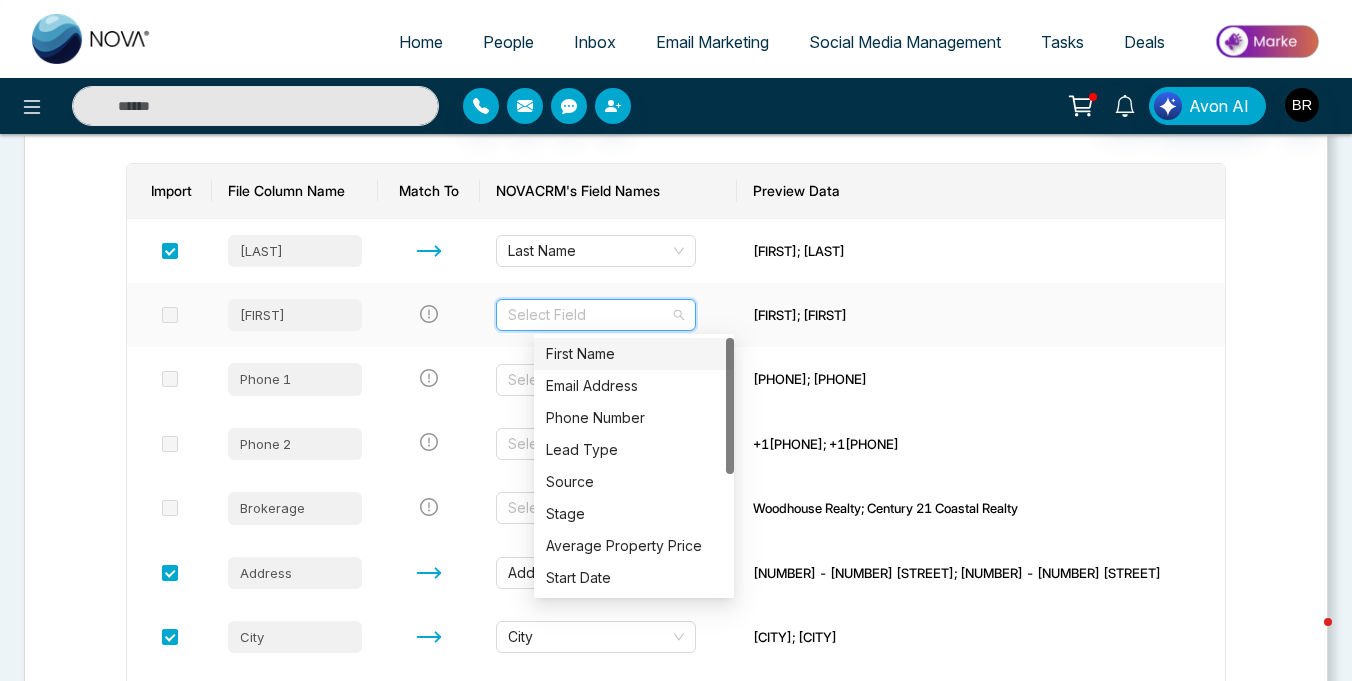 click on "First Name" at bounding box center (634, 354) 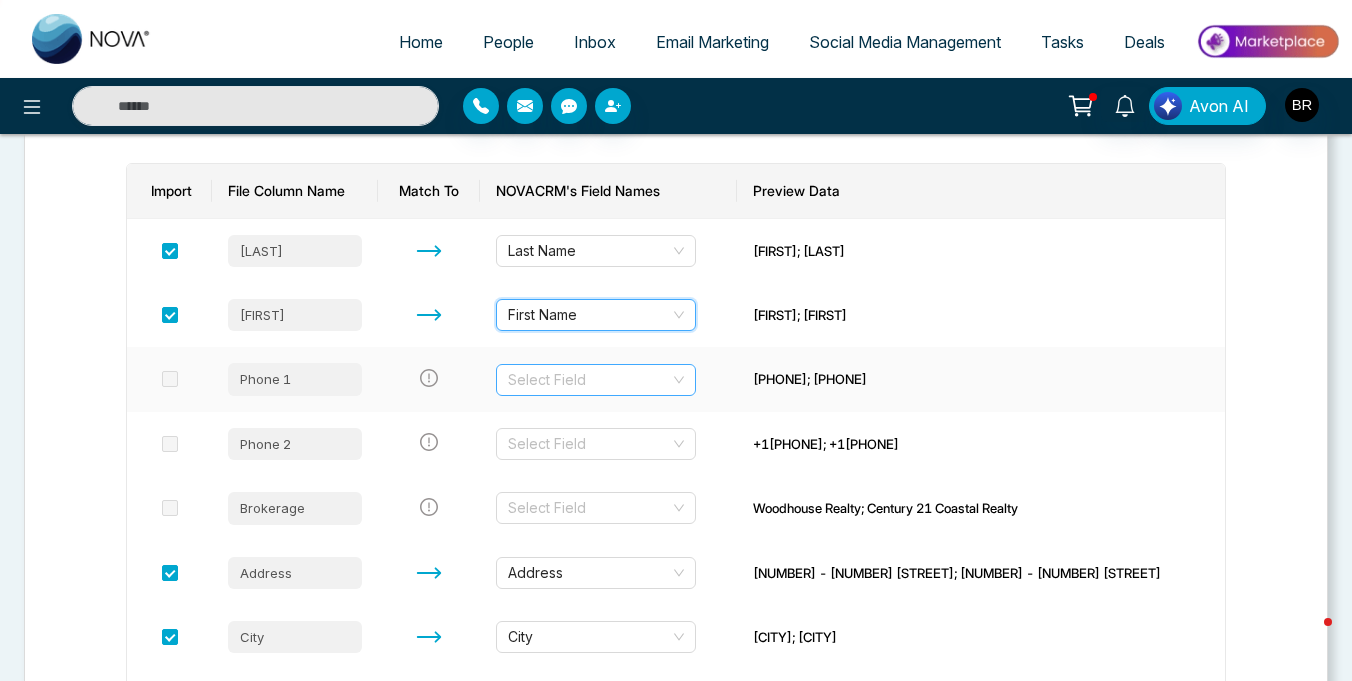click at bounding box center [589, 380] 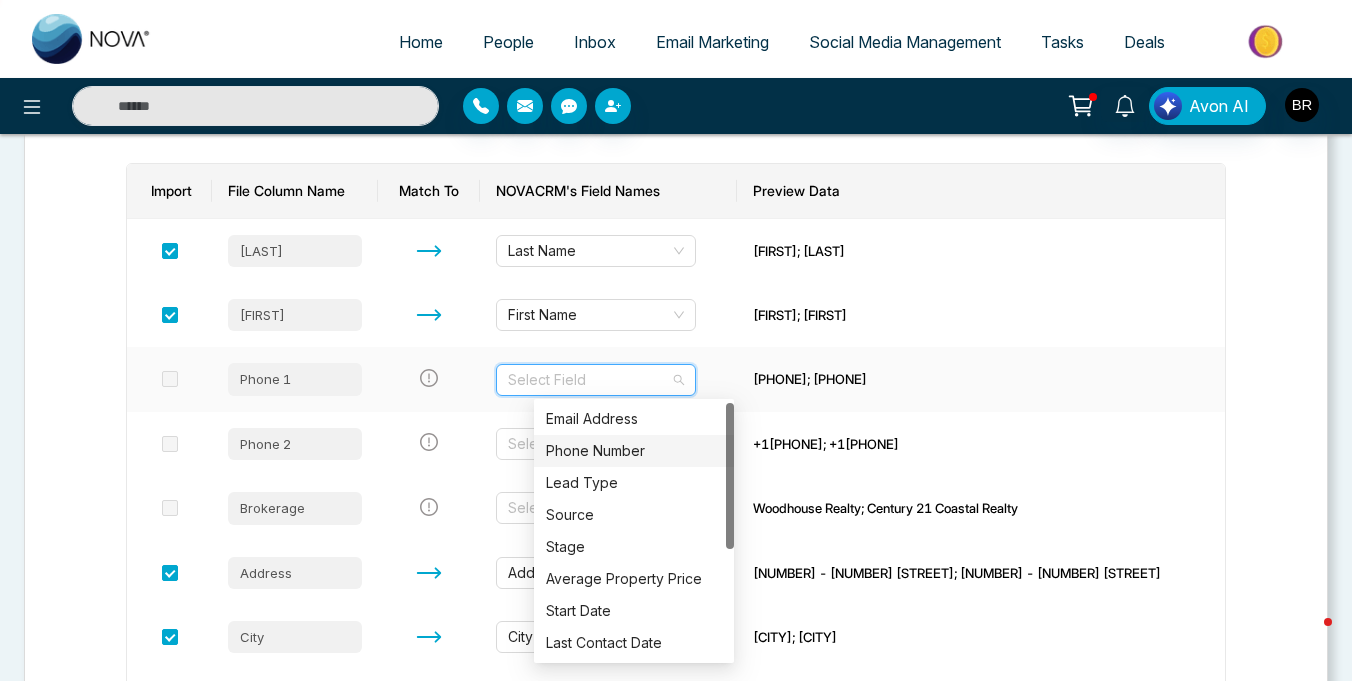 click on "Phone Number" at bounding box center (634, 451) 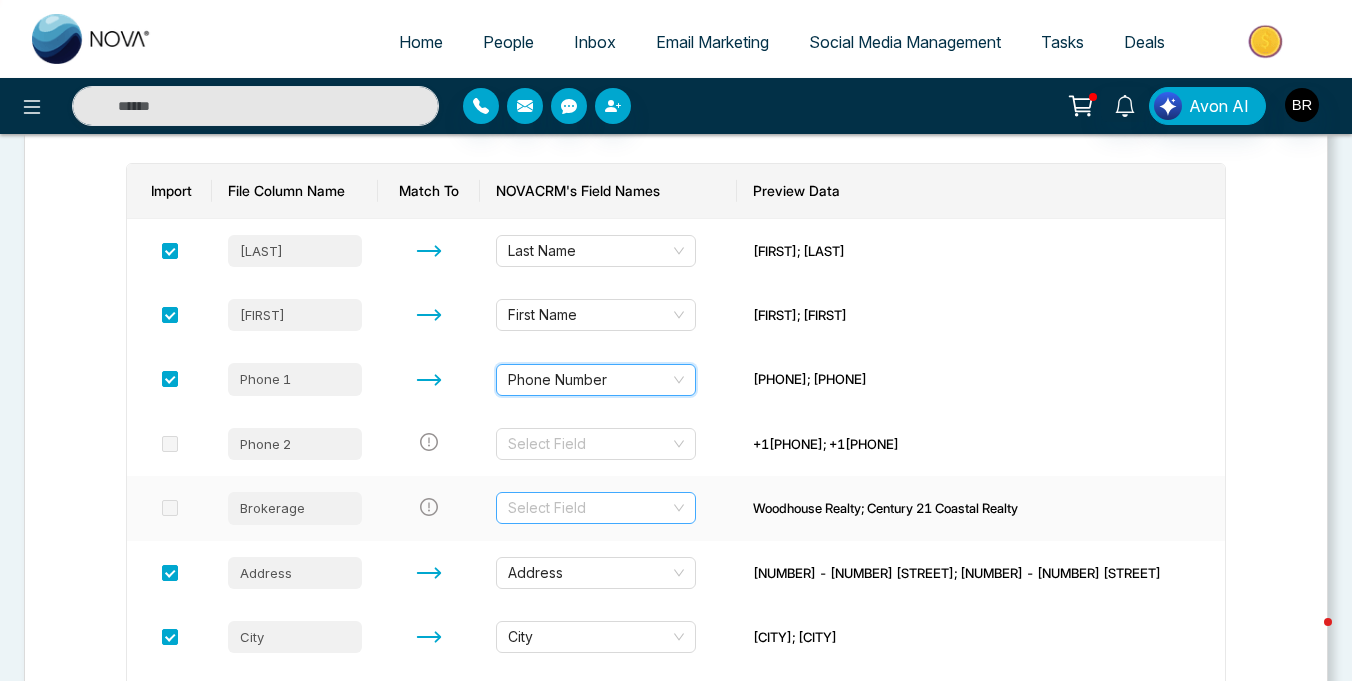 click at bounding box center [589, 508] 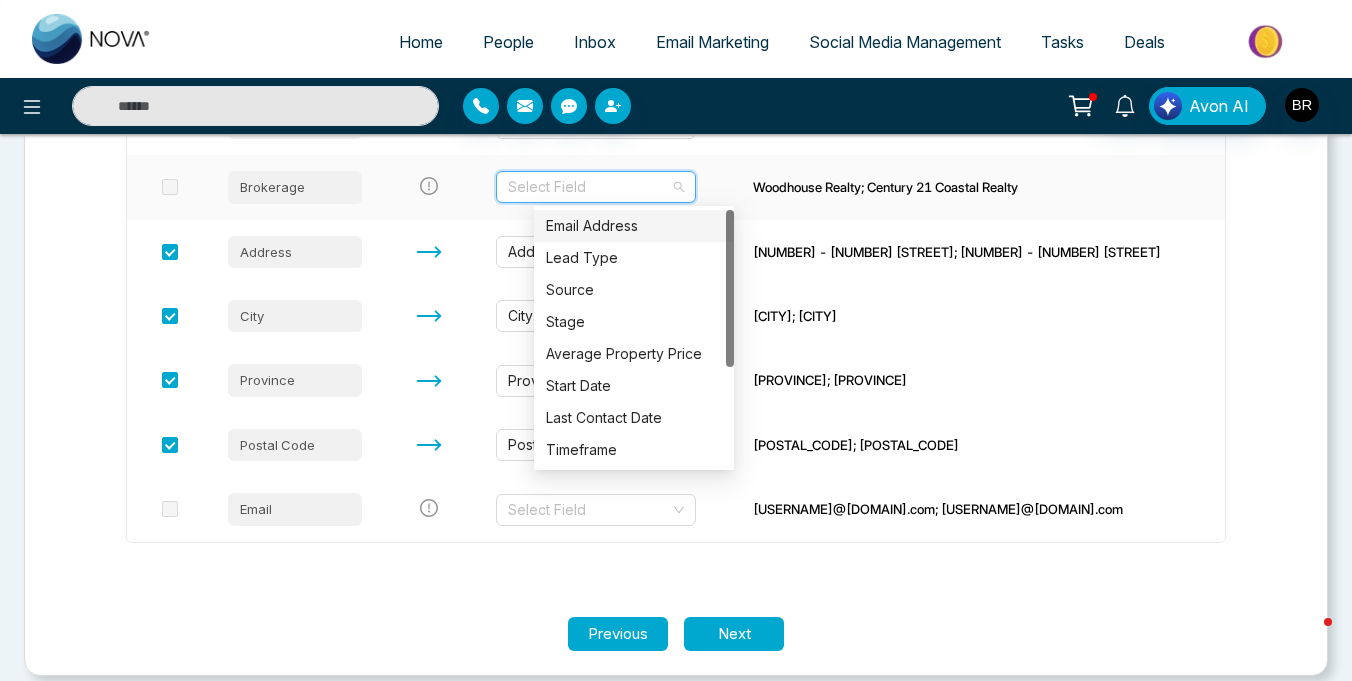 scroll, scrollTop: 604, scrollLeft: 0, axis: vertical 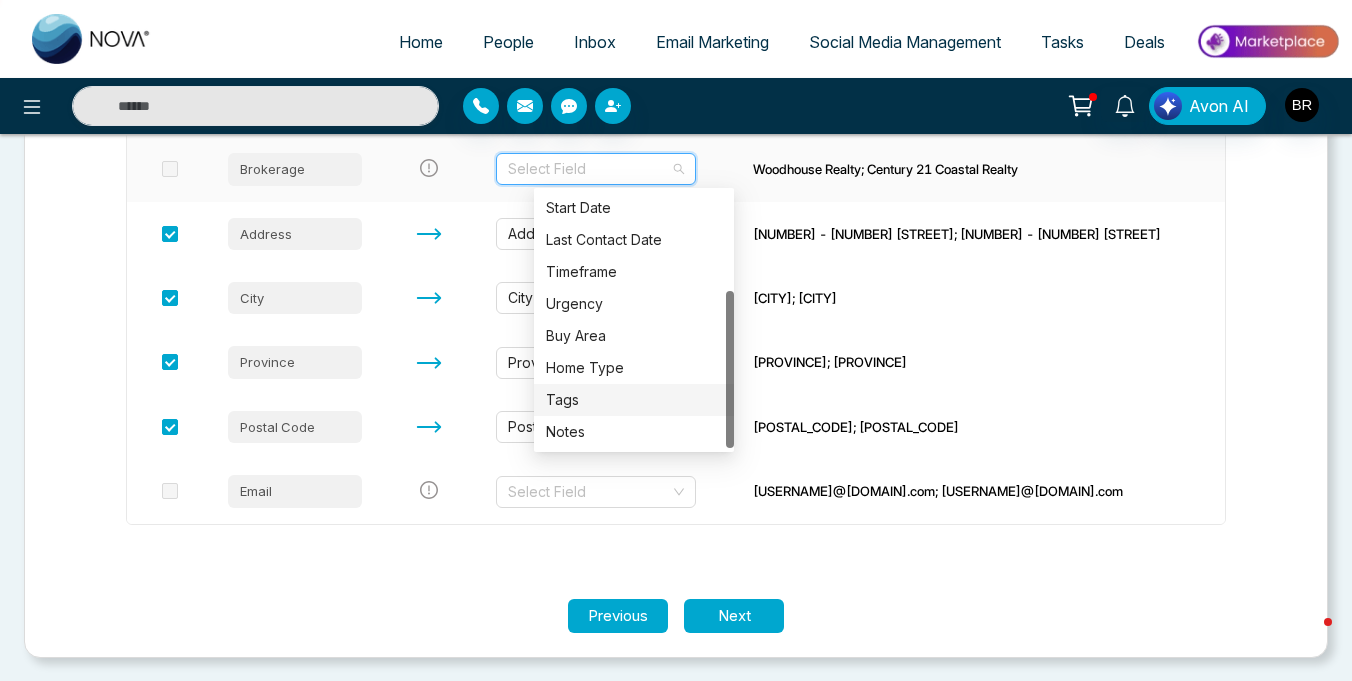 click on "Tags" at bounding box center (634, 400) 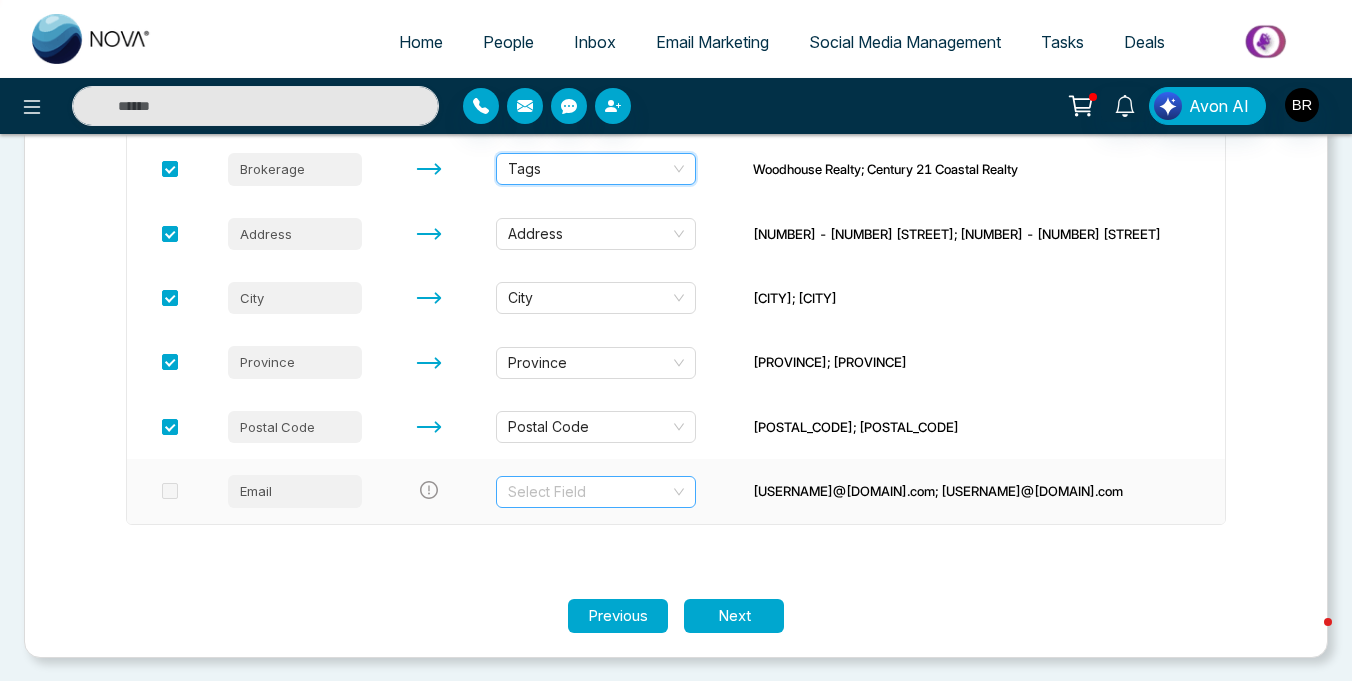 click at bounding box center (589, 492) 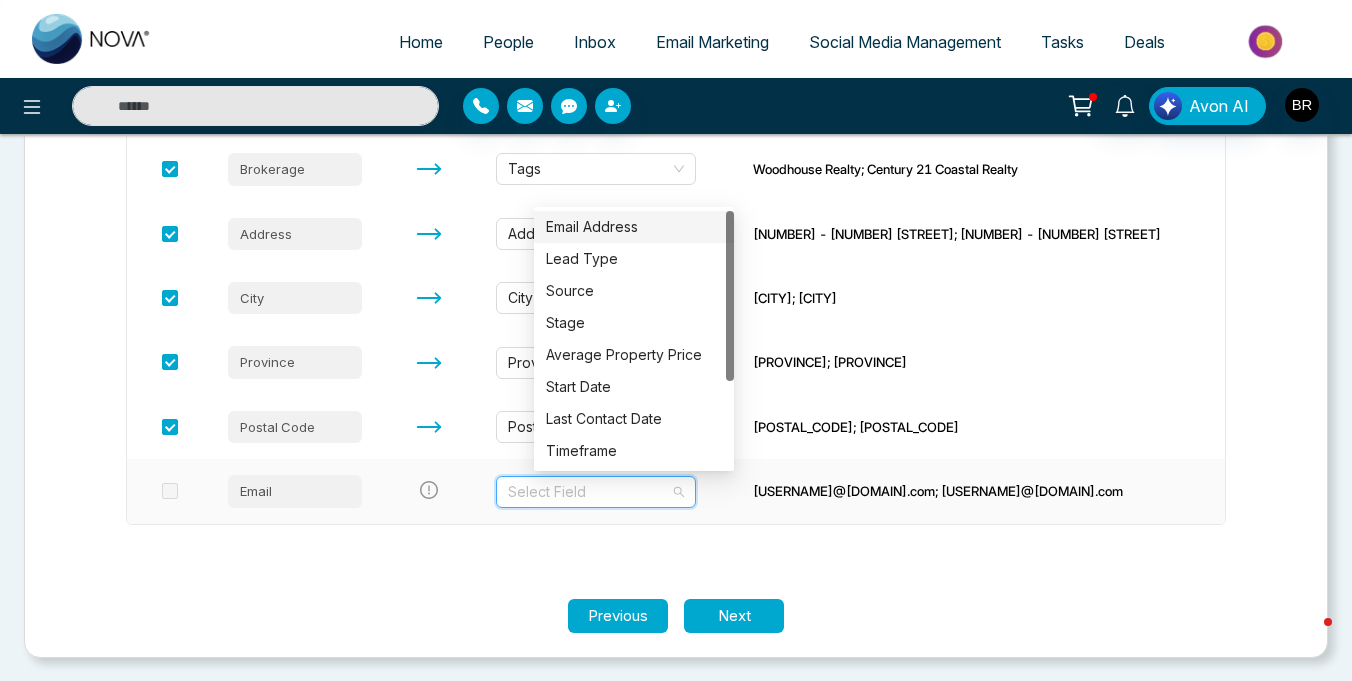 click on "Email Address" at bounding box center [634, 227] 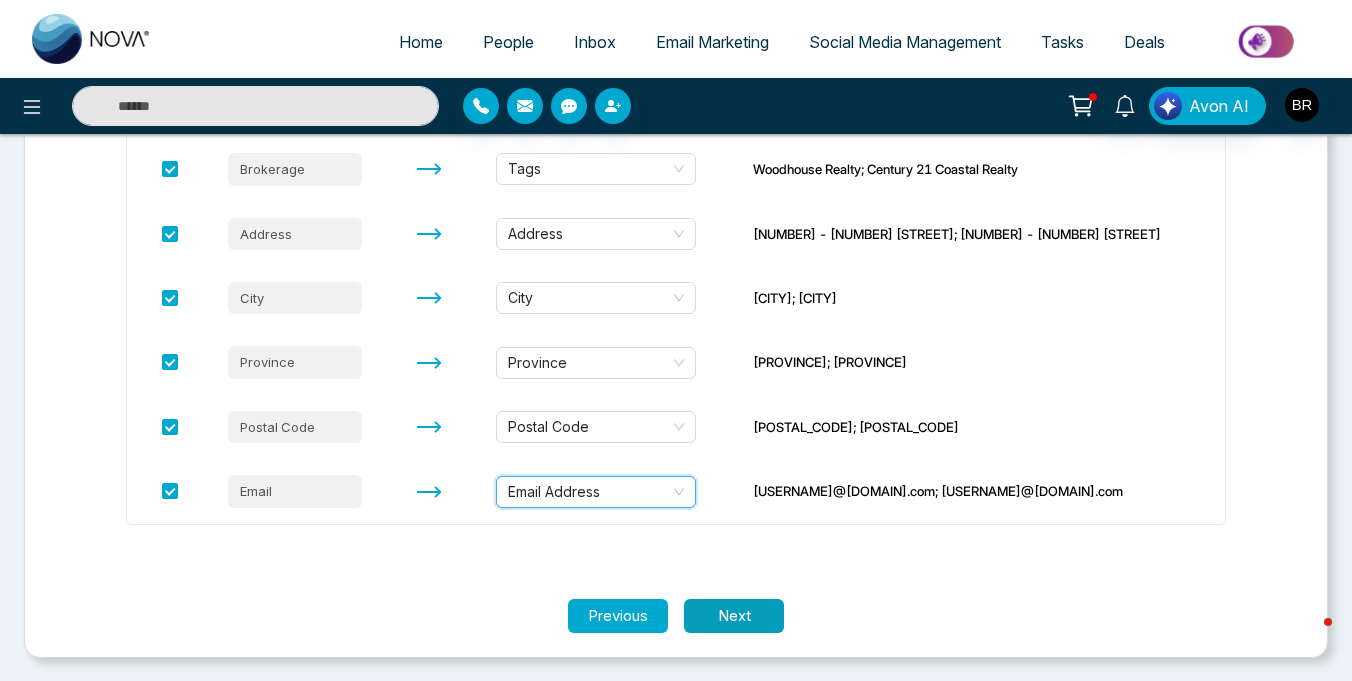 click on "Next" at bounding box center [734, 616] 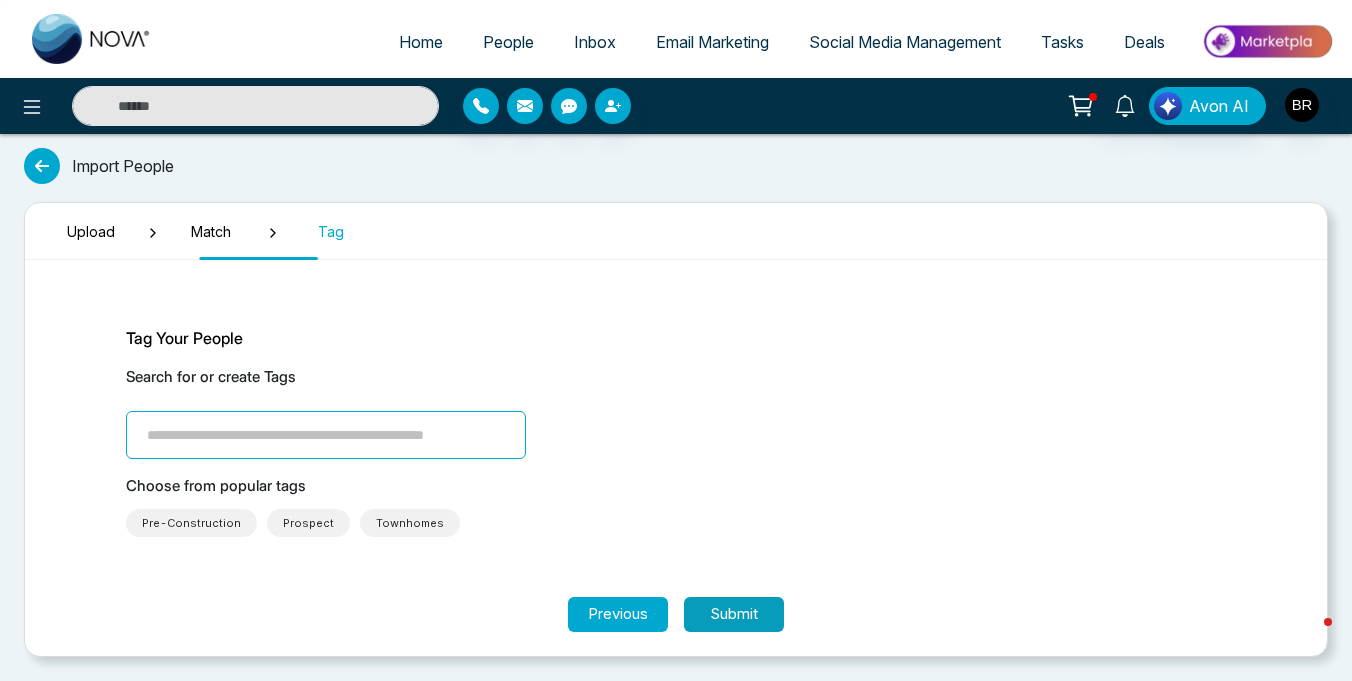 scroll, scrollTop: 1, scrollLeft: 0, axis: vertical 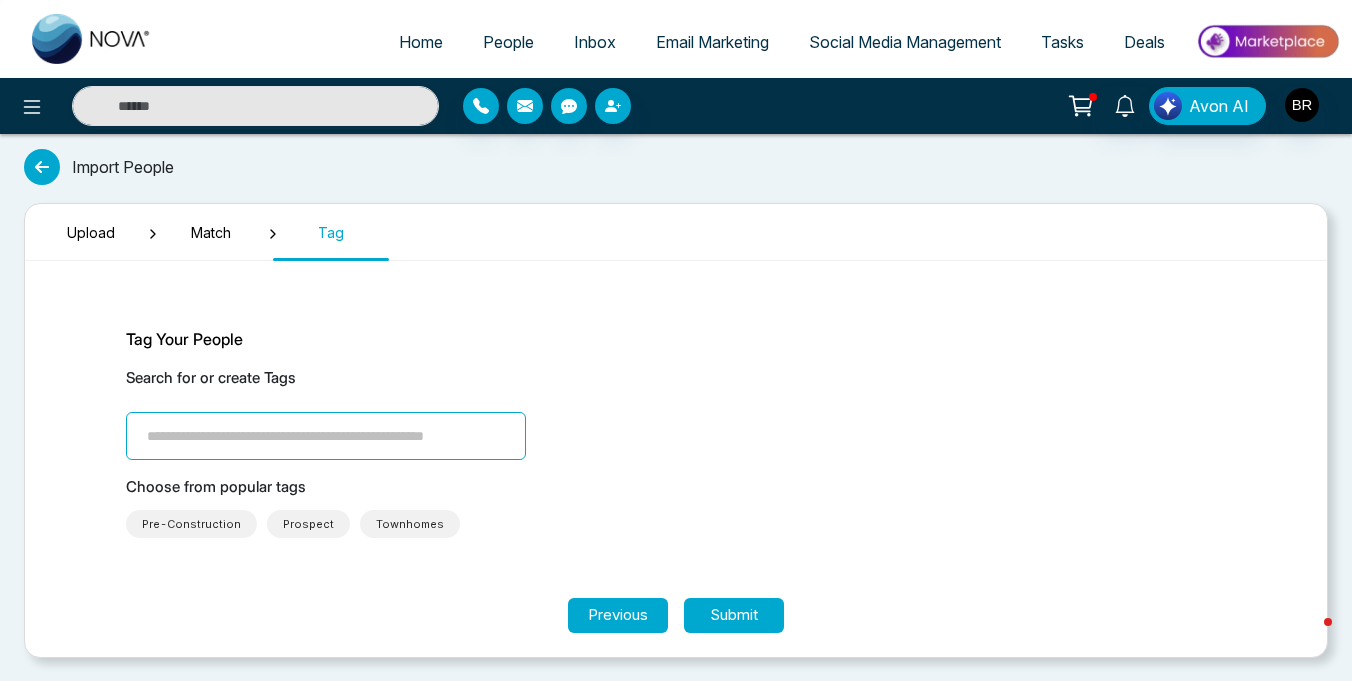 click at bounding box center (326, 436) 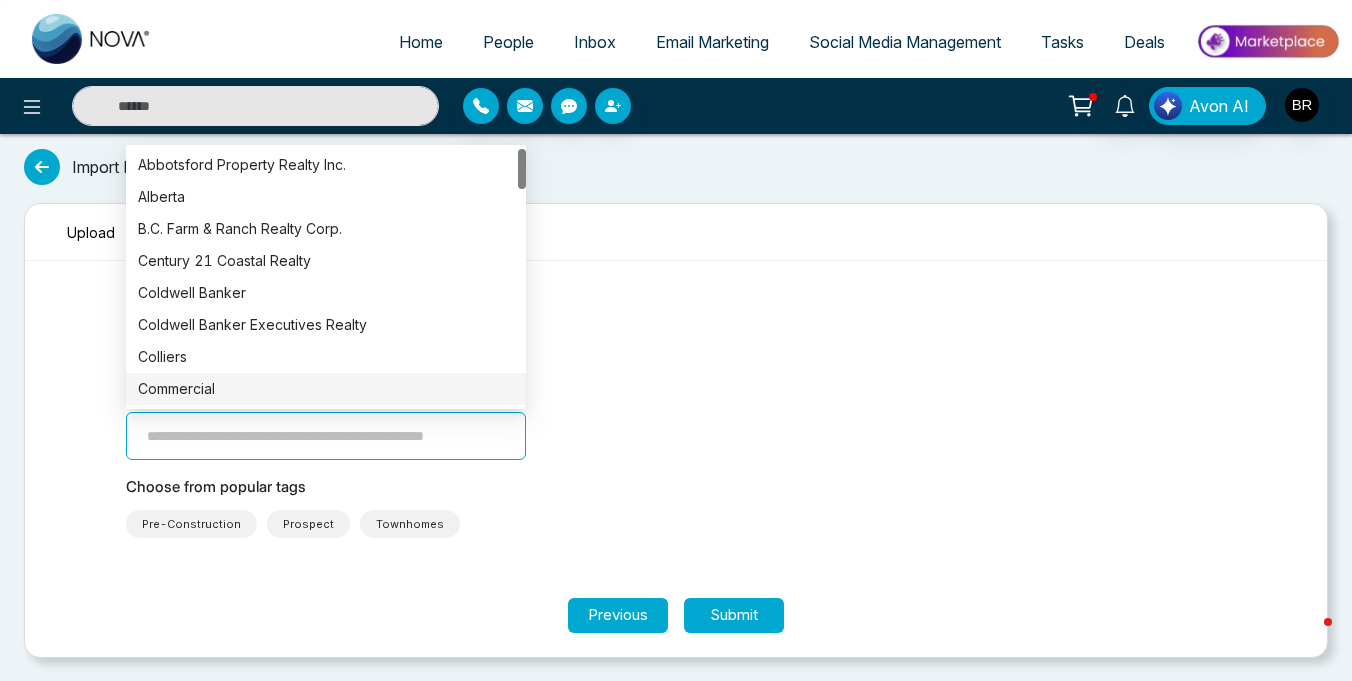 click on "Commercial" at bounding box center (326, 389) 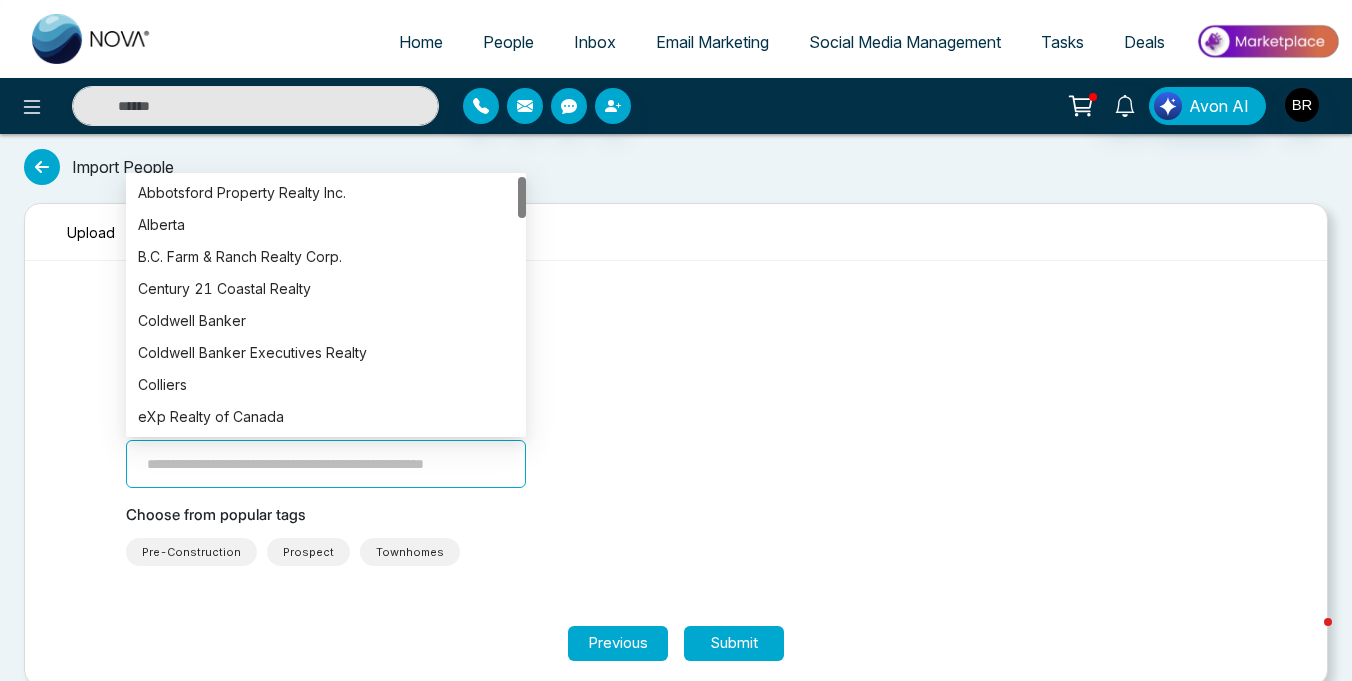 click at bounding box center [326, 464] 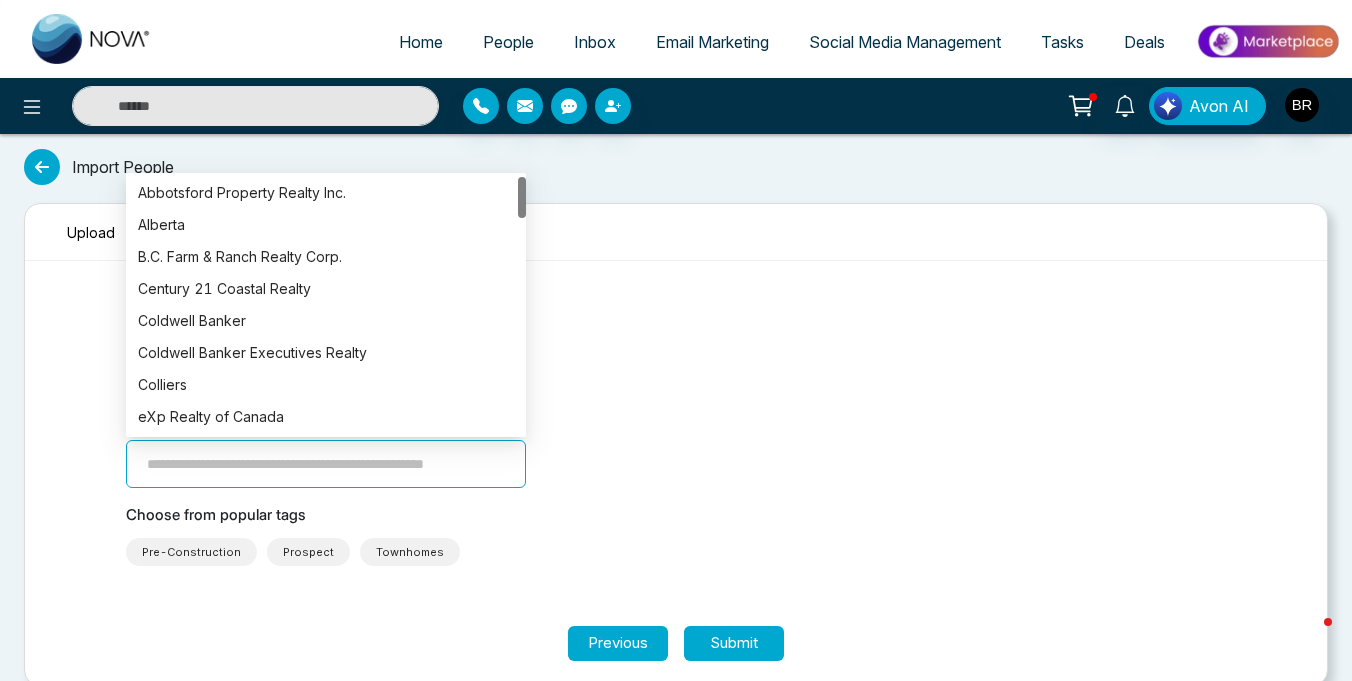 type on "*" 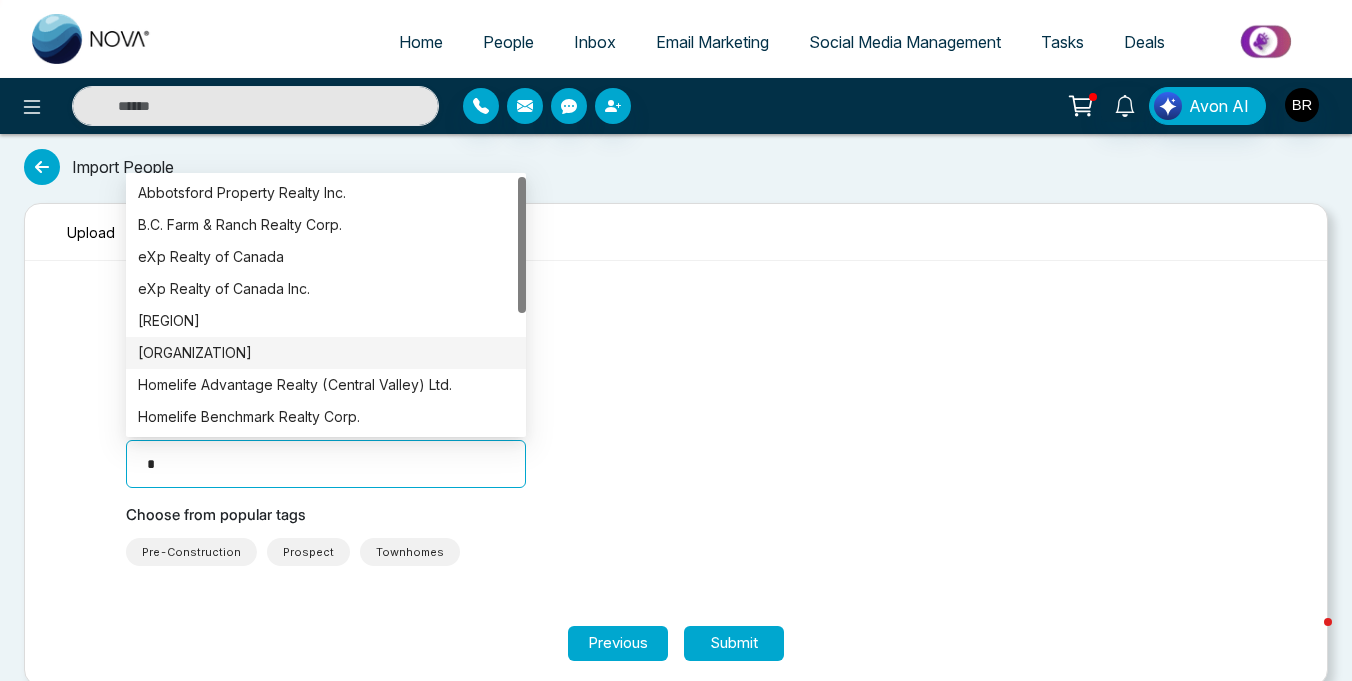 click on "[ORGANIZATION]" at bounding box center [326, 353] 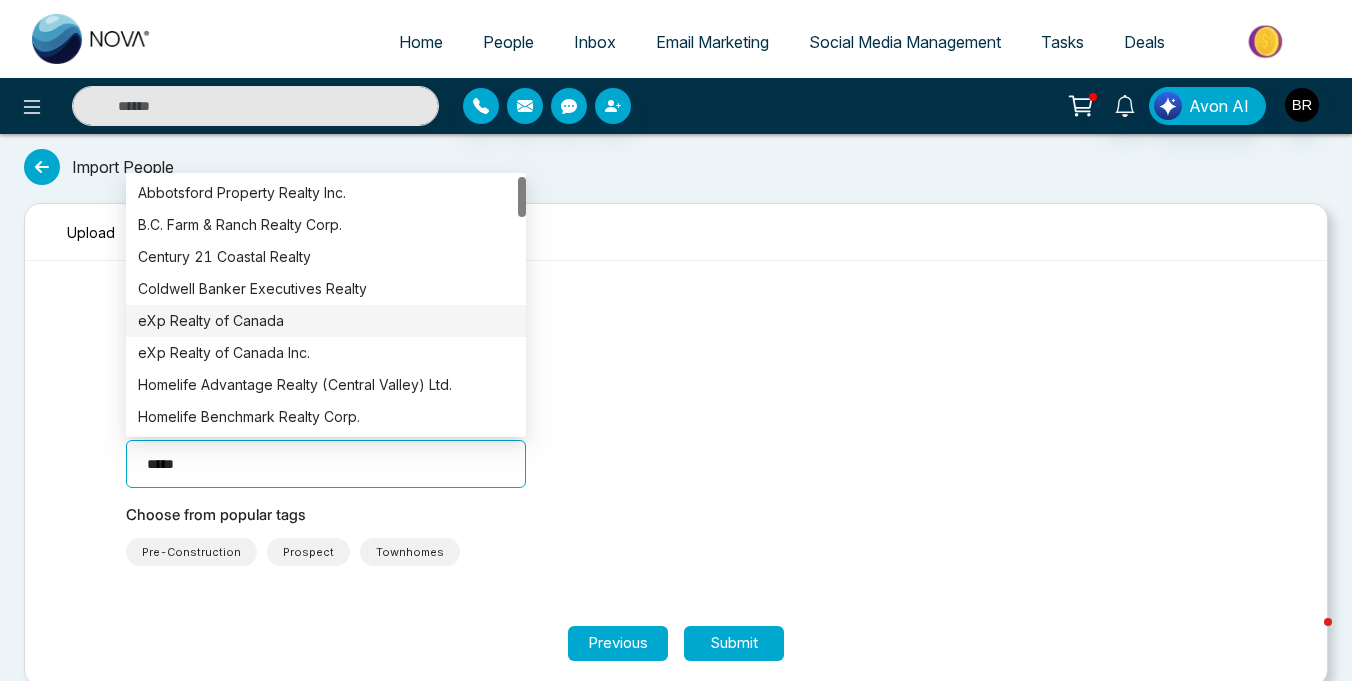 type on "******" 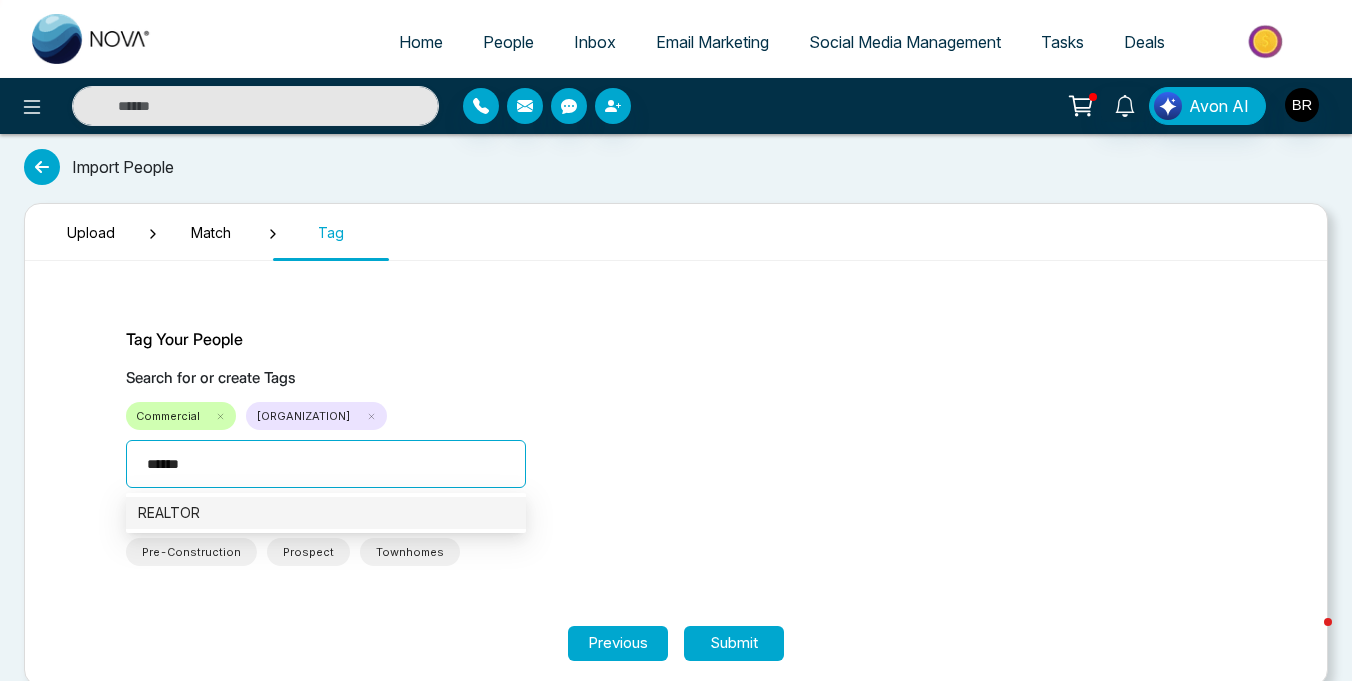 click on "REALTOR" at bounding box center (326, 513) 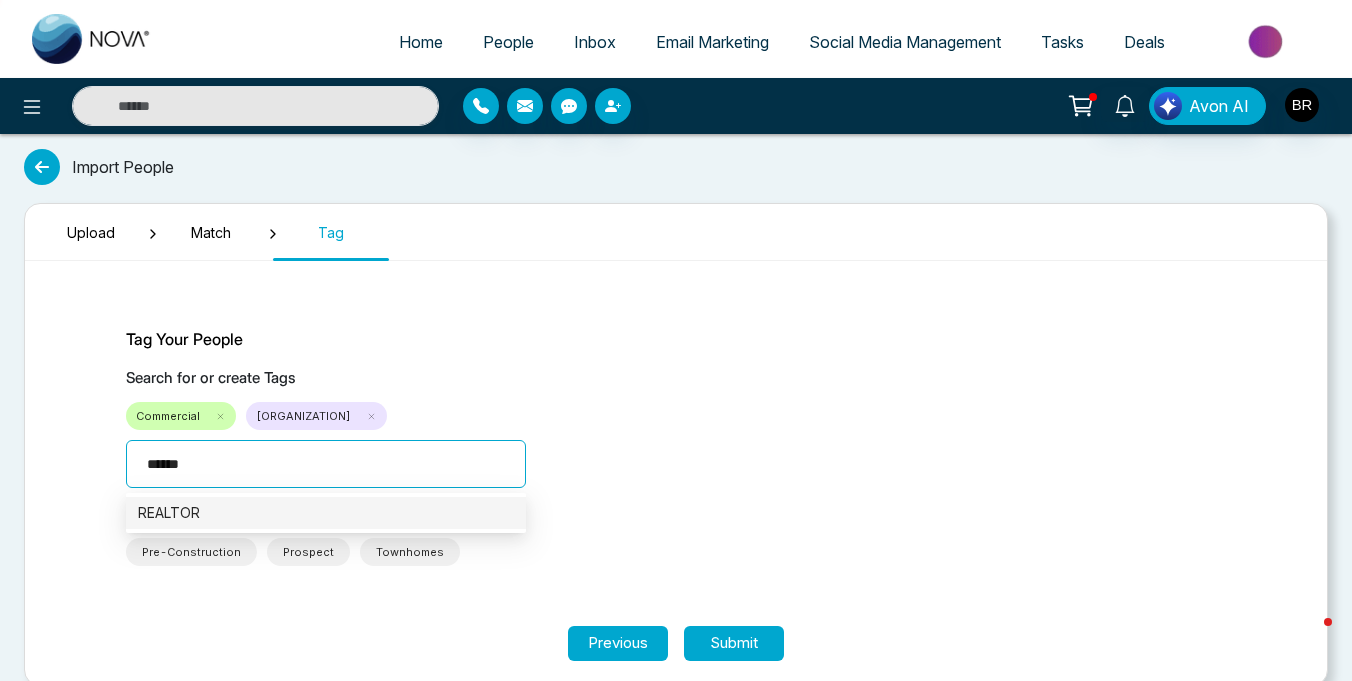 type 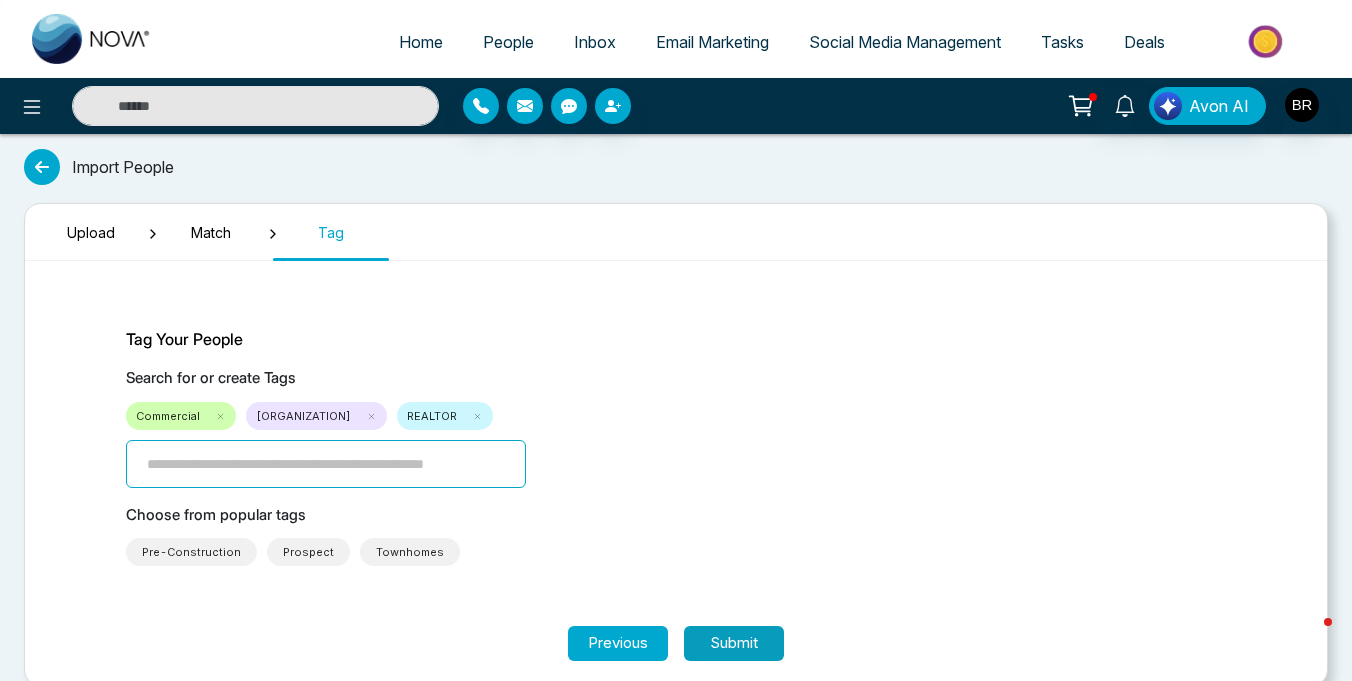 click on "Submit" at bounding box center (734, 643) 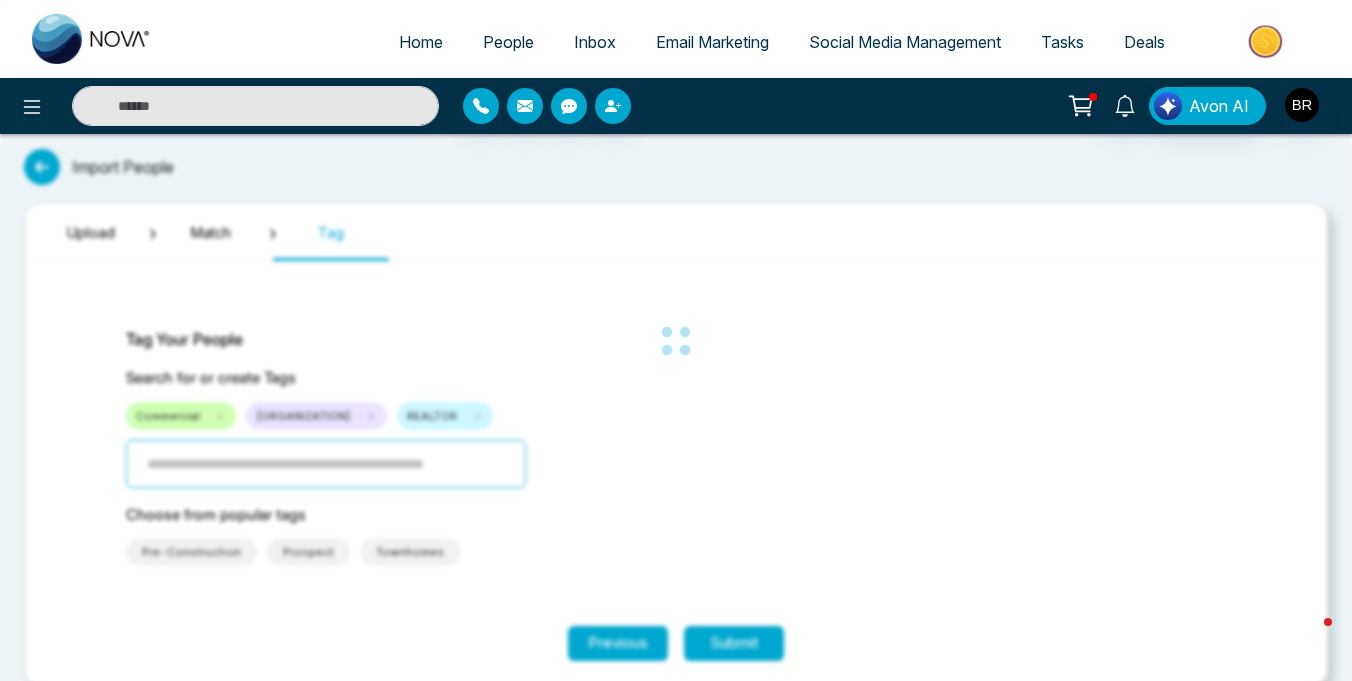 scroll, scrollTop: 0, scrollLeft: 0, axis: both 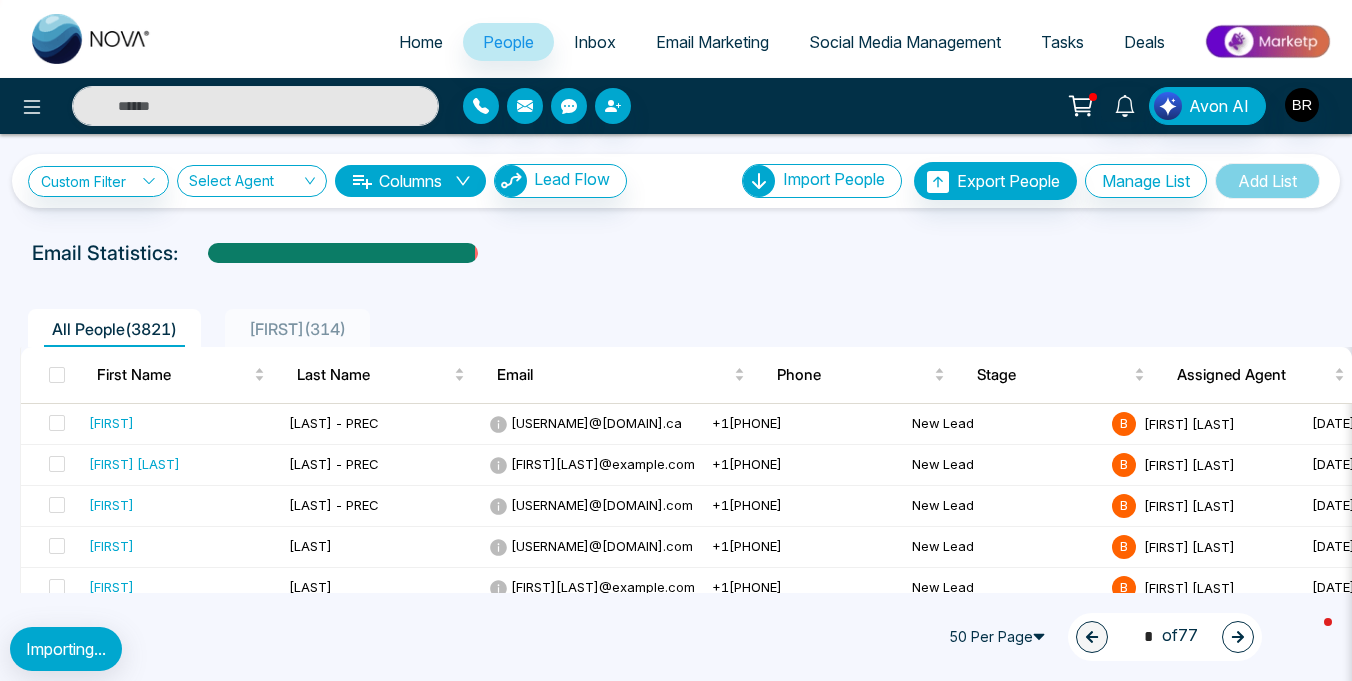 click at bounding box center (1238, 637) 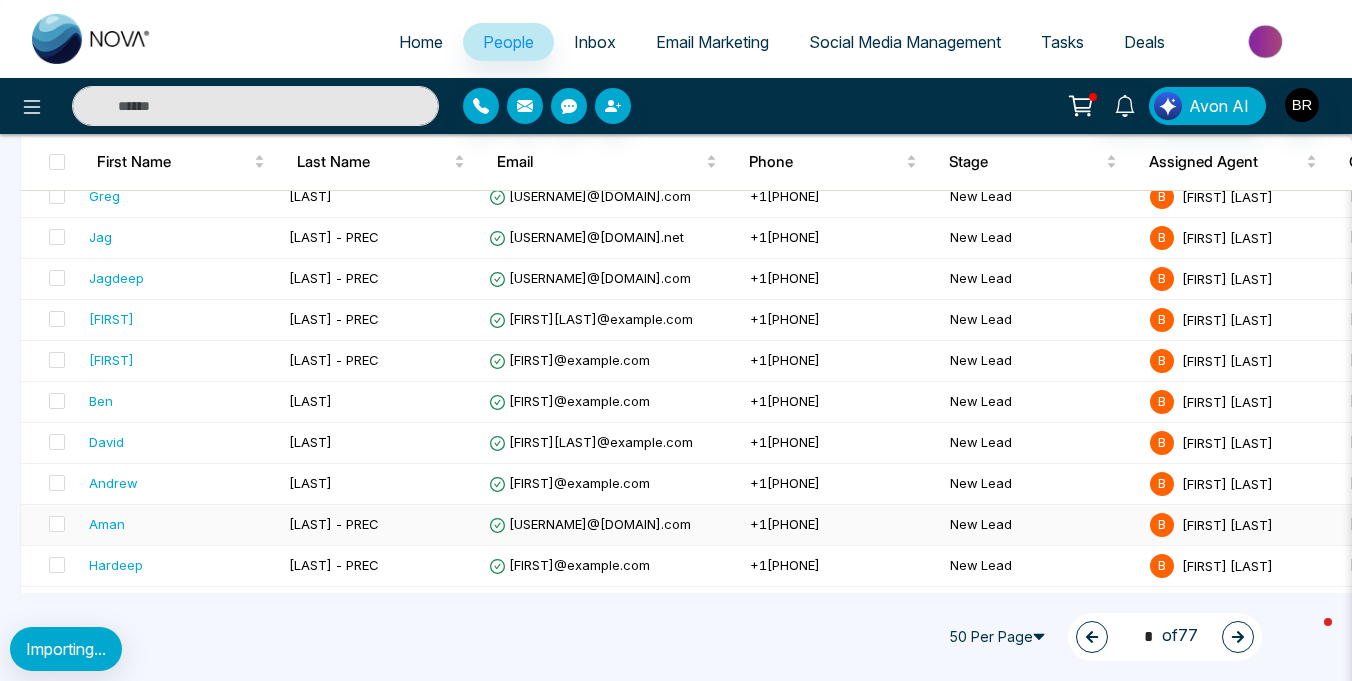 scroll, scrollTop: 552, scrollLeft: 0, axis: vertical 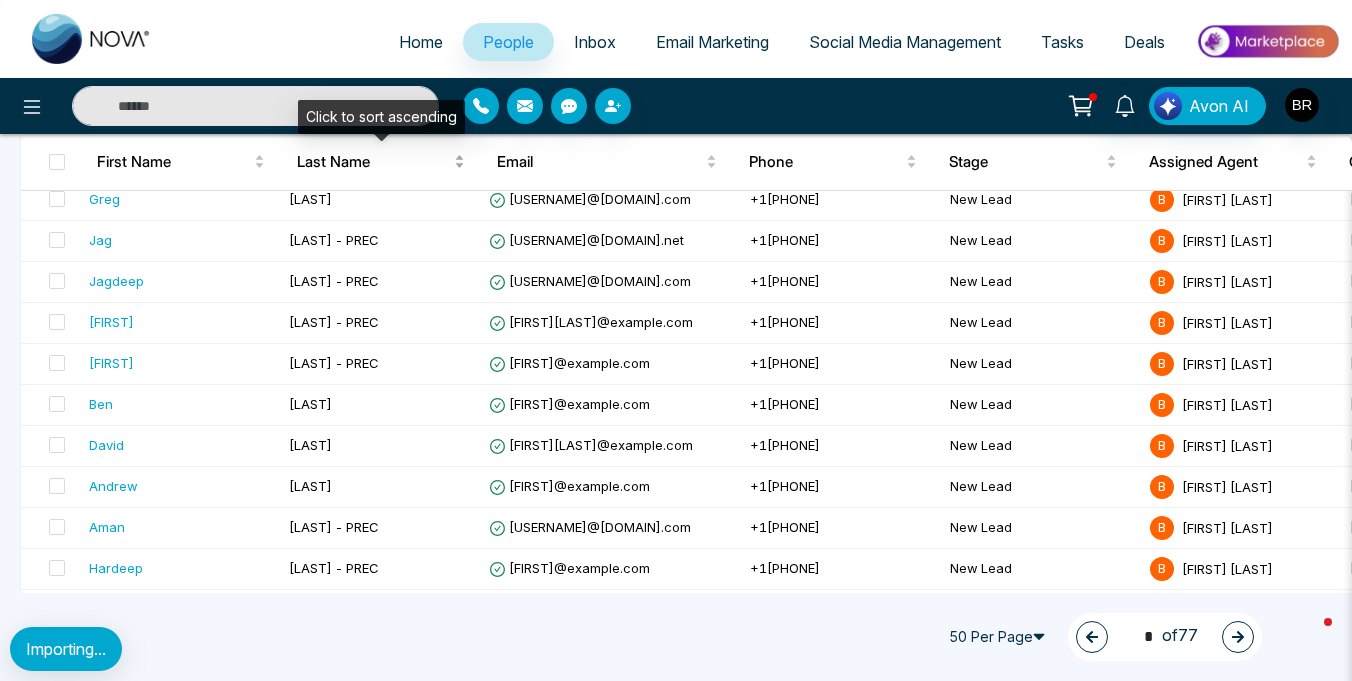 click on "Last Name" at bounding box center [373, 162] 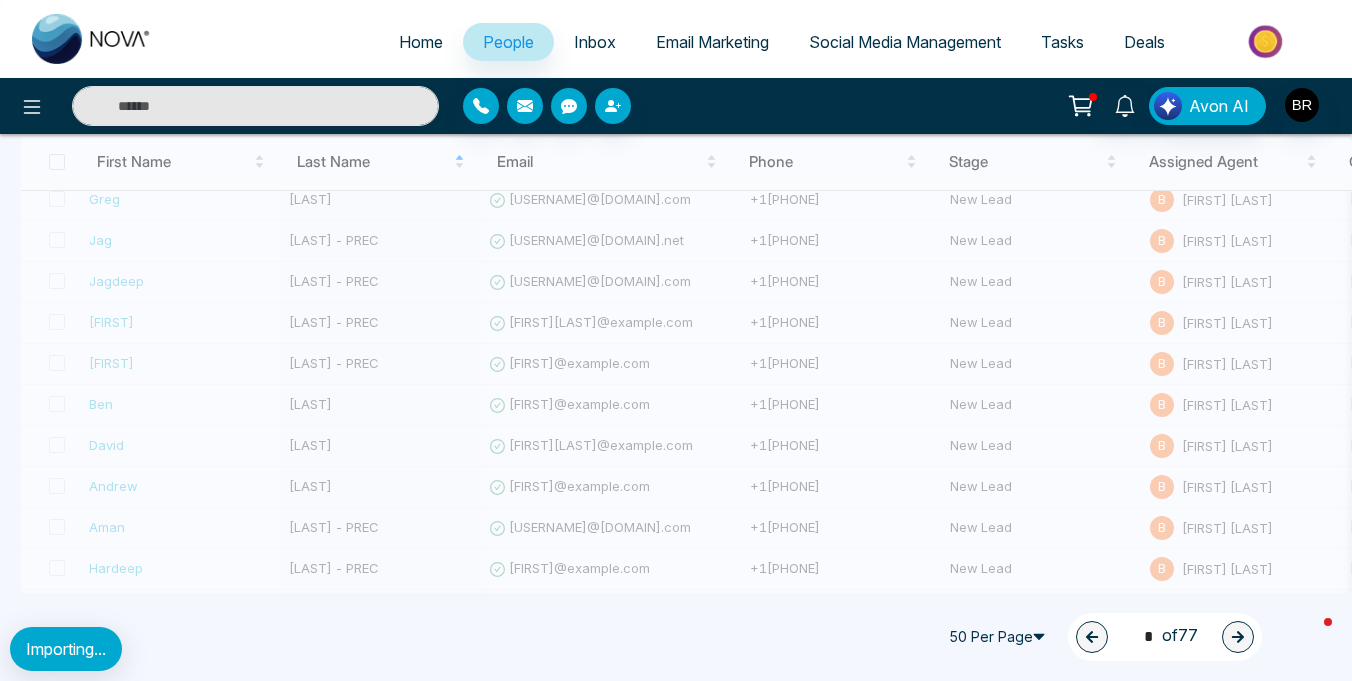 type on "*" 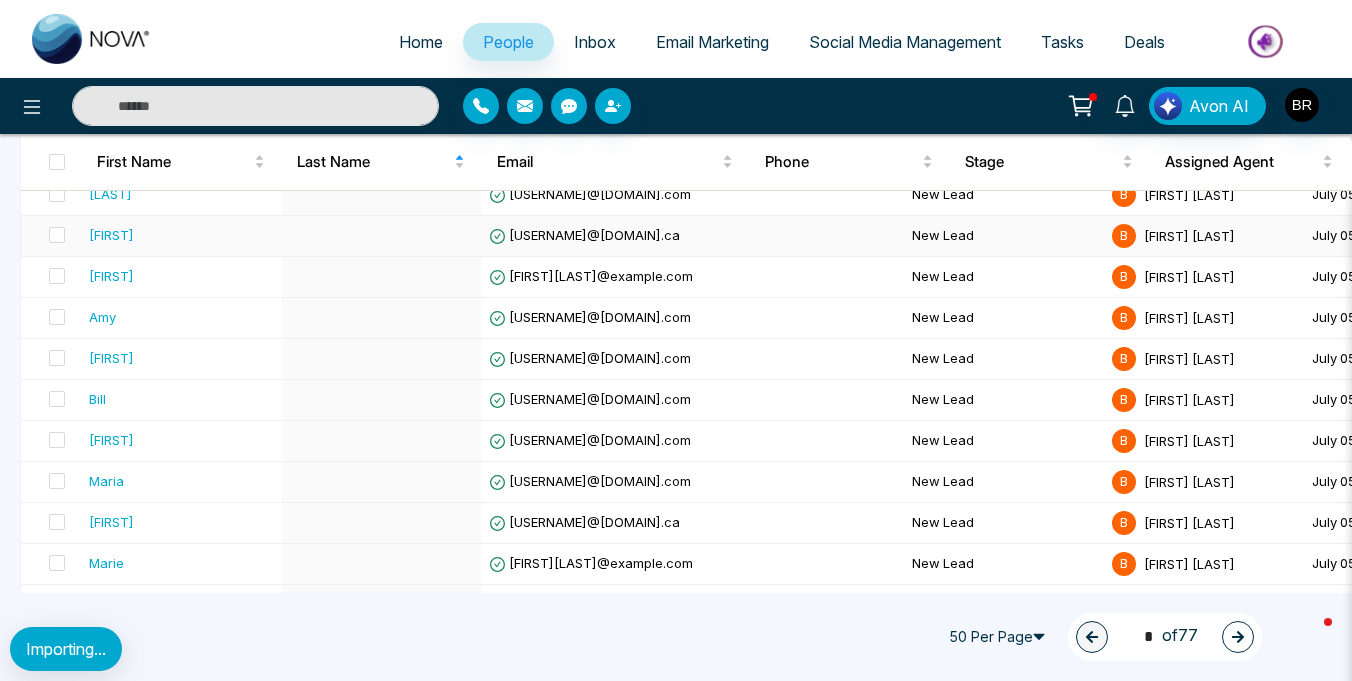 scroll, scrollTop: 410, scrollLeft: 0, axis: vertical 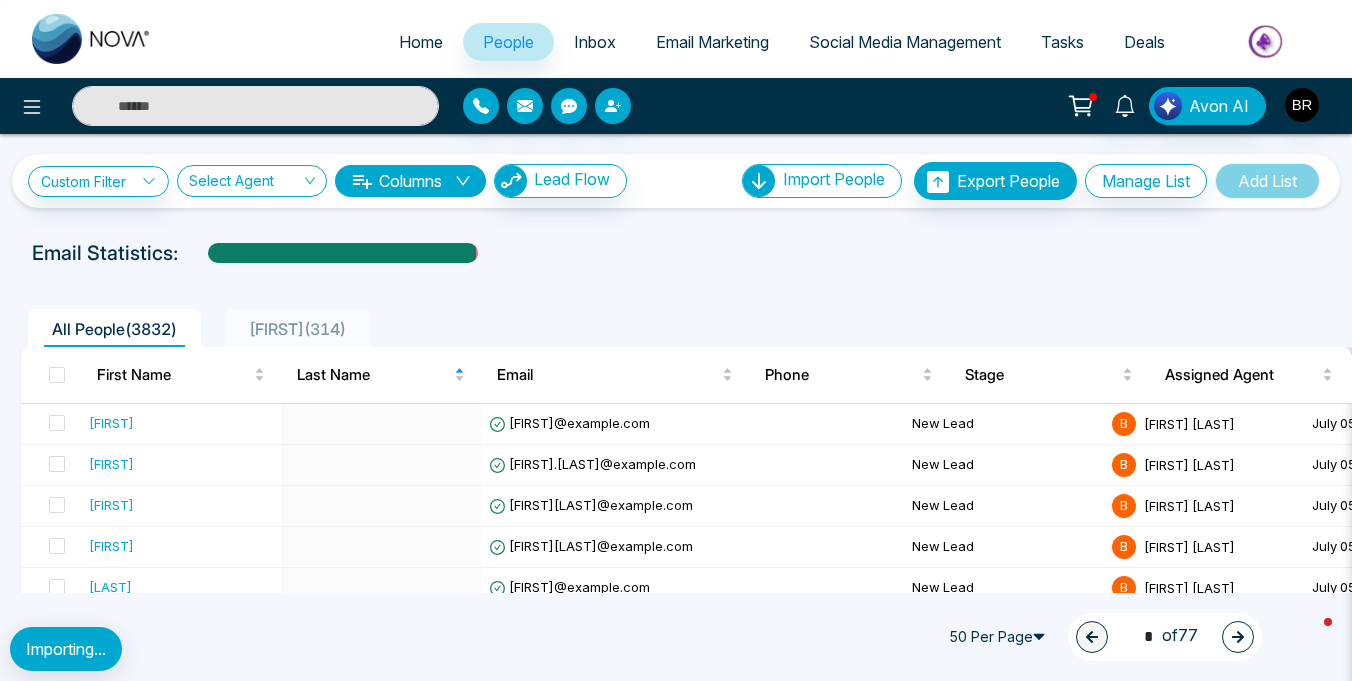 click on "A Names  ( [NUMBER] )" at bounding box center (297, 329) 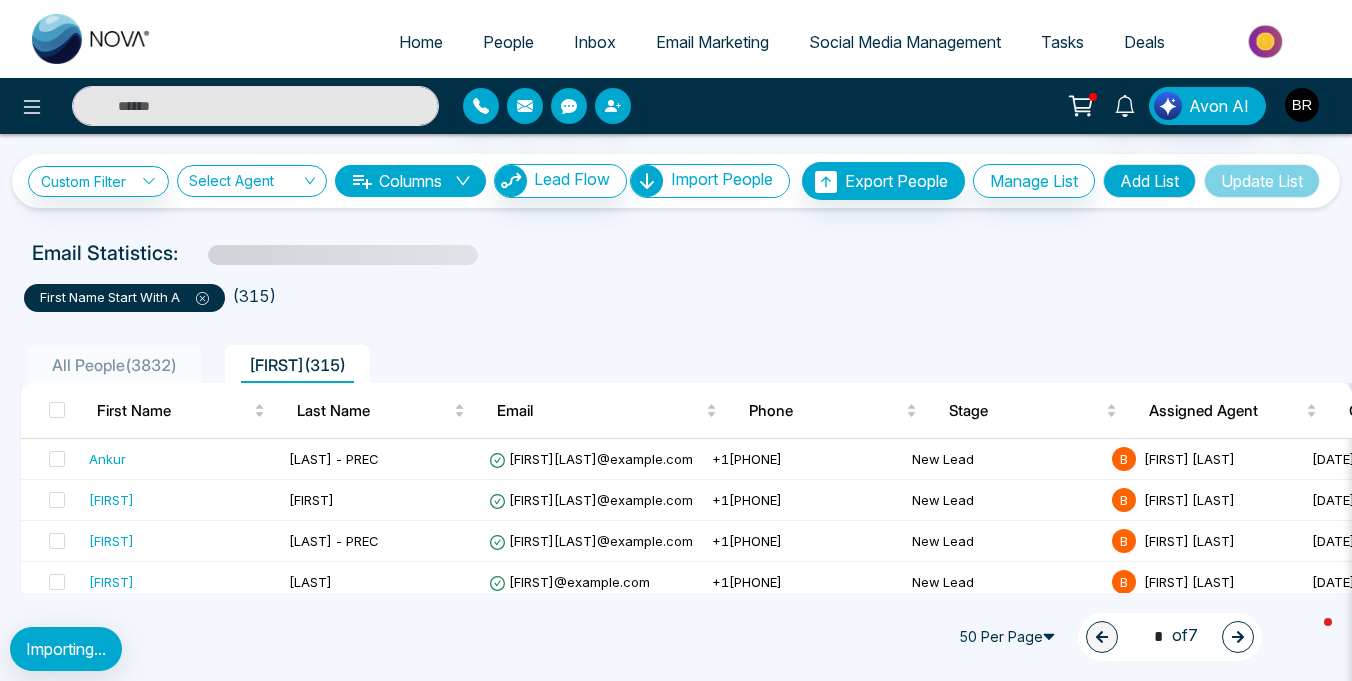 click 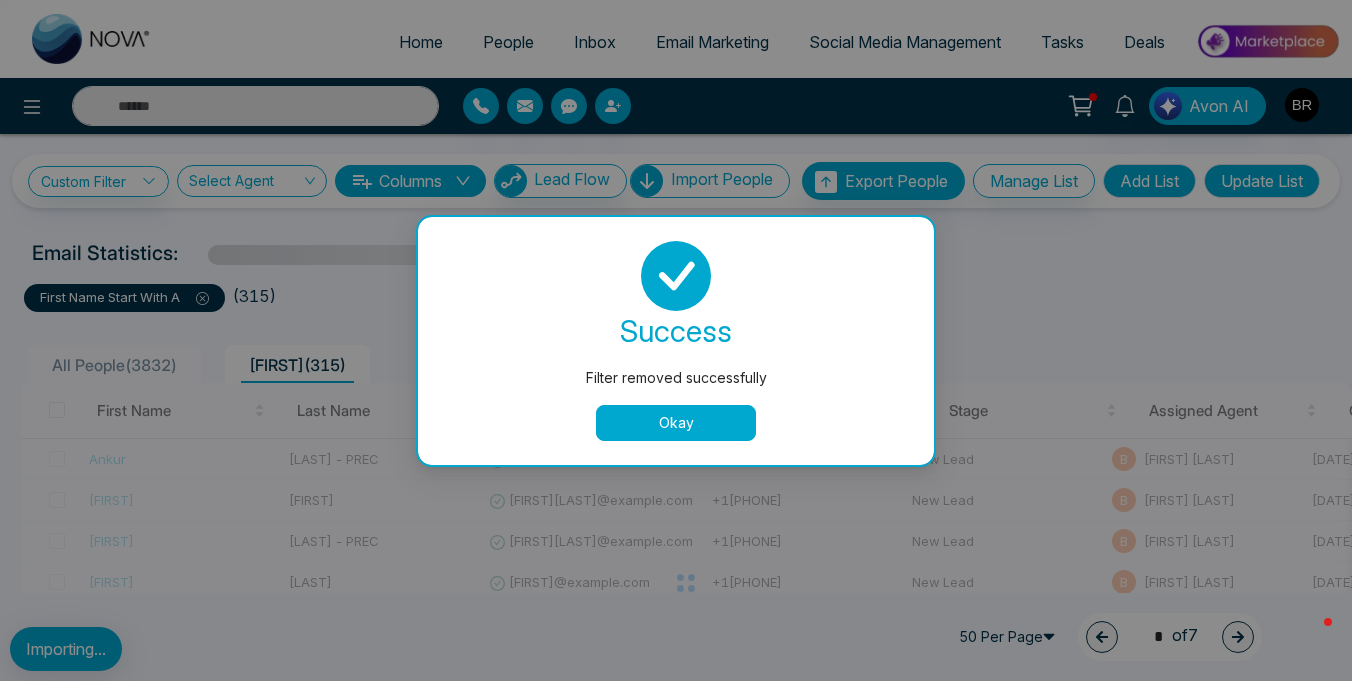 click on "Okay" at bounding box center (676, 423) 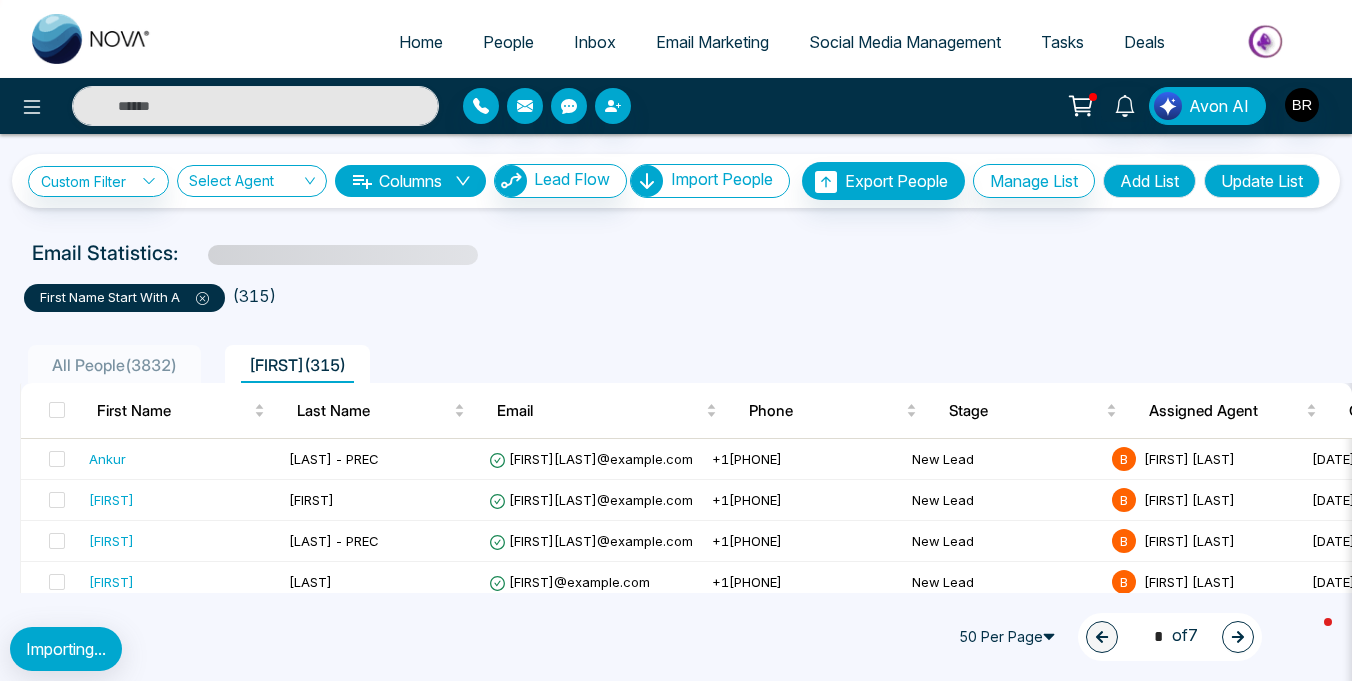 click on "Importing..." at bounding box center [66, 649] 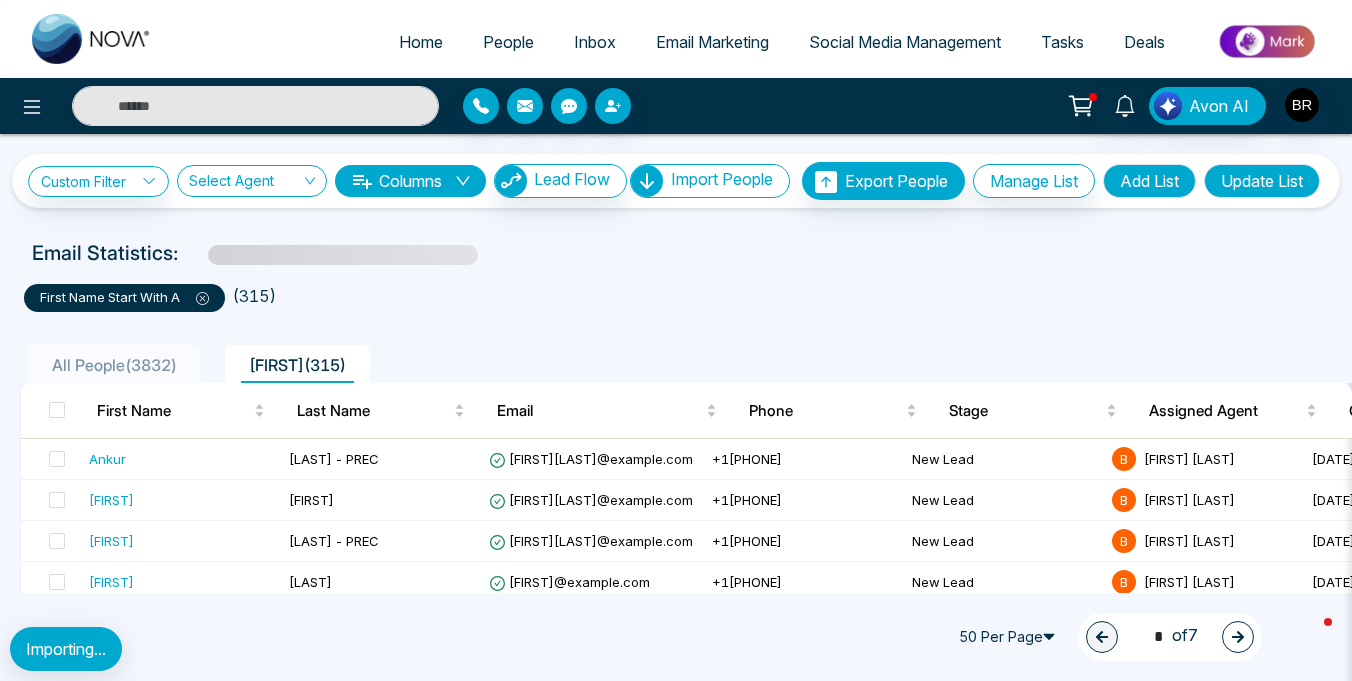 click on "All People  ( [NUMBER] )" at bounding box center [114, 365] 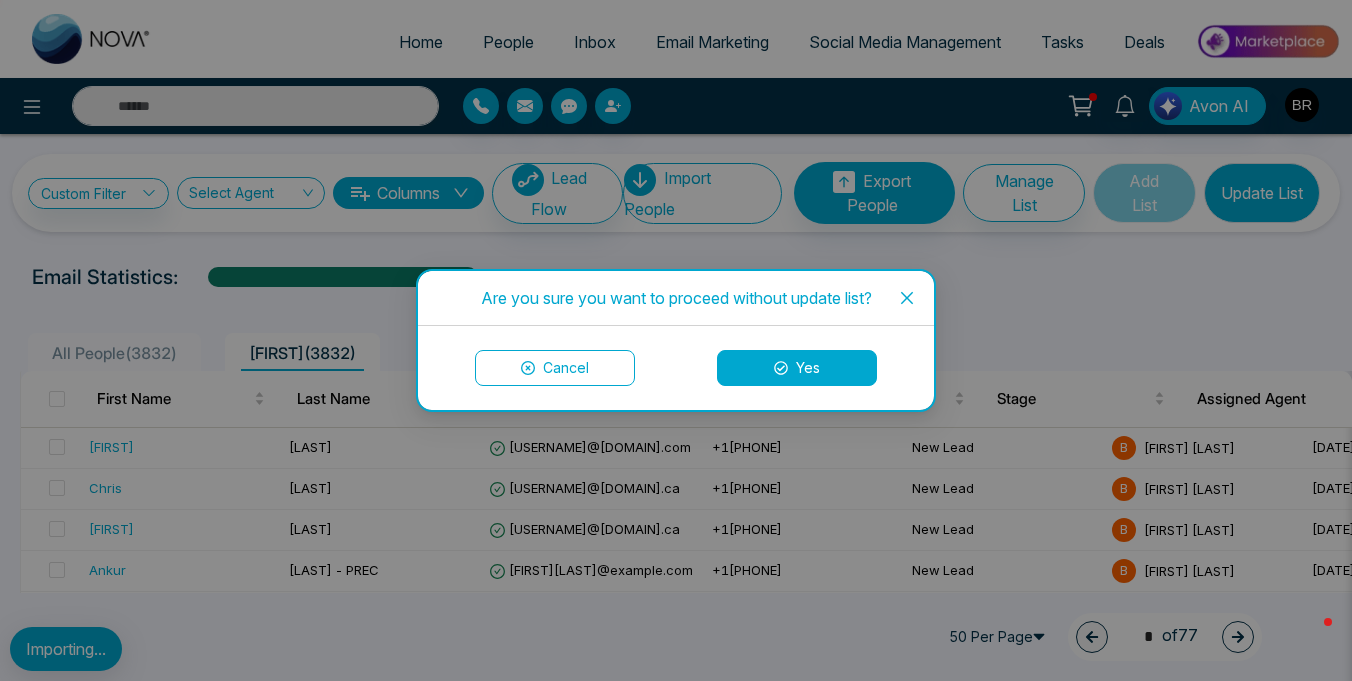 click on "Yes" at bounding box center (797, 368) 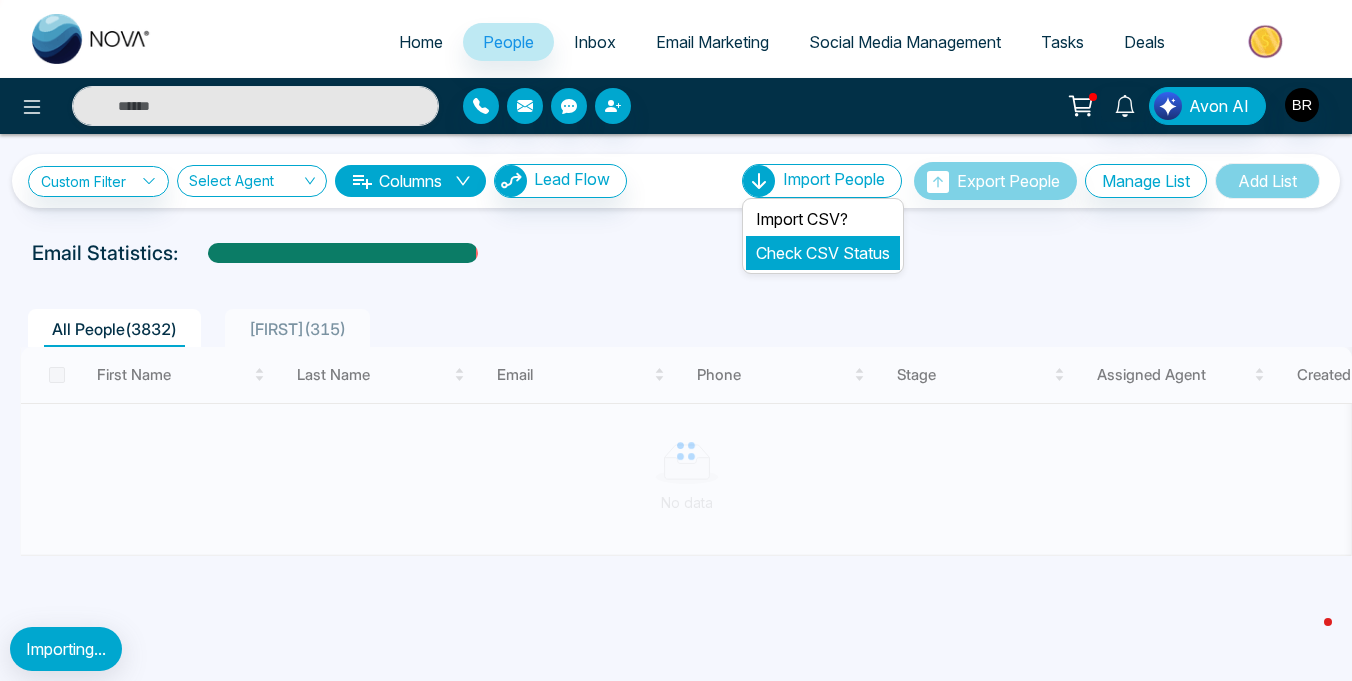 click on "Check CSV Status" at bounding box center (823, 253) 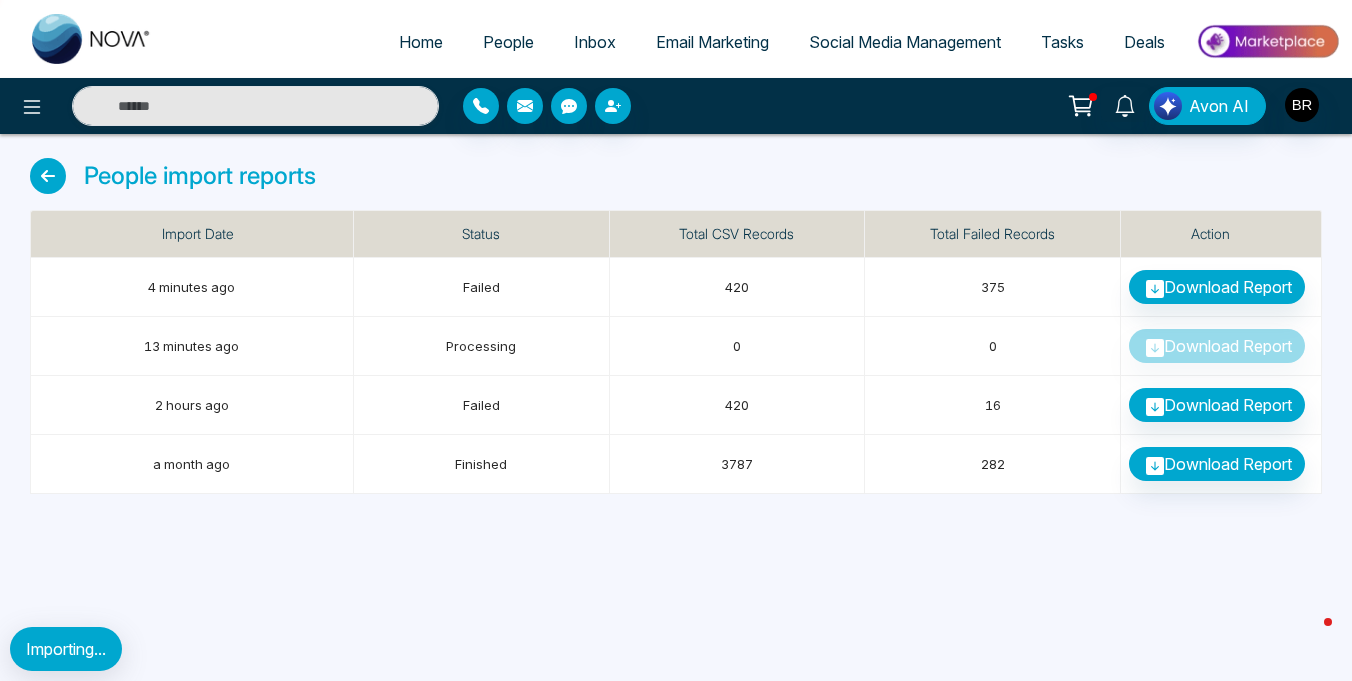 click on "People" at bounding box center (508, 42) 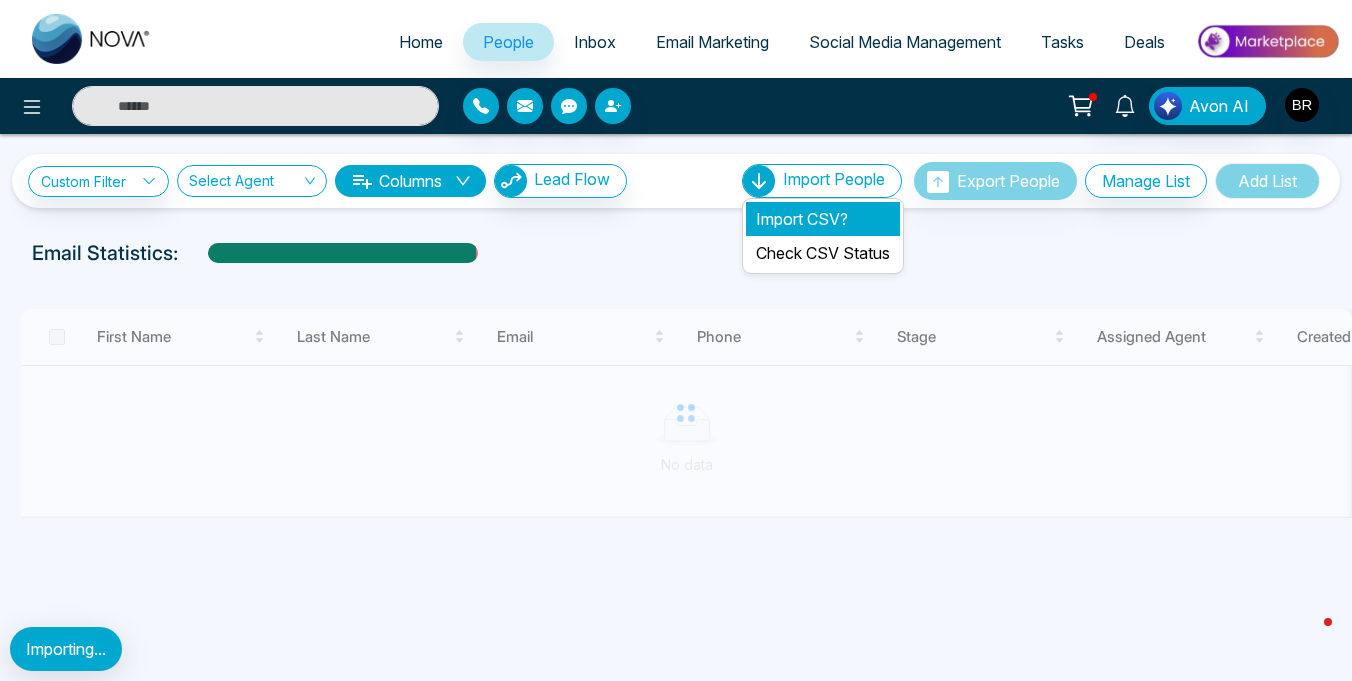 click on "Import CSV?" at bounding box center (823, 219) 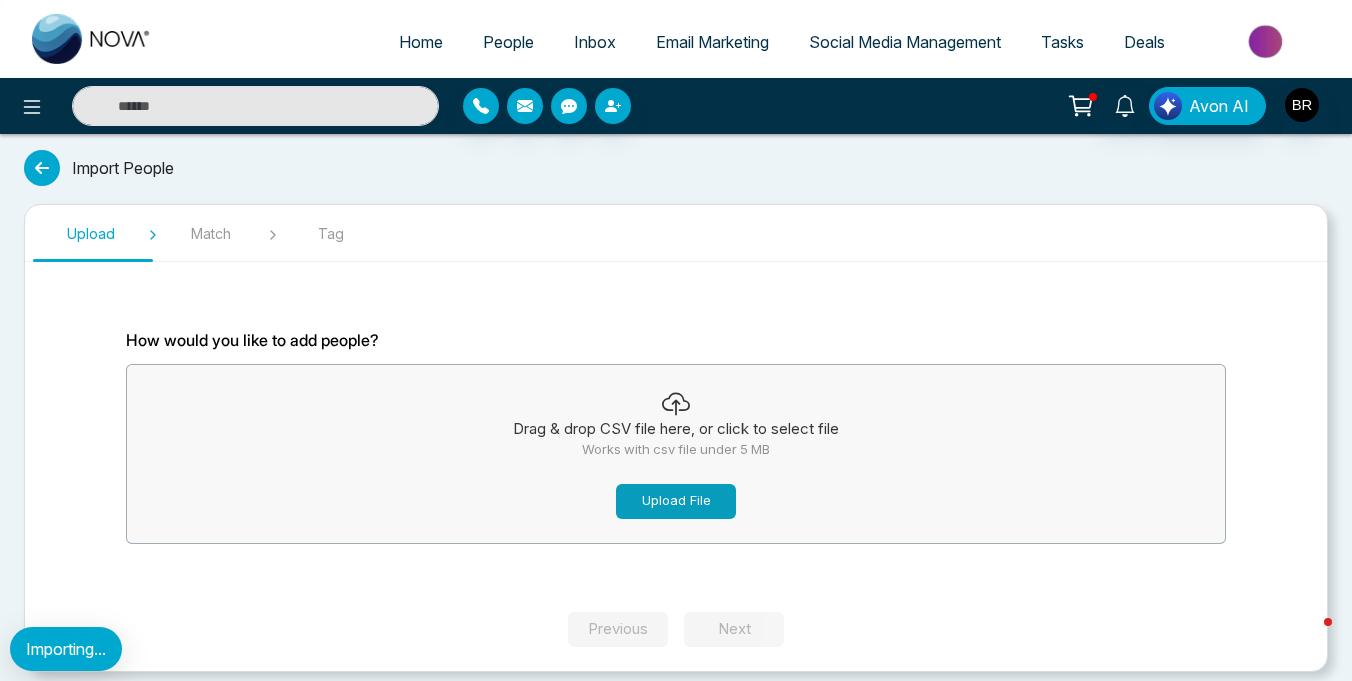 click on "Upload File" at bounding box center (676, 501) 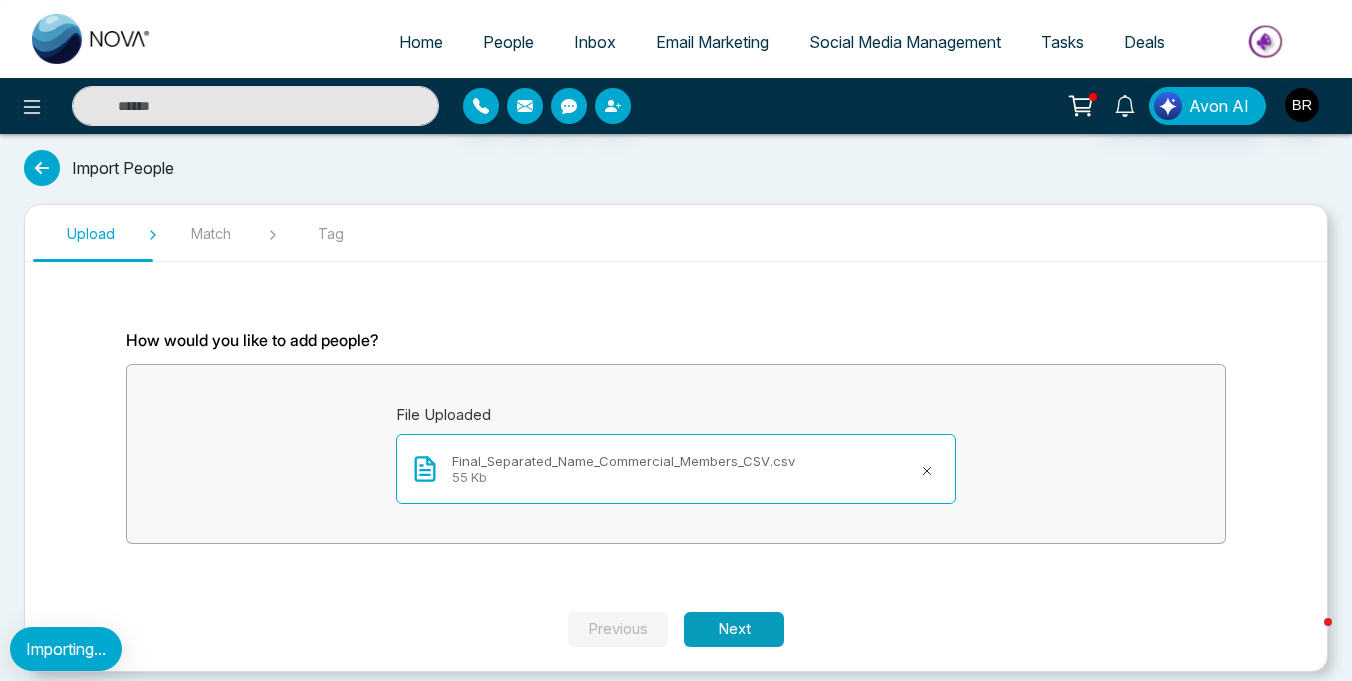 click on "Next" at bounding box center (734, 629) 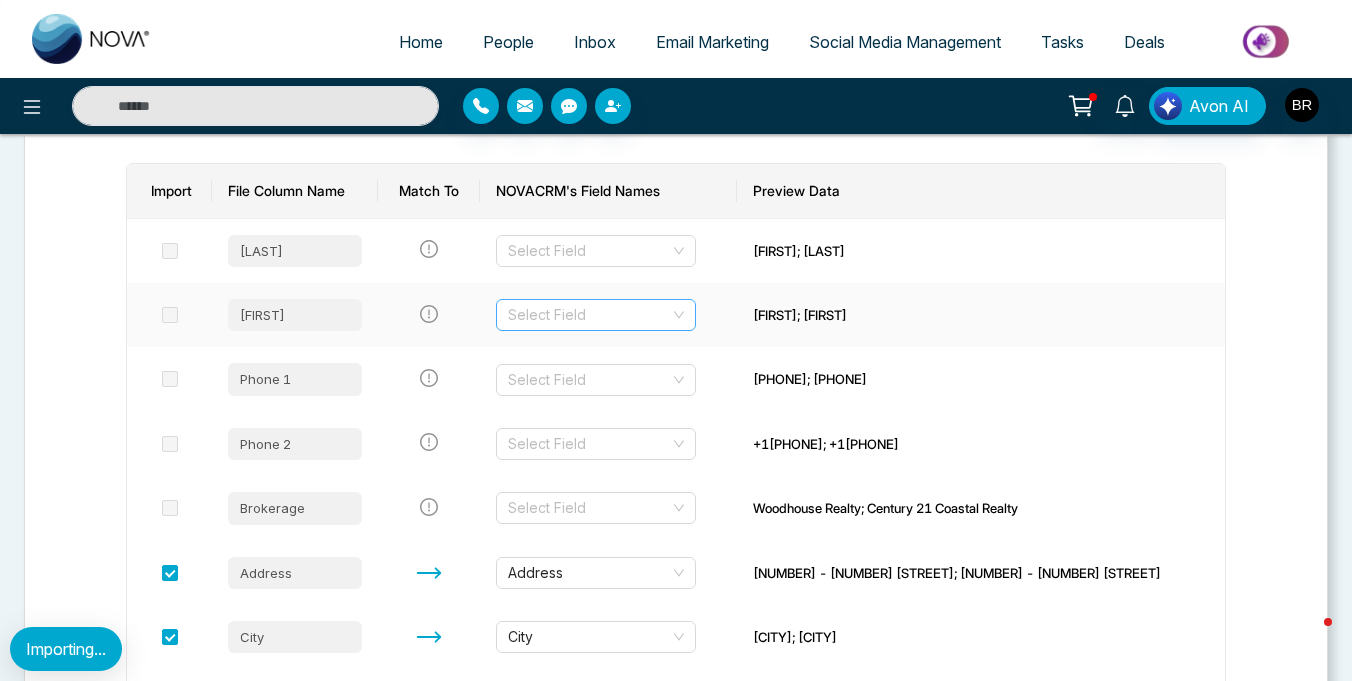 scroll, scrollTop: 292, scrollLeft: 0, axis: vertical 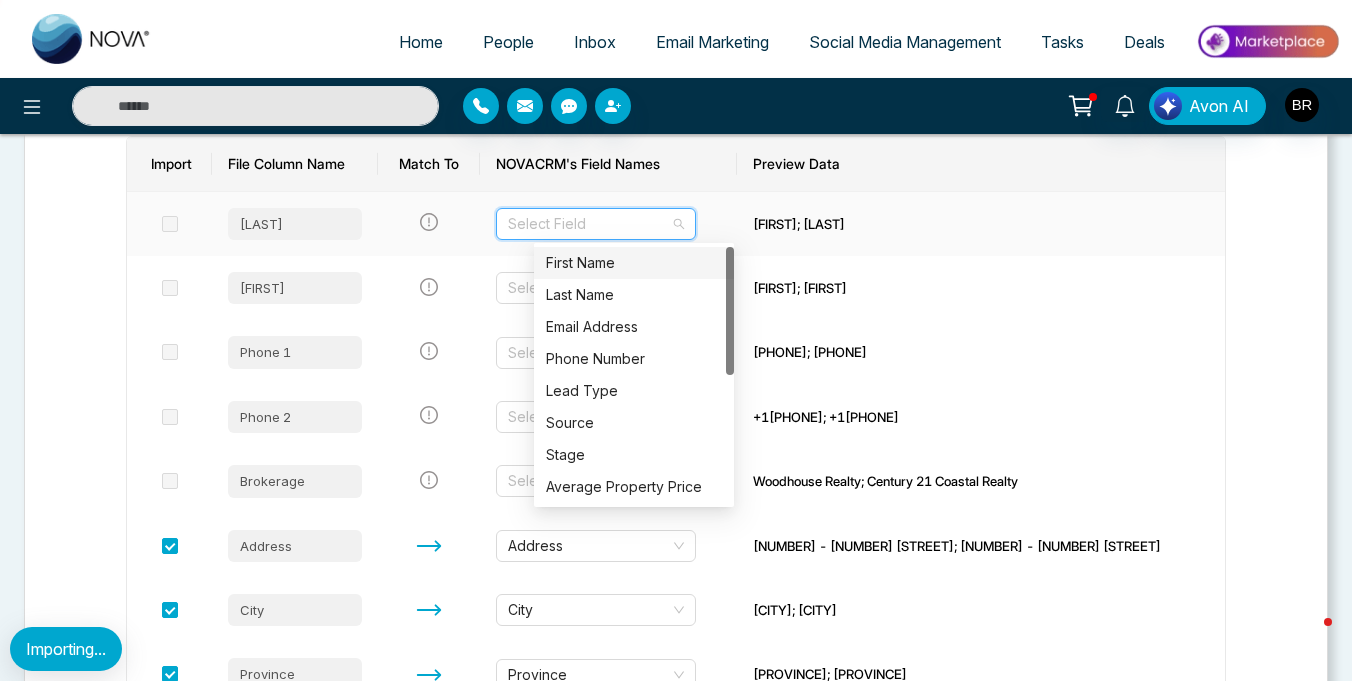 click at bounding box center [589, 224] 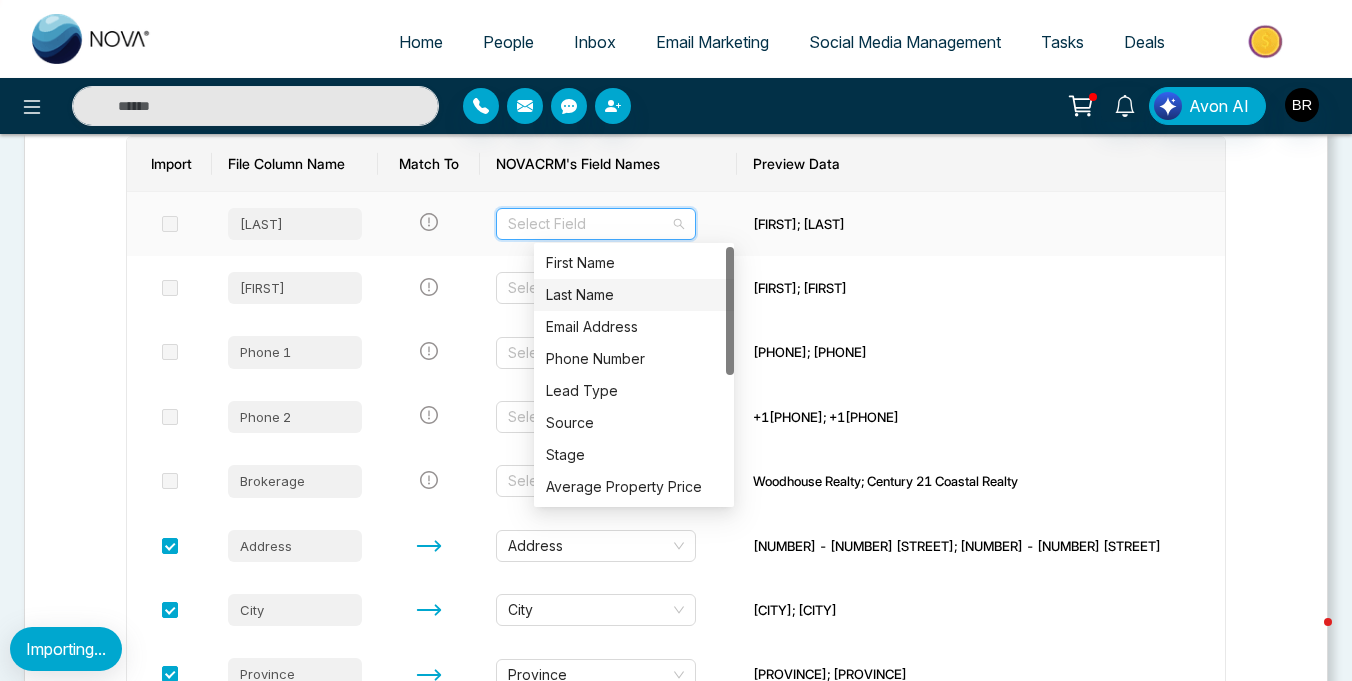 click on "Last Name" at bounding box center [634, 295] 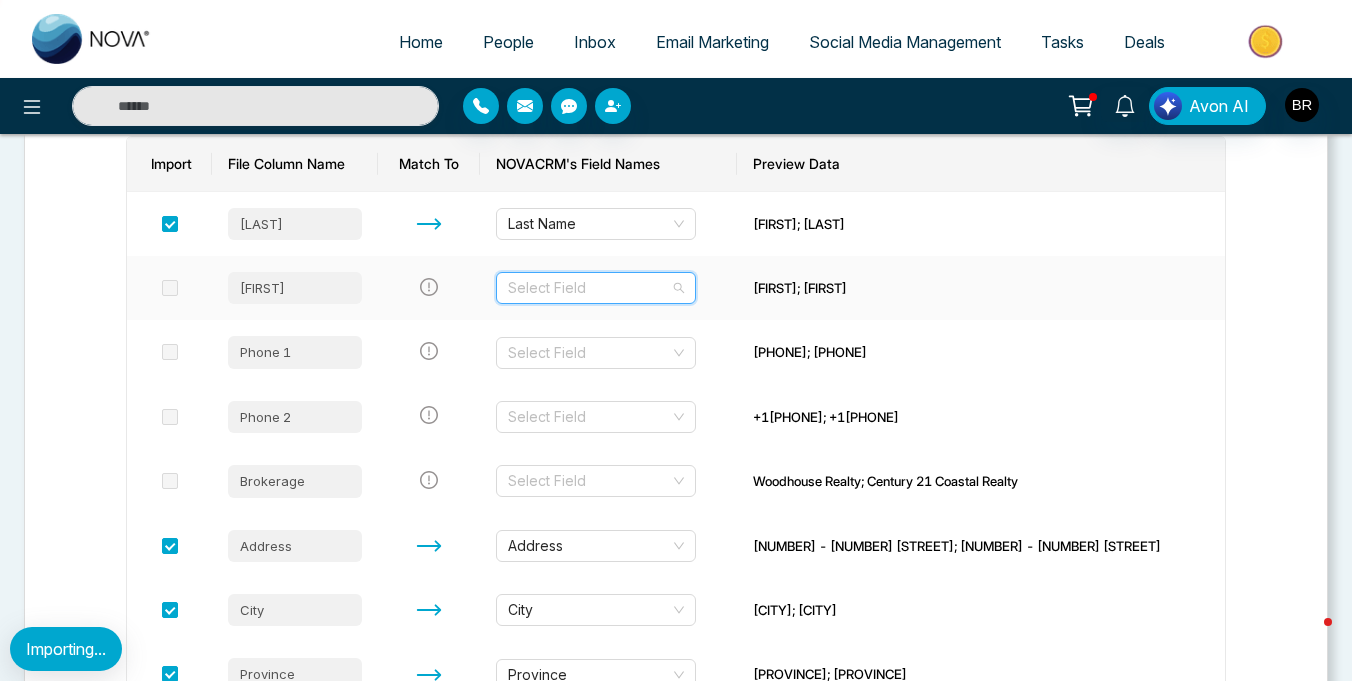 click at bounding box center [589, 288] 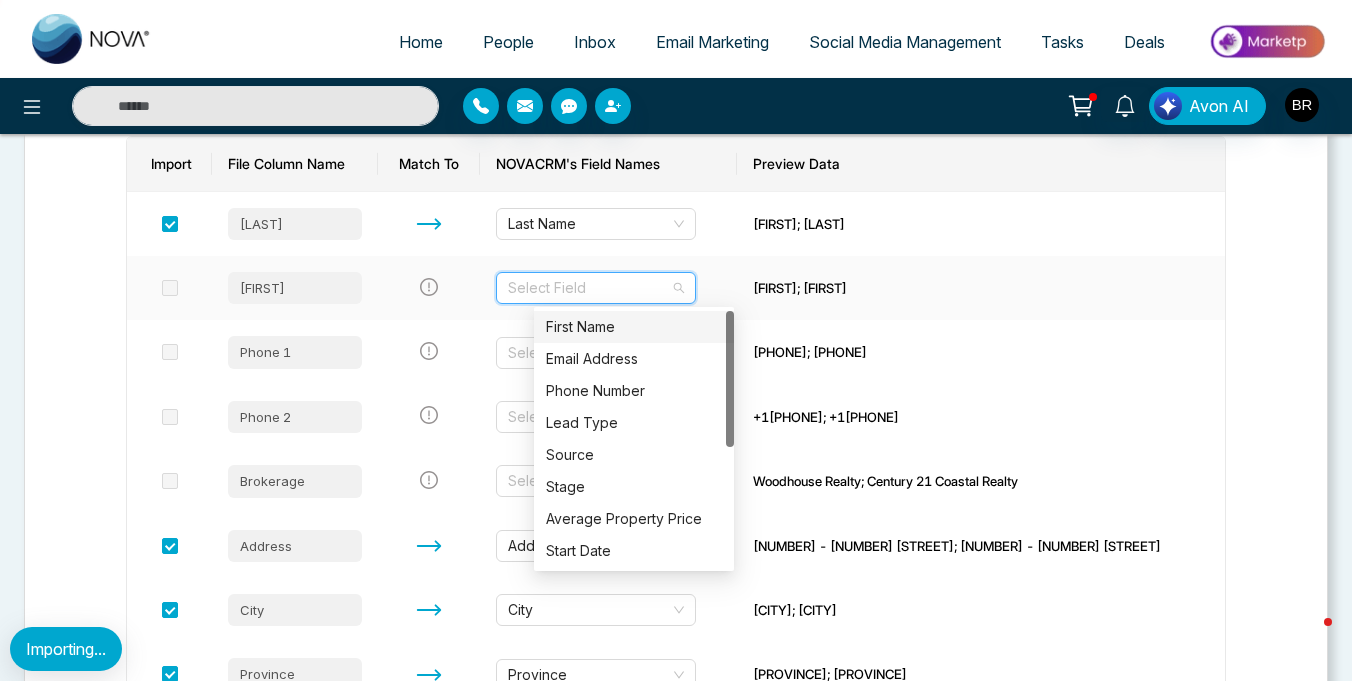 click on "First Name" at bounding box center (634, 327) 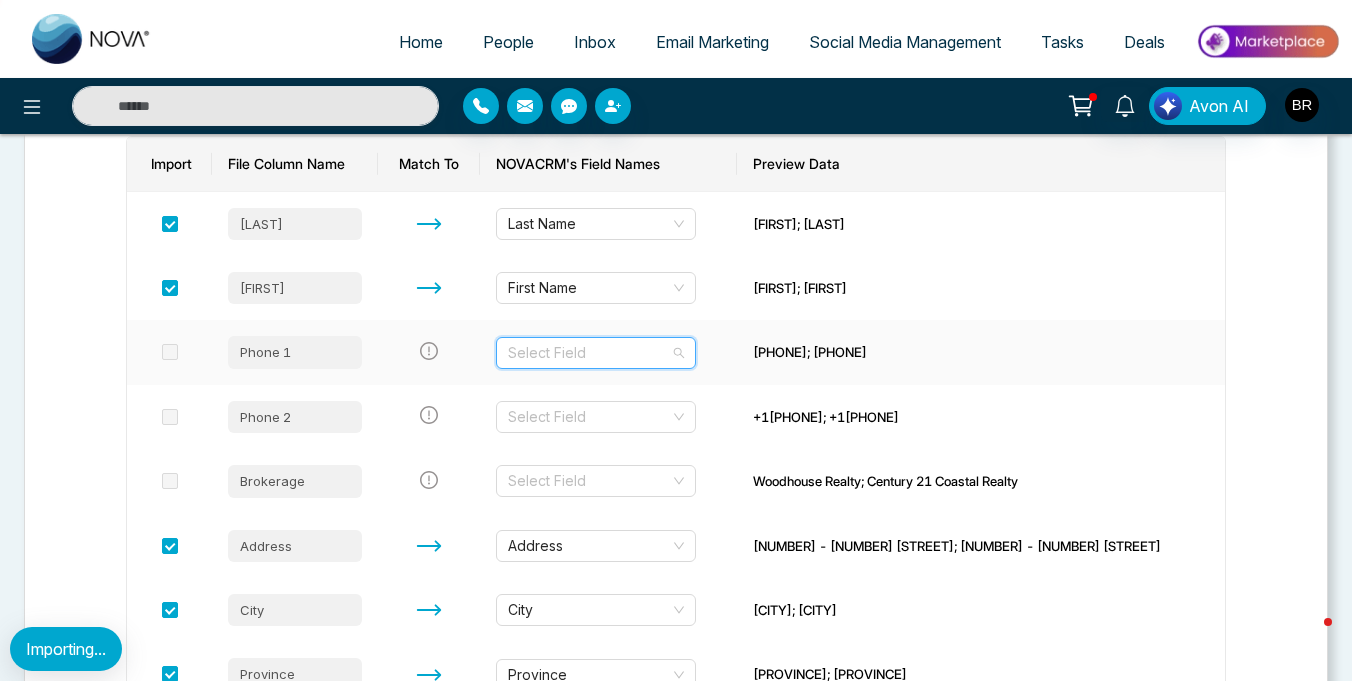 click at bounding box center [589, 353] 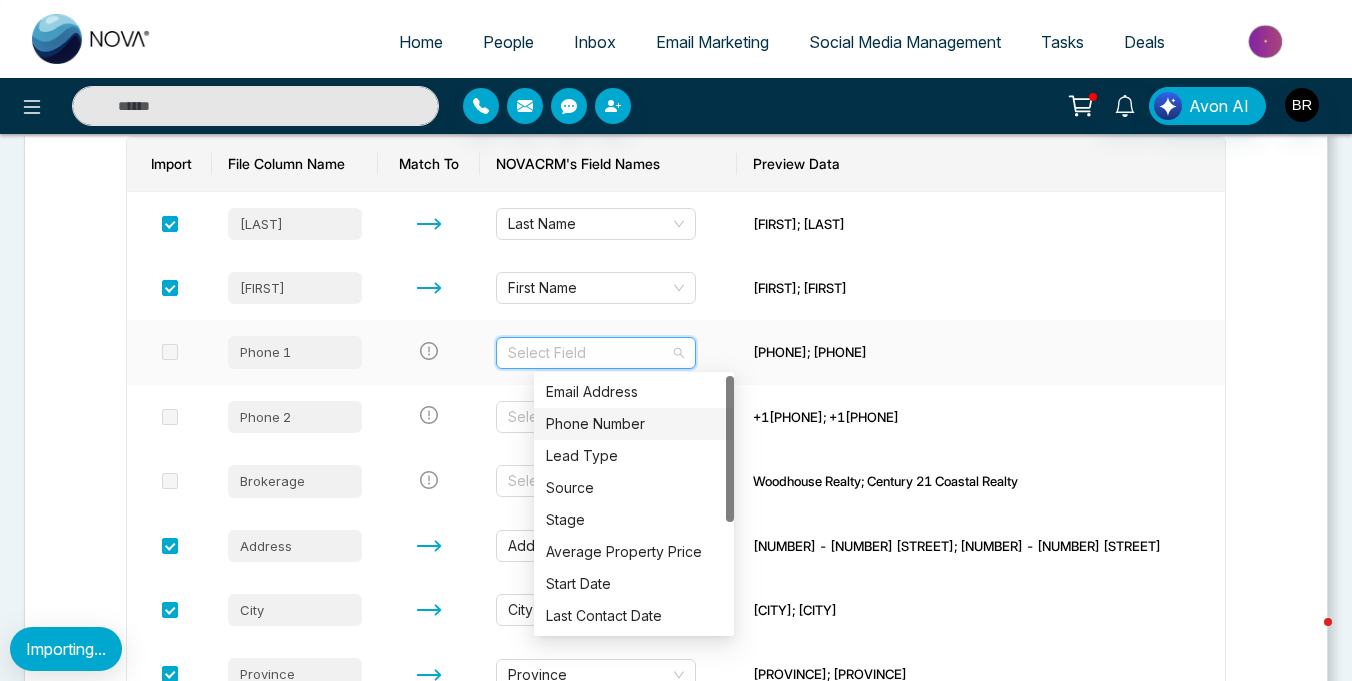 click on "Phone Number" at bounding box center (634, 424) 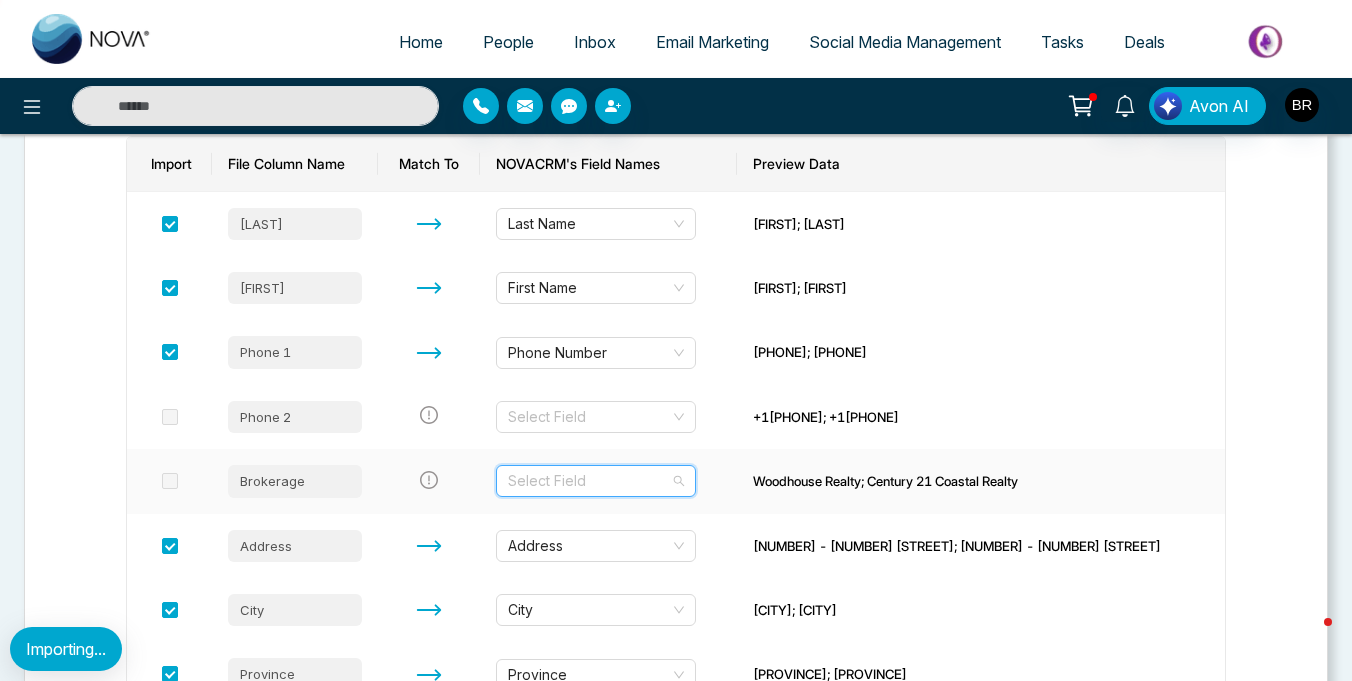 click at bounding box center (589, 481) 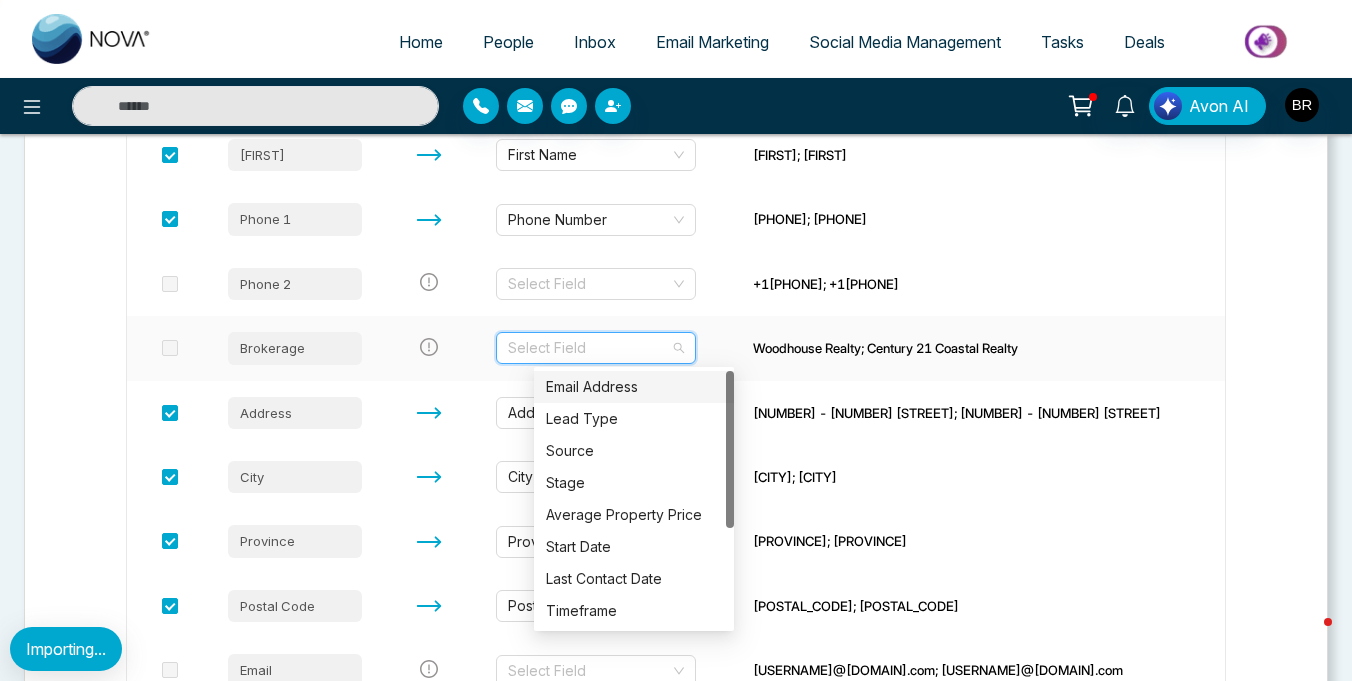 scroll, scrollTop: 432, scrollLeft: 0, axis: vertical 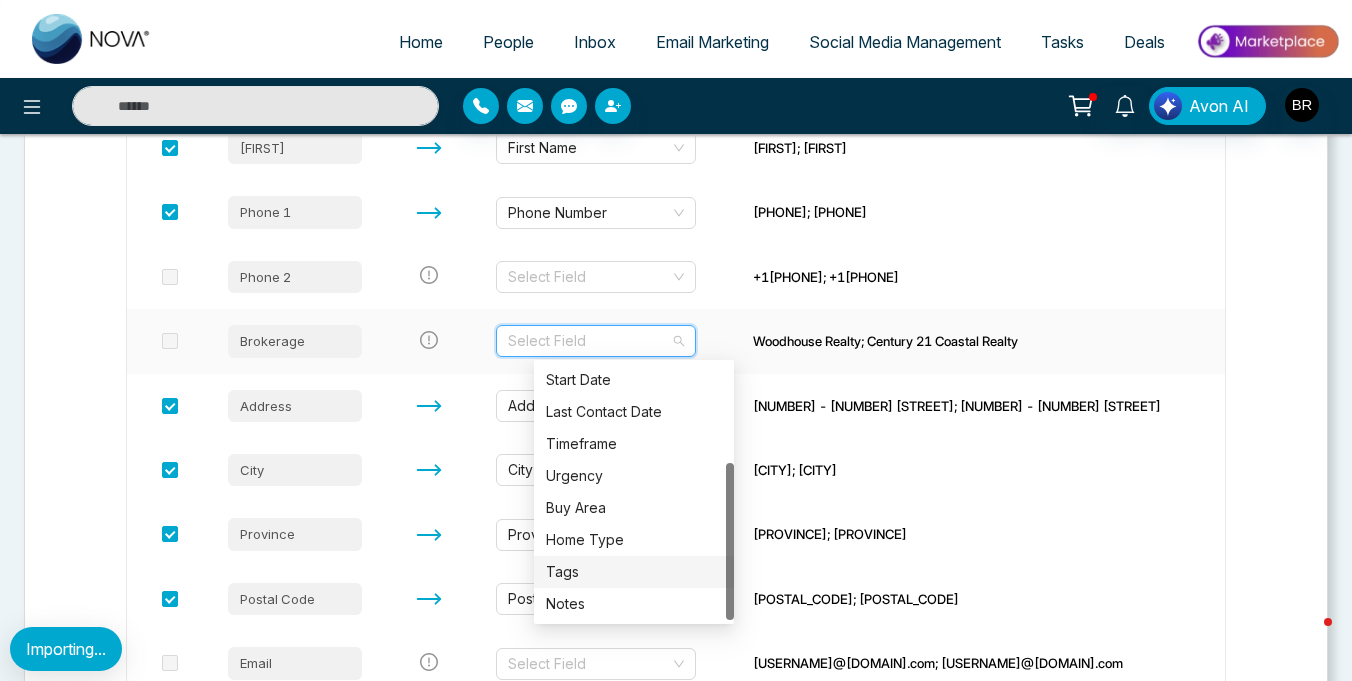 click on "Tags" at bounding box center (634, 572) 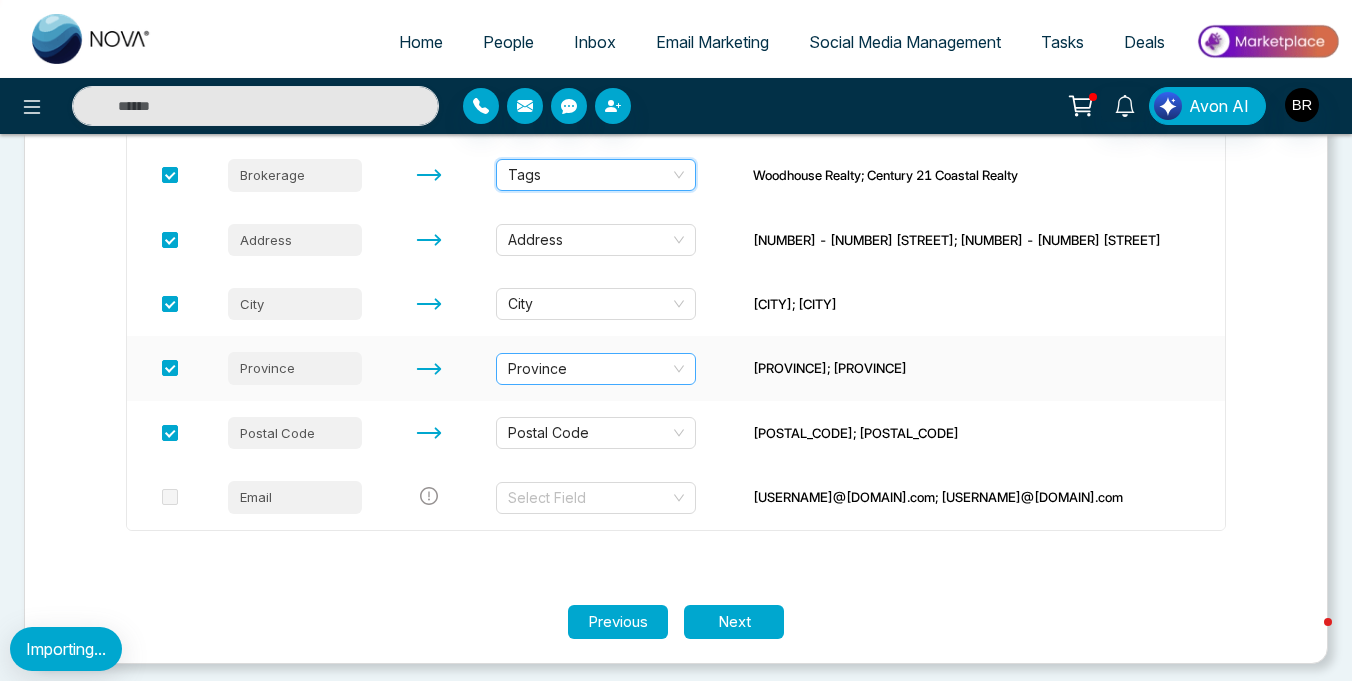 scroll, scrollTop: 599, scrollLeft: 0, axis: vertical 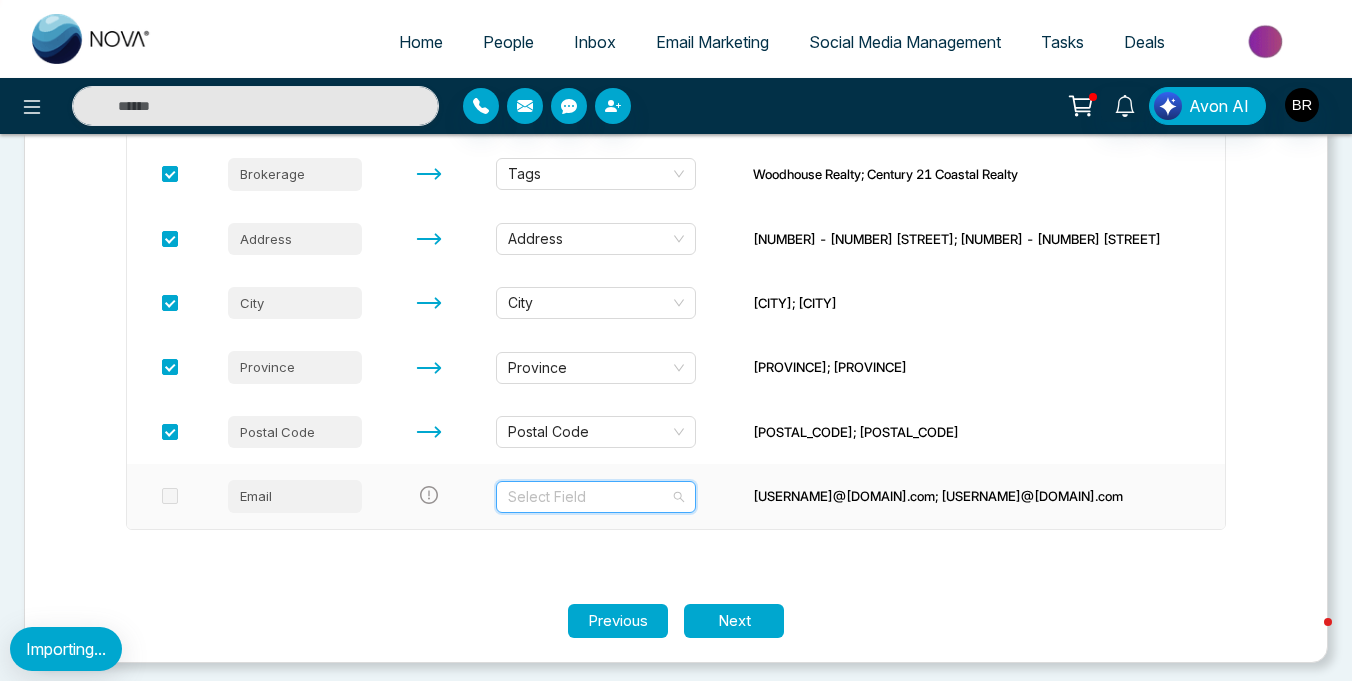 click at bounding box center (589, 497) 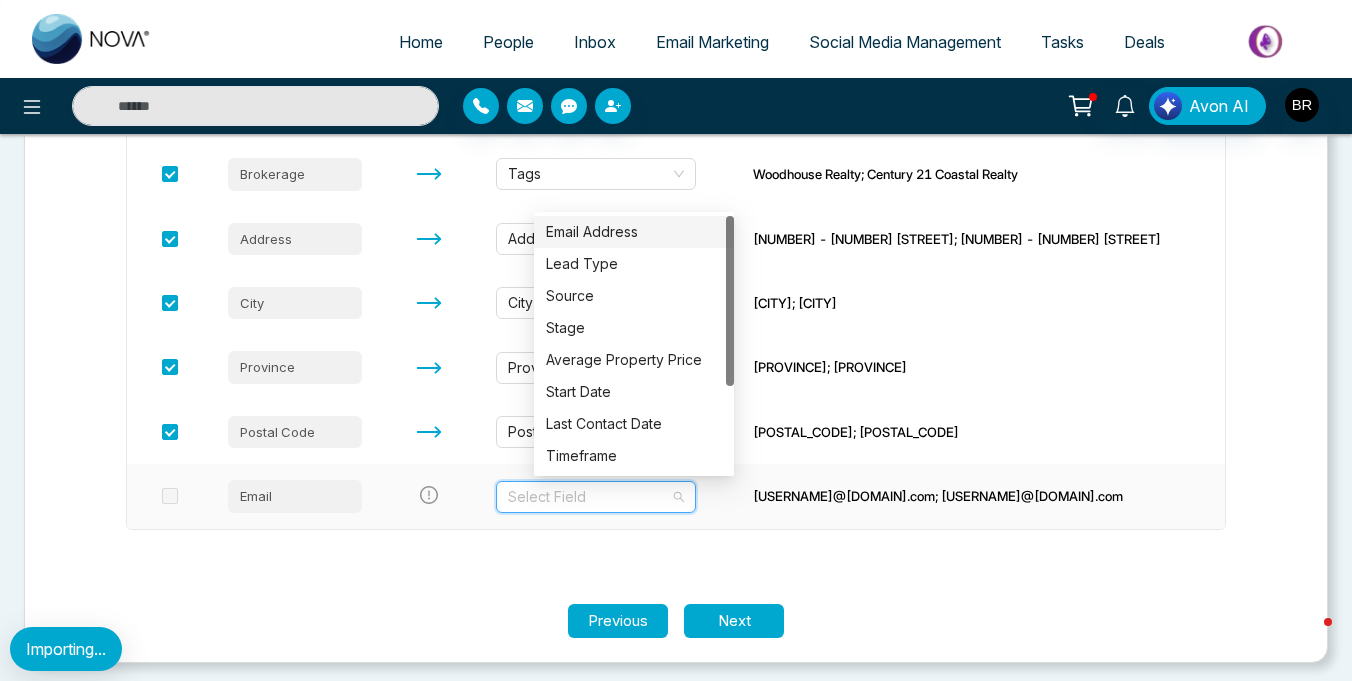 click on "Email Address" at bounding box center (634, 232) 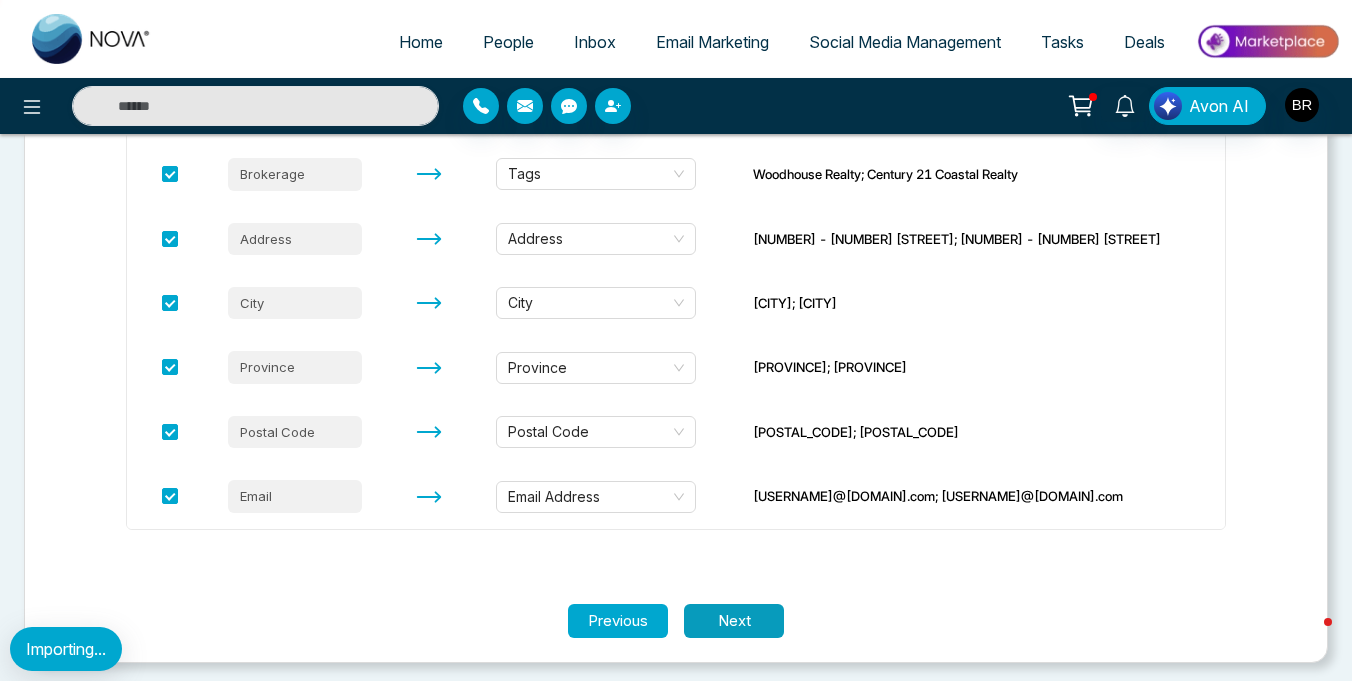 click on "Next" at bounding box center (734, 621) 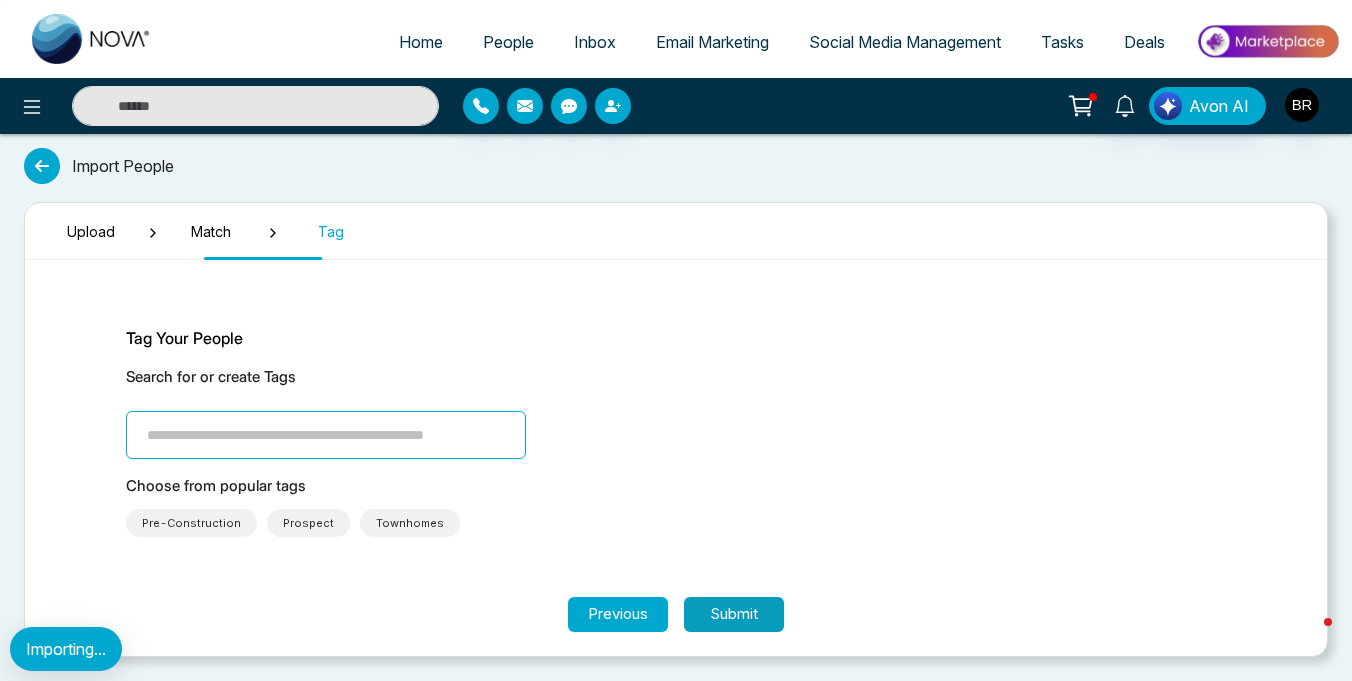 scroll, scrollTop: 1, scrollLeft: 0, axis: vertical 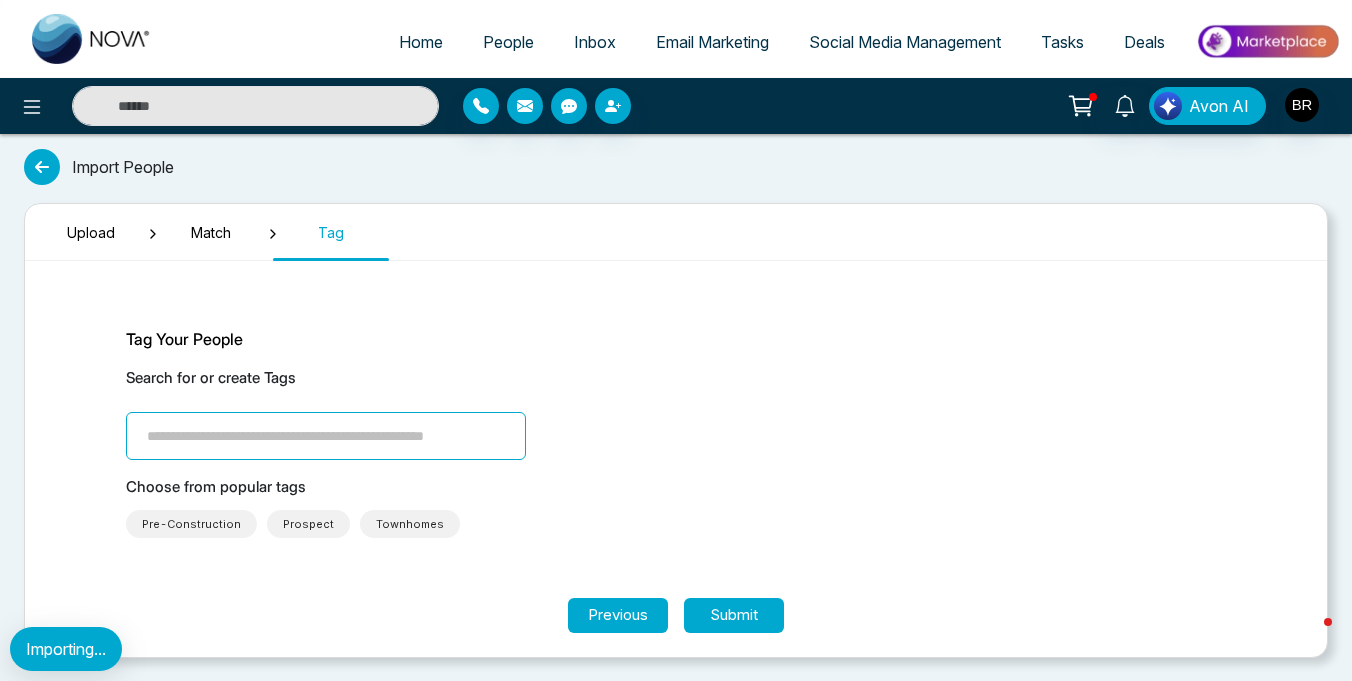 click at bounding box center [326, 436] 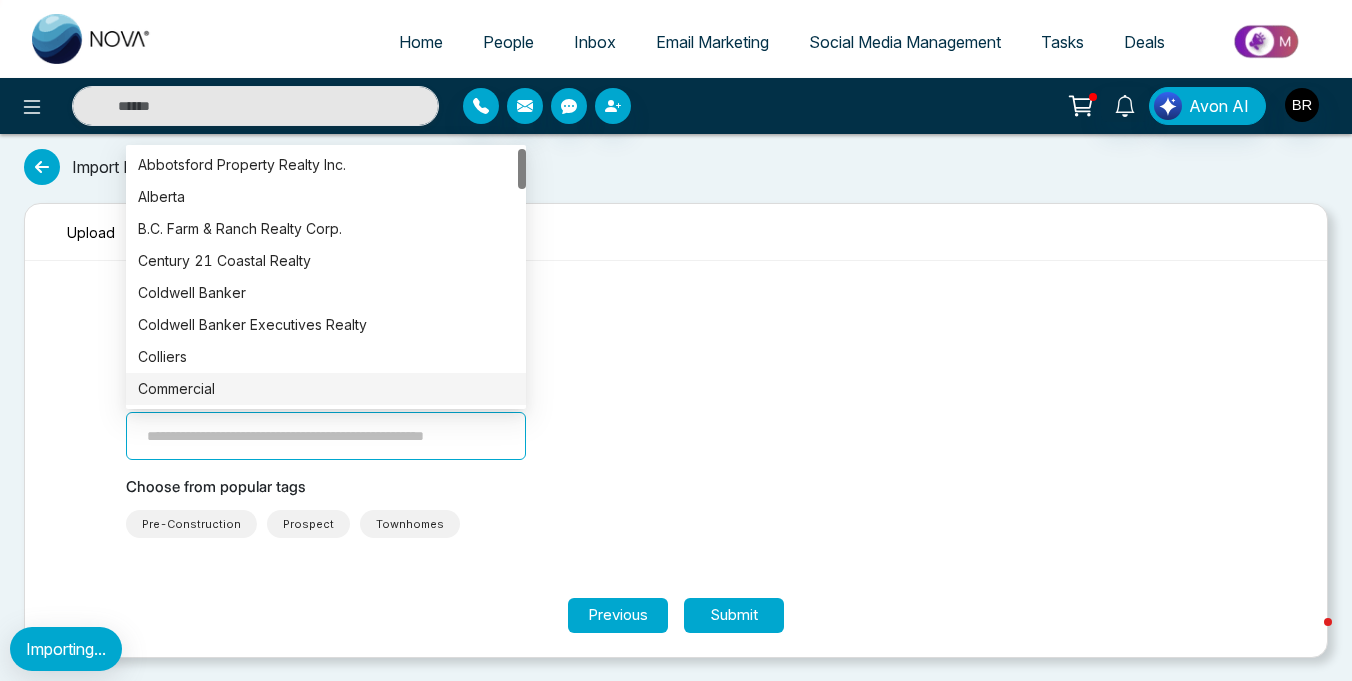 click on "Commercial" at bounding box center [326, 389] 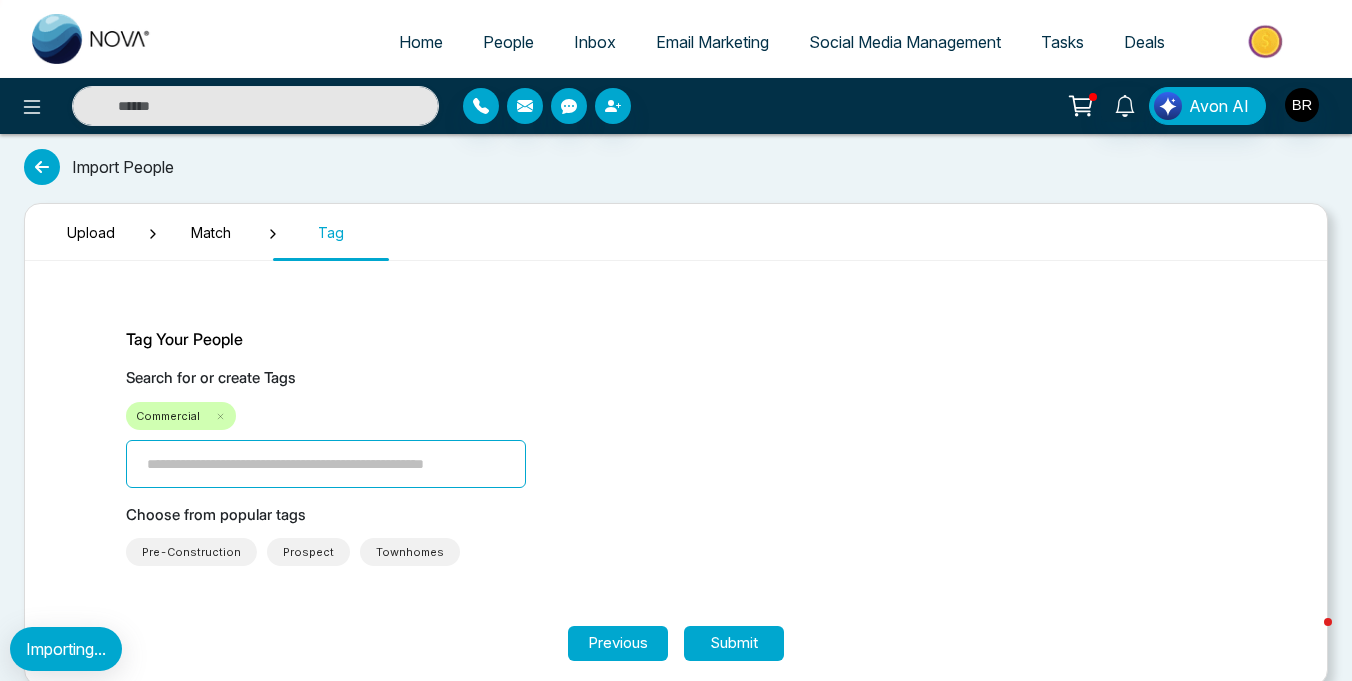 click 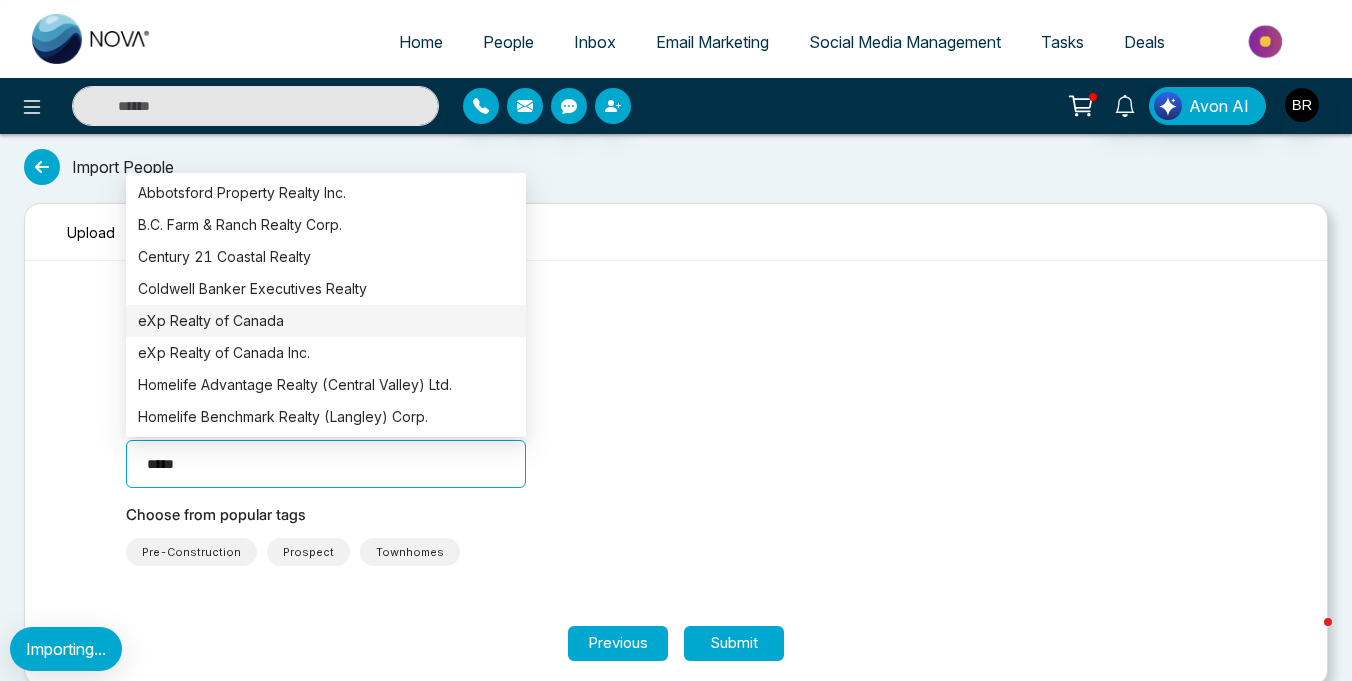 type on "******" 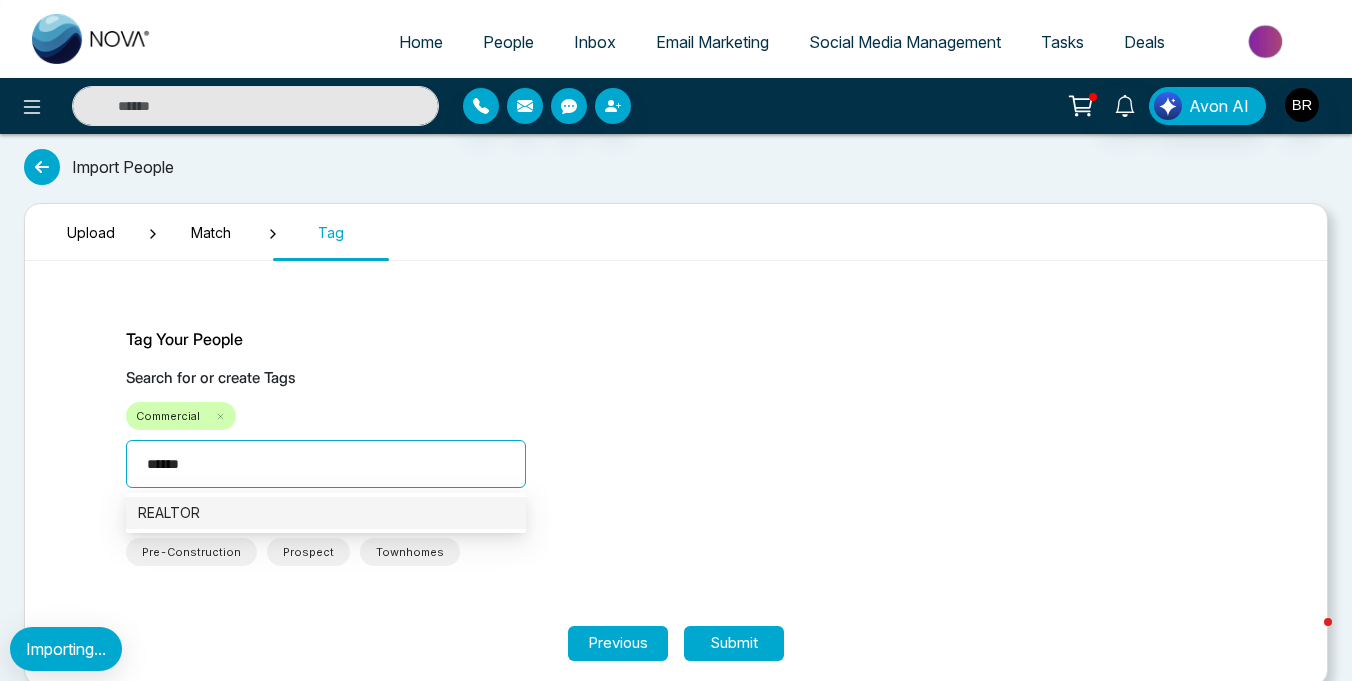 click on "REALTOR" at bounding box center (326, 513) 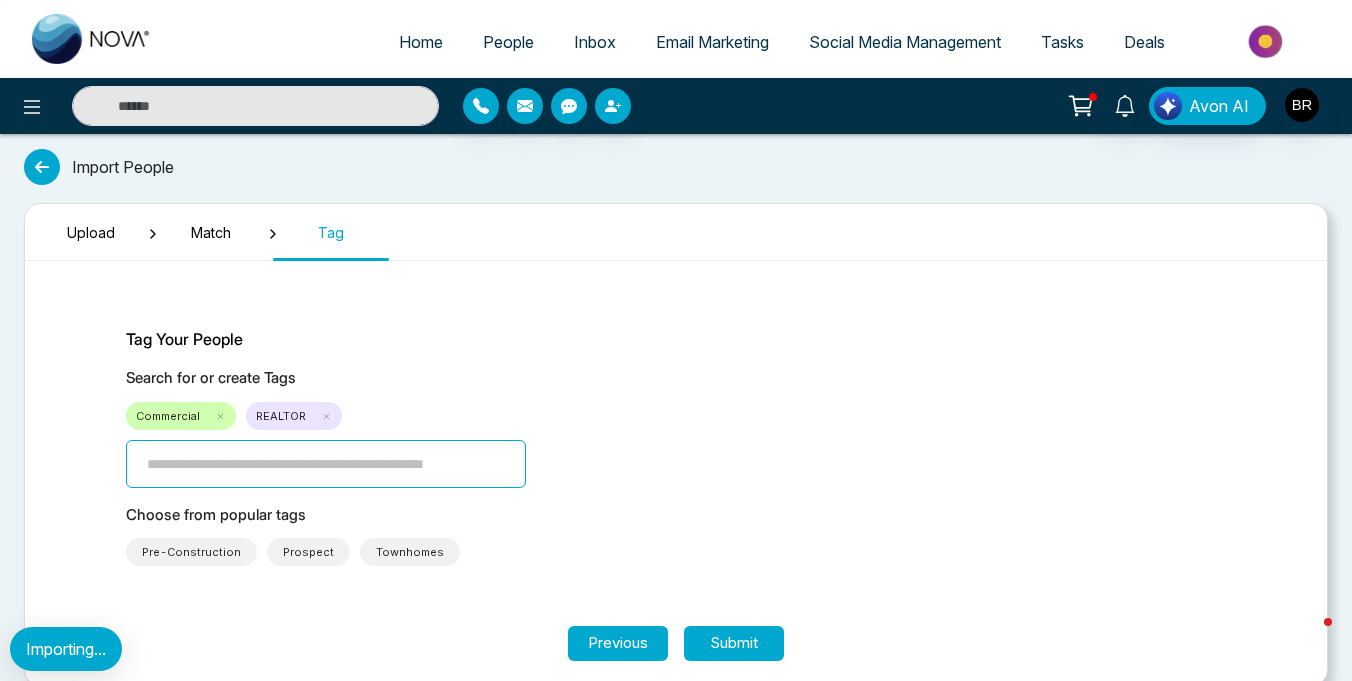 click at bounding box center (326, 464) 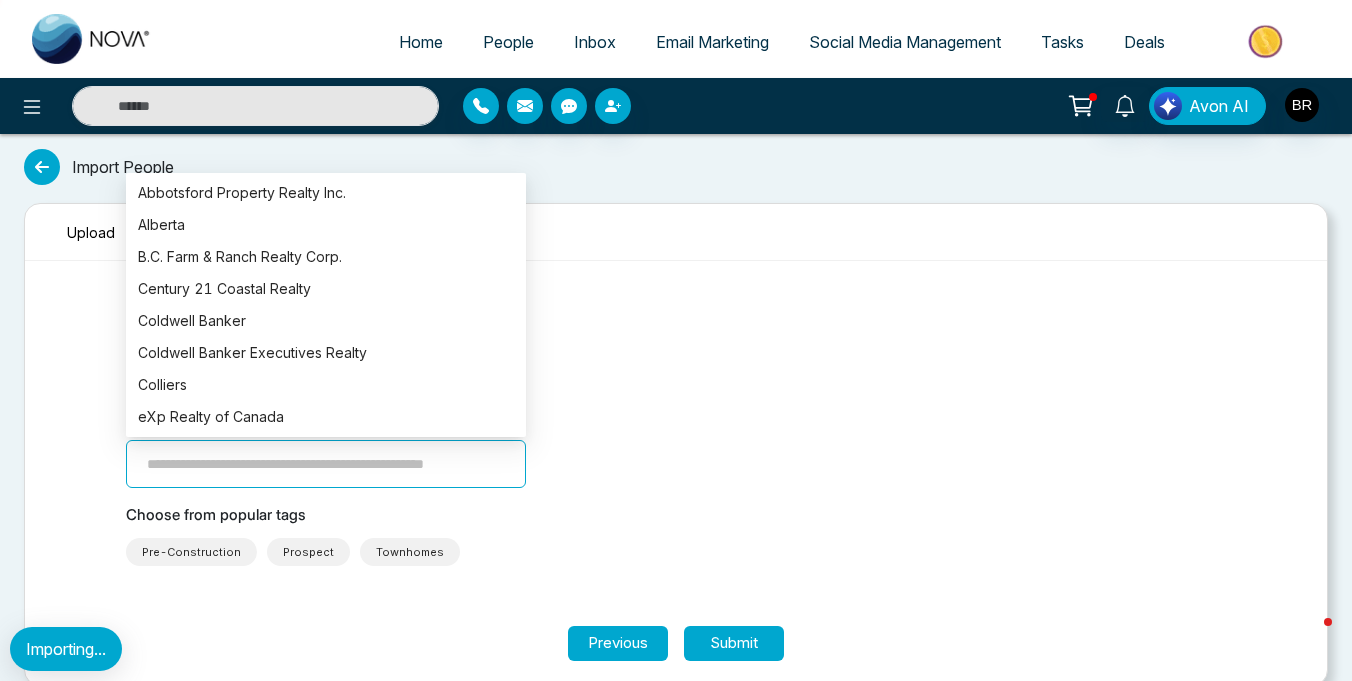 click on "Search for or create Tags Commercial REALTOR" at bounding box center (676, 427) 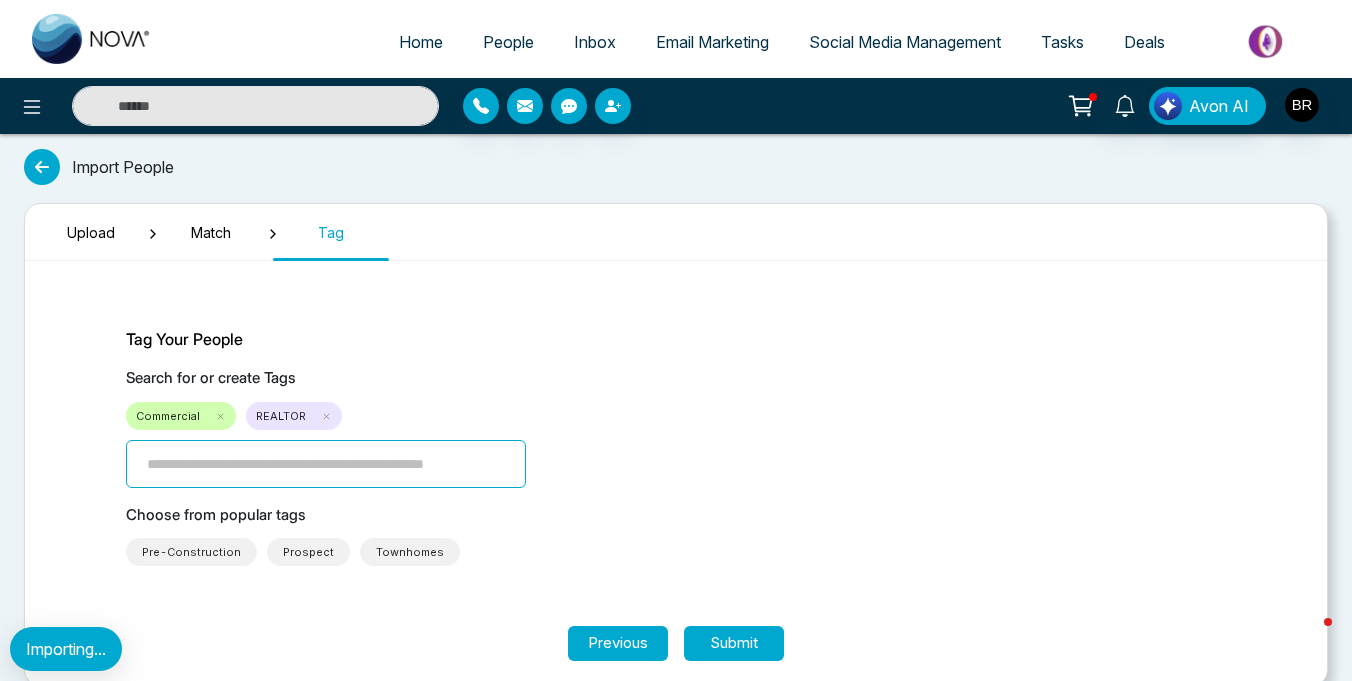 click at bounding box center (326, 464) 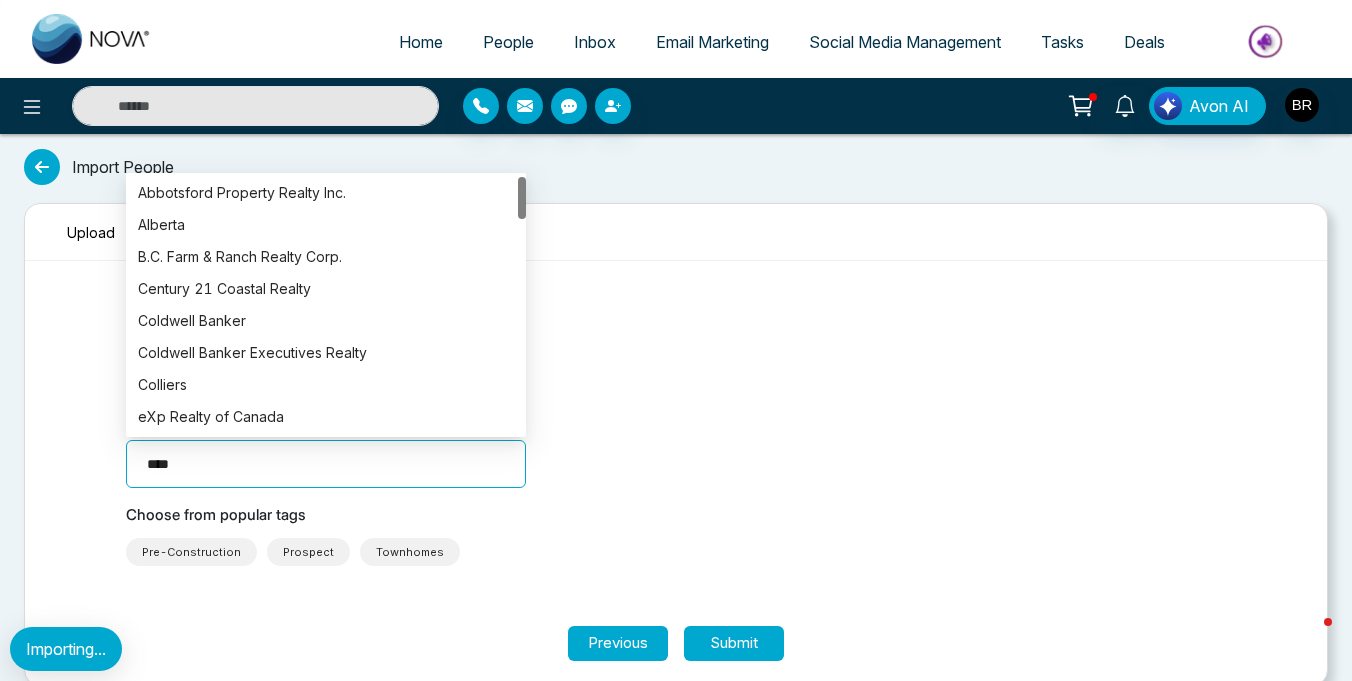 type on "*****" 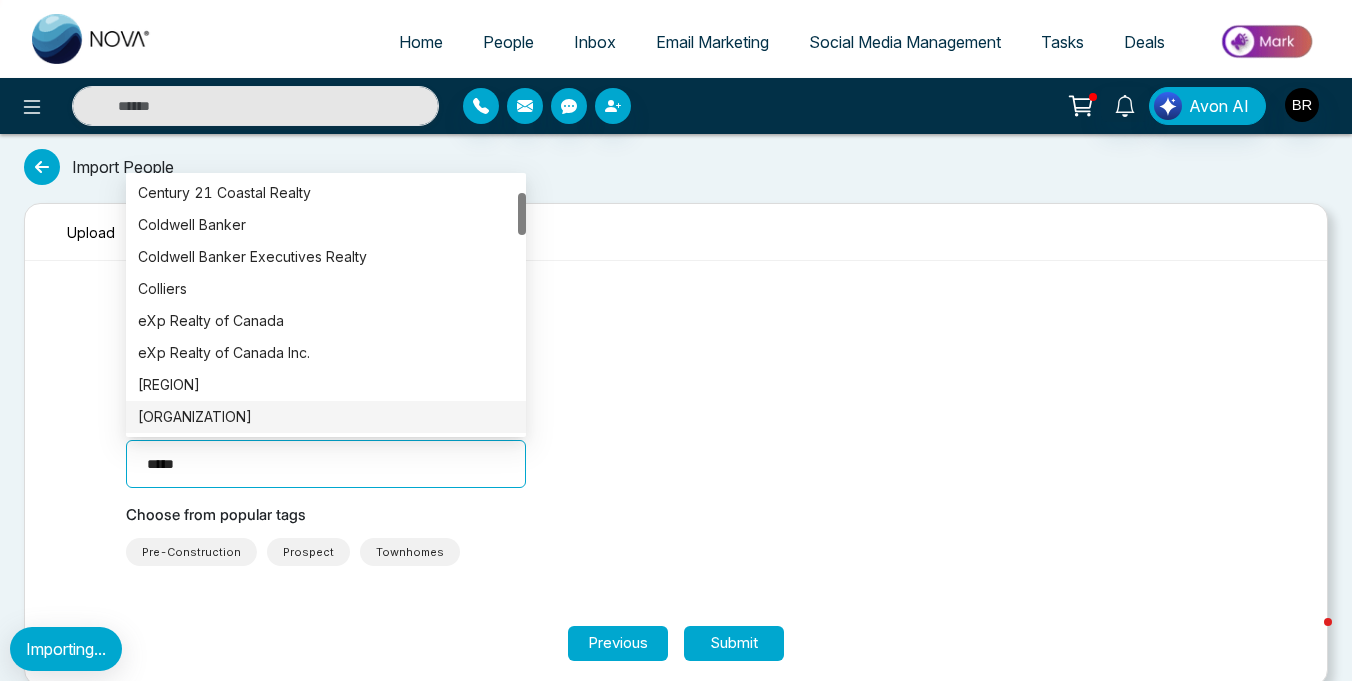 scroll, scrollTop: 0, scrollLeft: 0, axis: both 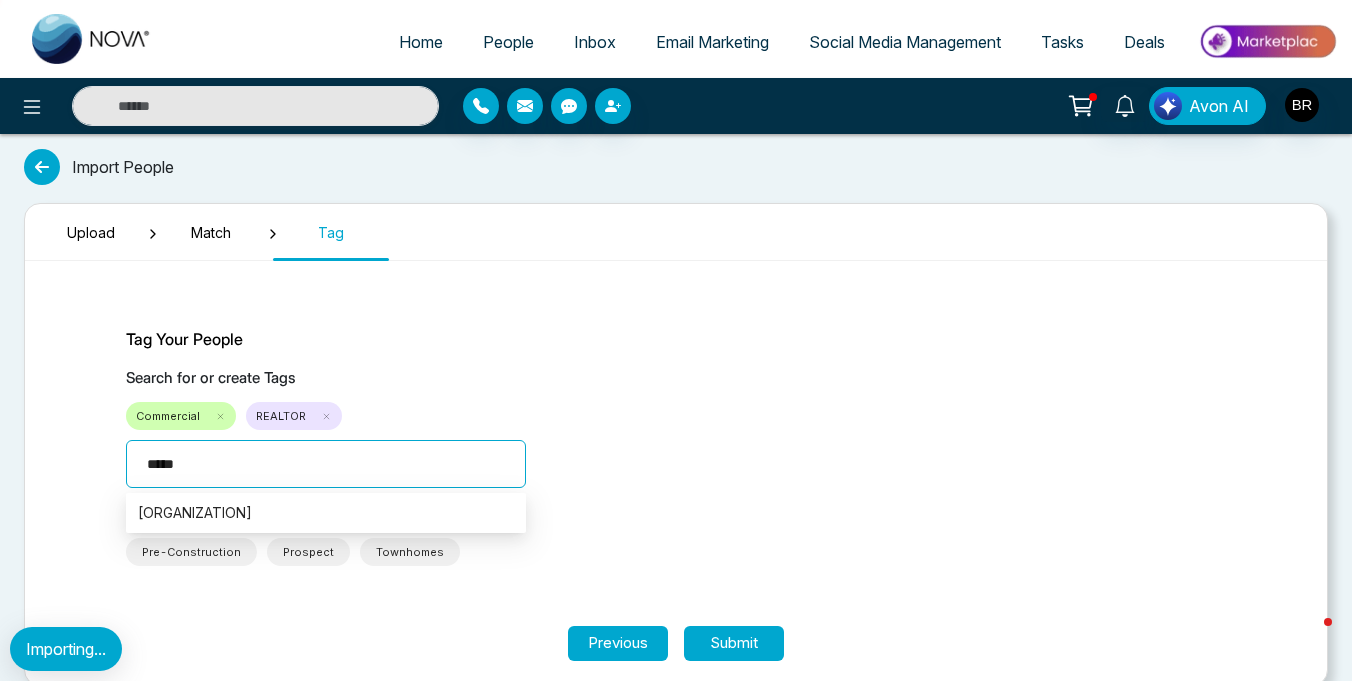 click on "*****" at bounding box center [326, 464] 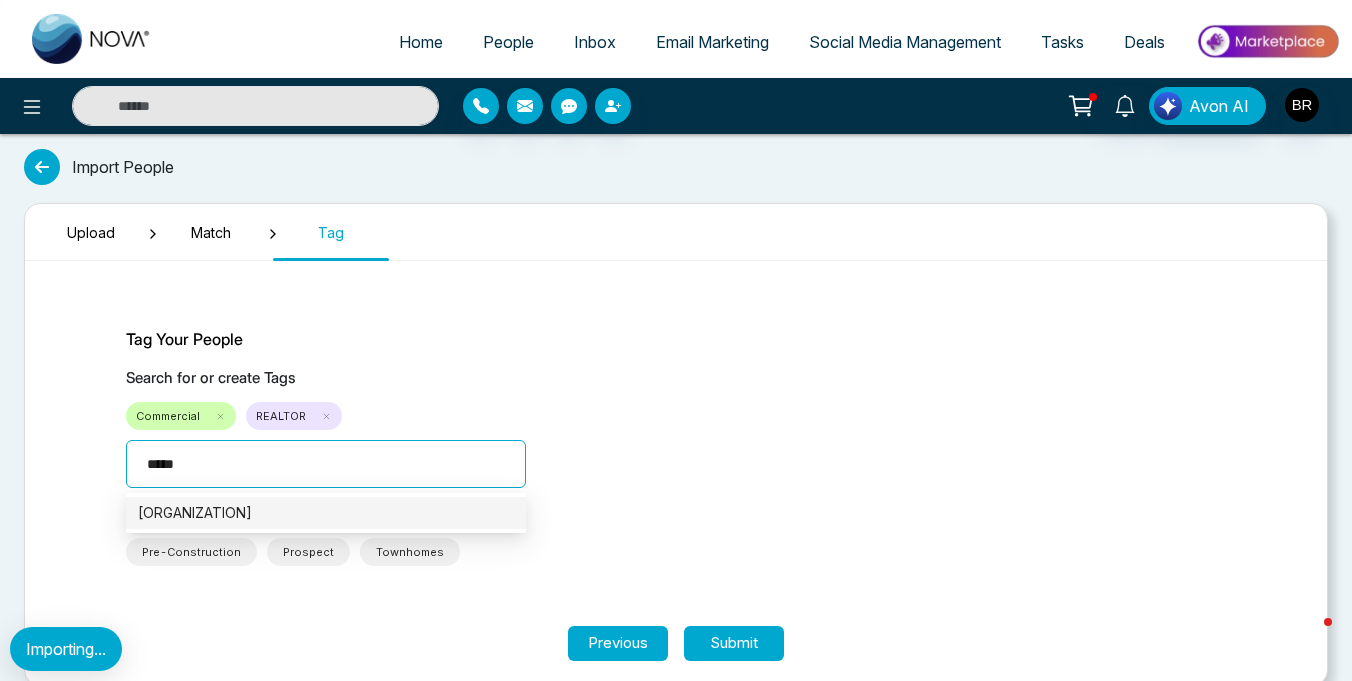 click on "[ORGANIZATION]" at bounding box center [326, 513] 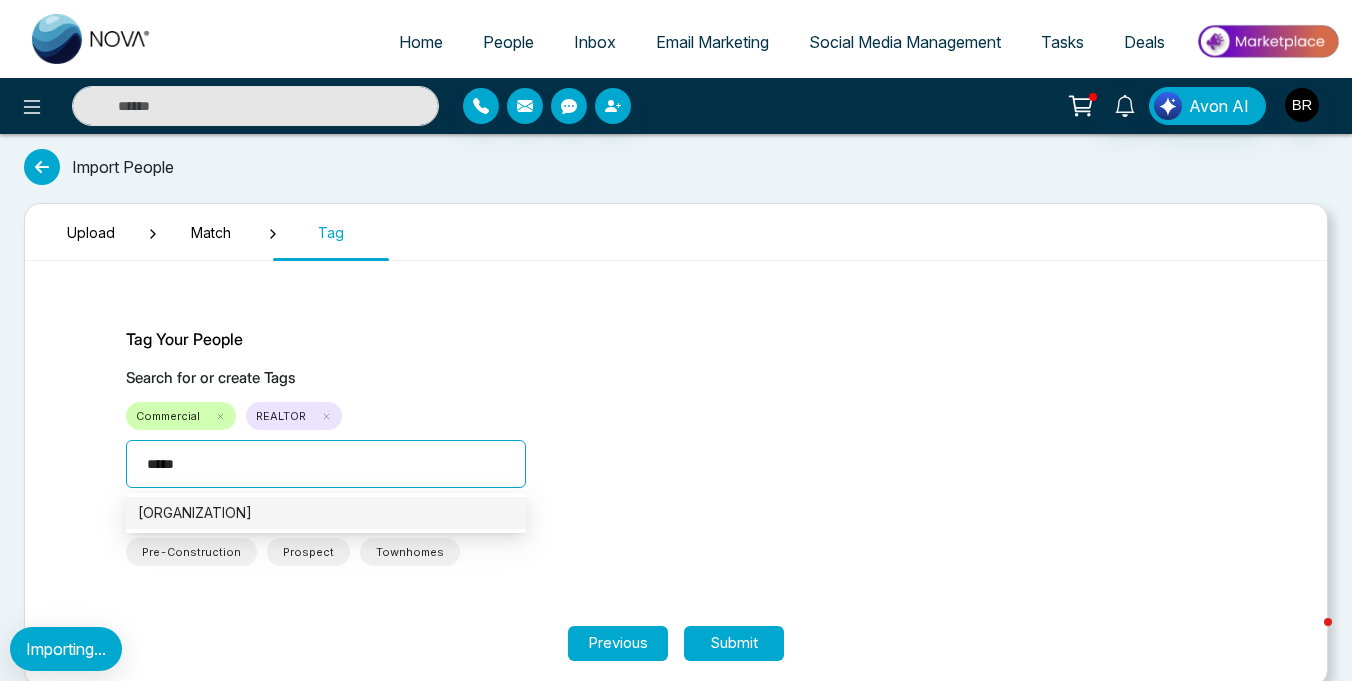 type 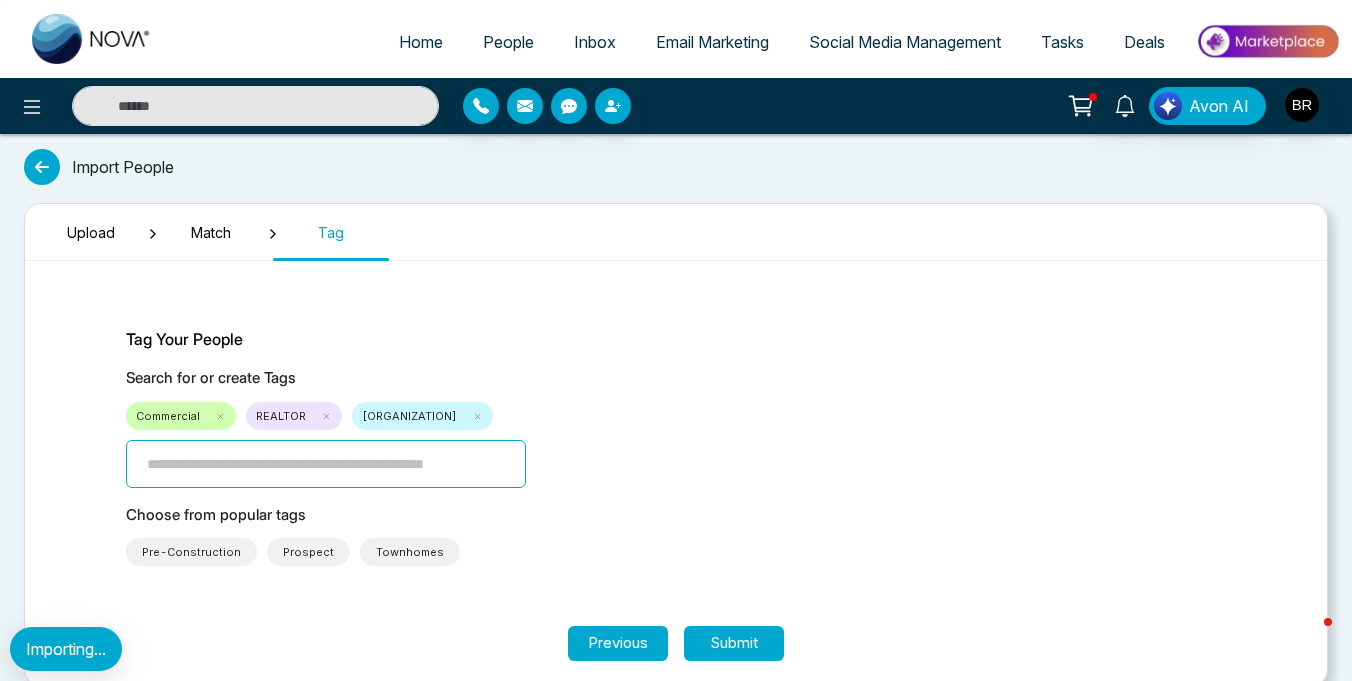 click on "Submit" at bounding box center (734, 643) 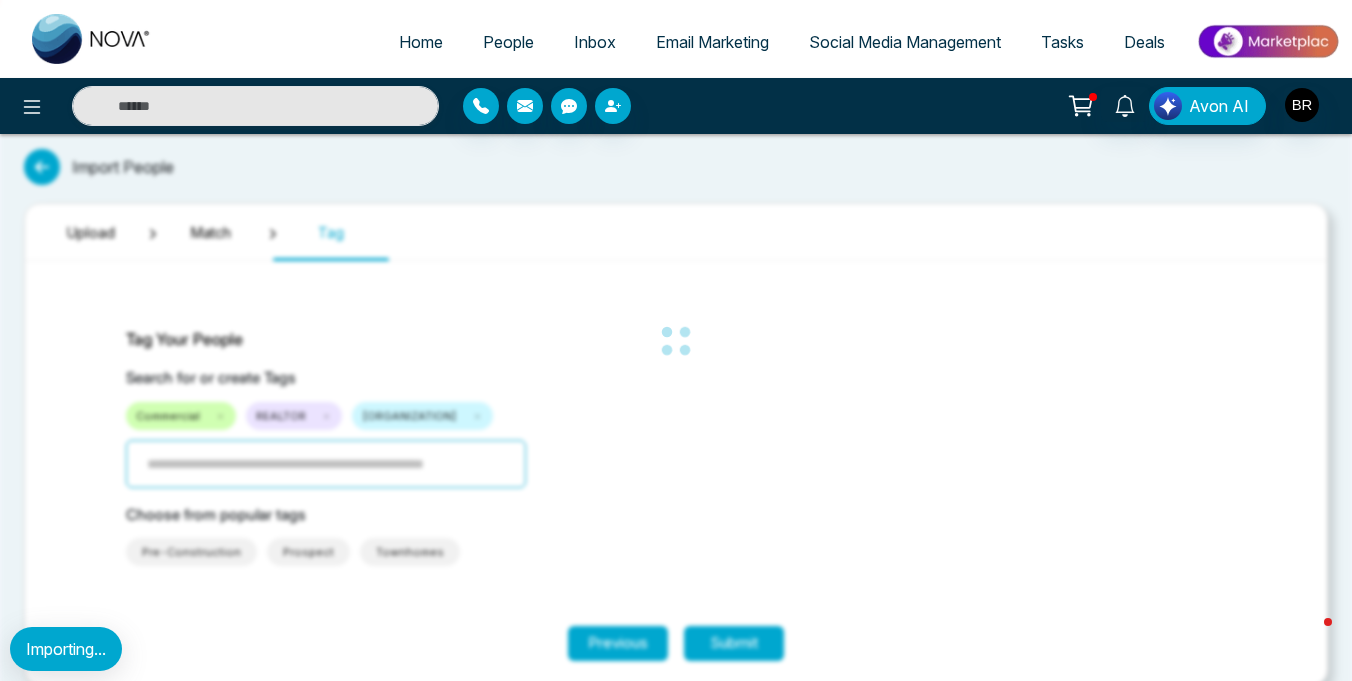 scroll, scrollTop: 0, scrollLeft: 0, axis: both 